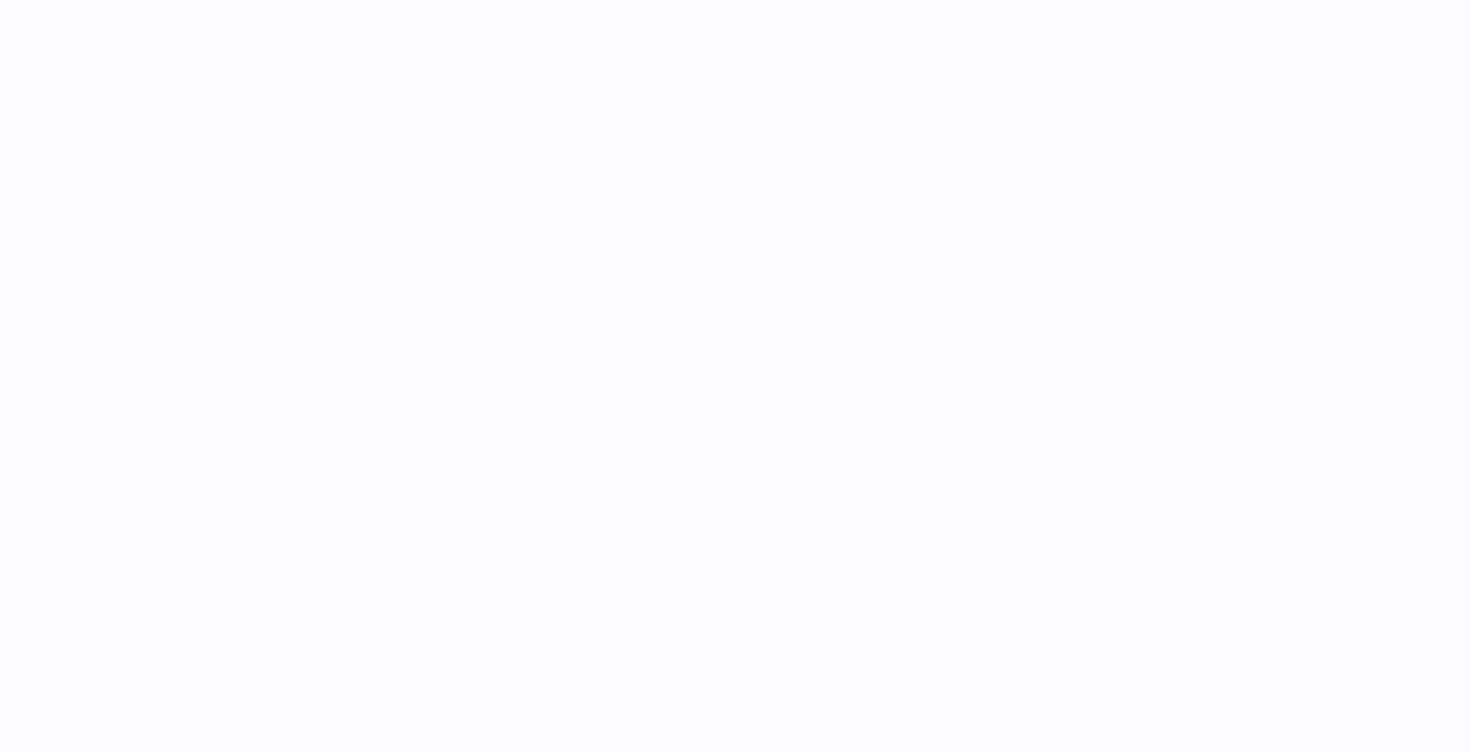scroll, scrollTop: 0, scrollLeft: 0, axis: both 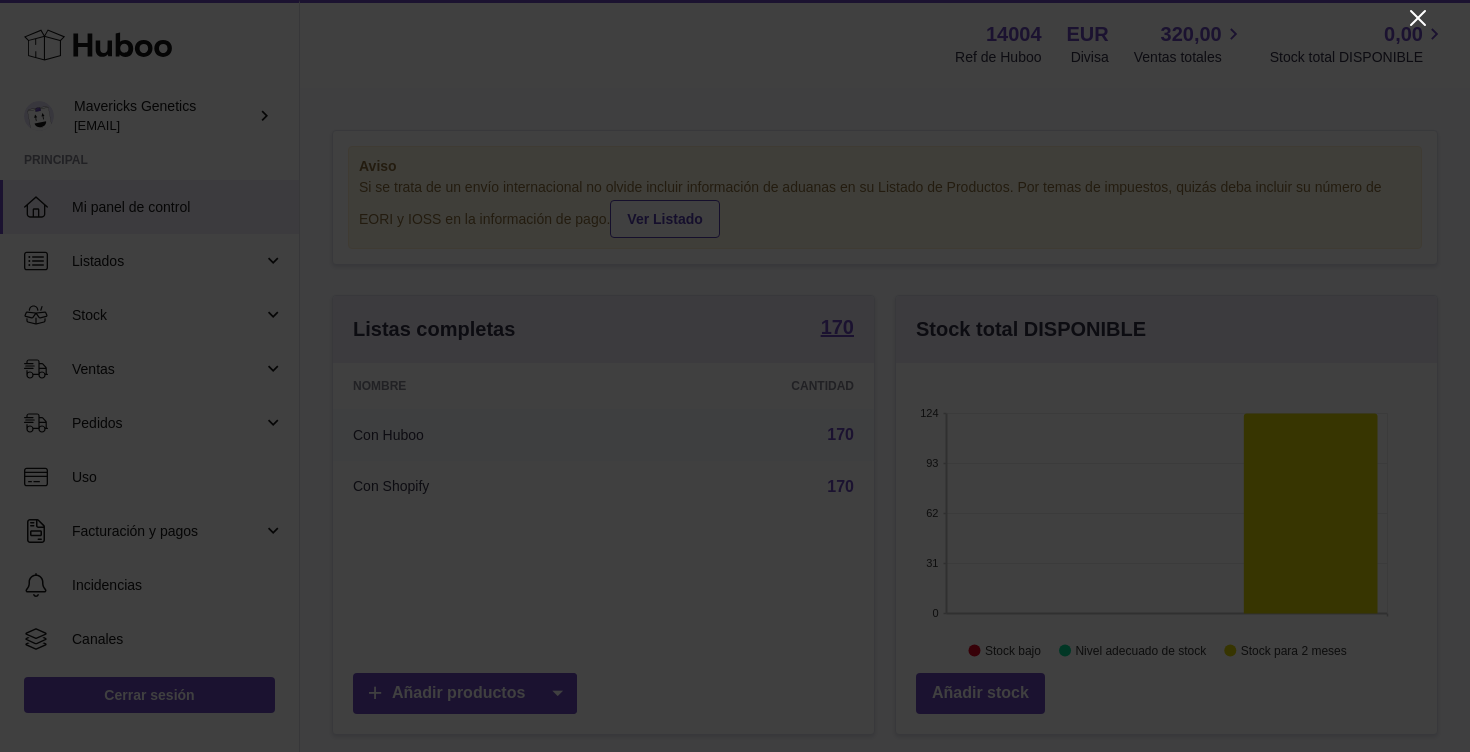 click 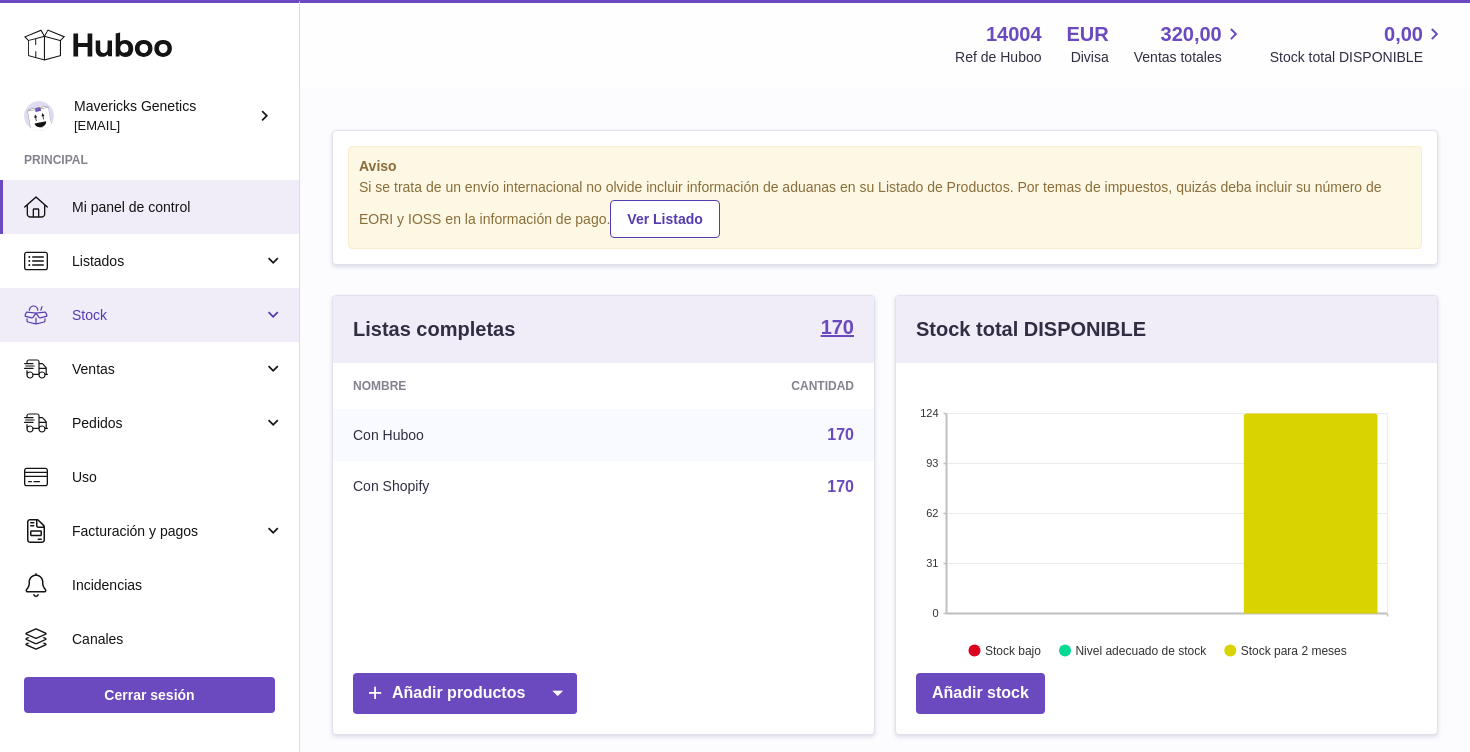 click on "Stock" at bounding box center (167, 315) 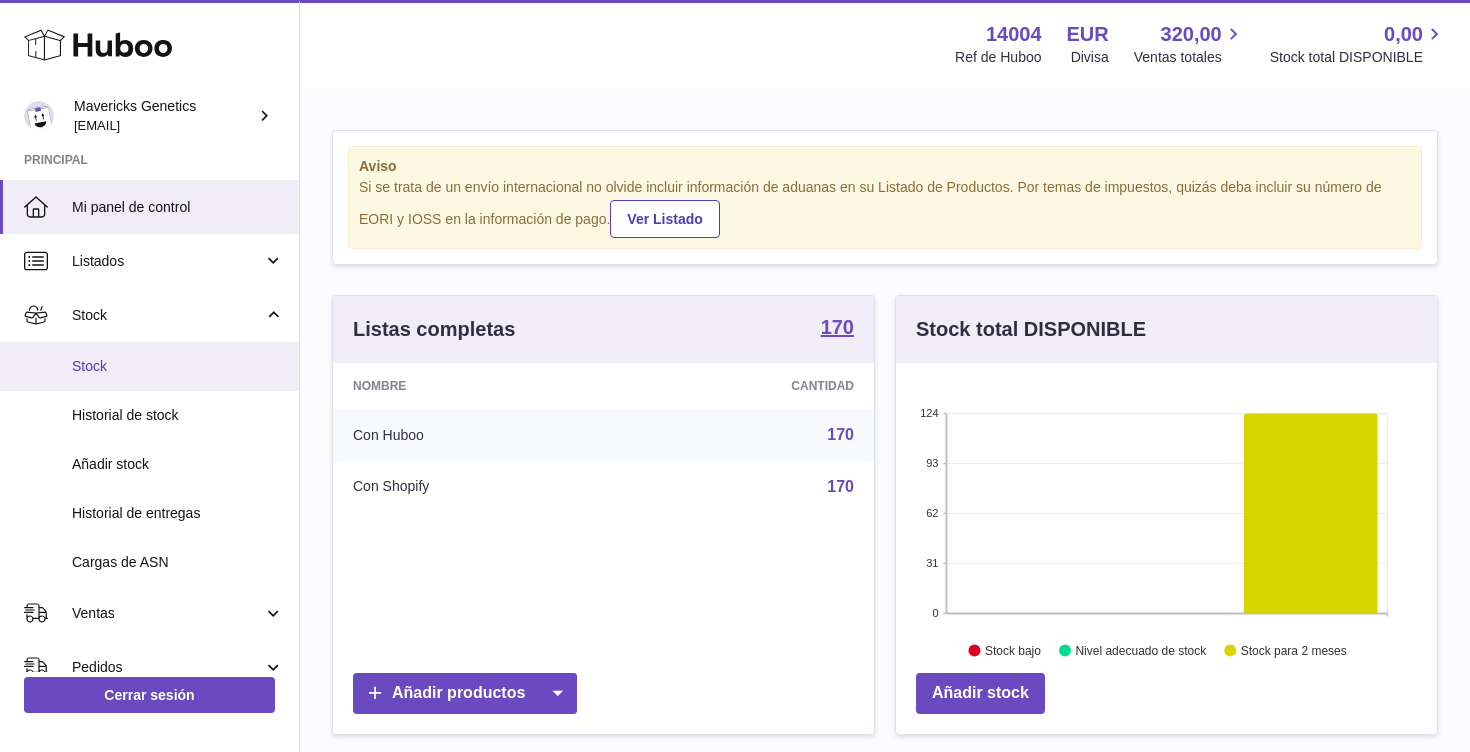 click on "Stock" at bounding box center (178, 366) 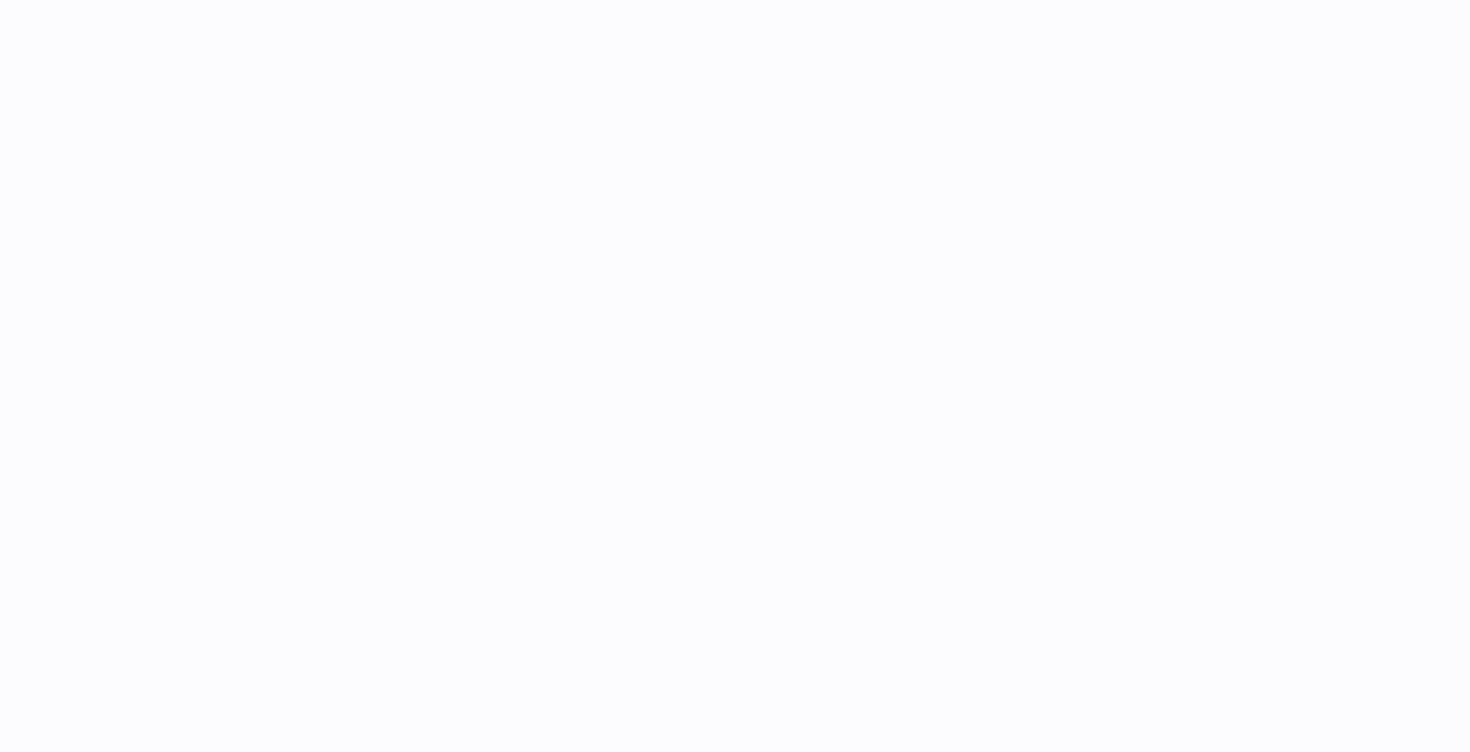 scroll, scrollTop: 0, scrollLeft: 0, axis: both 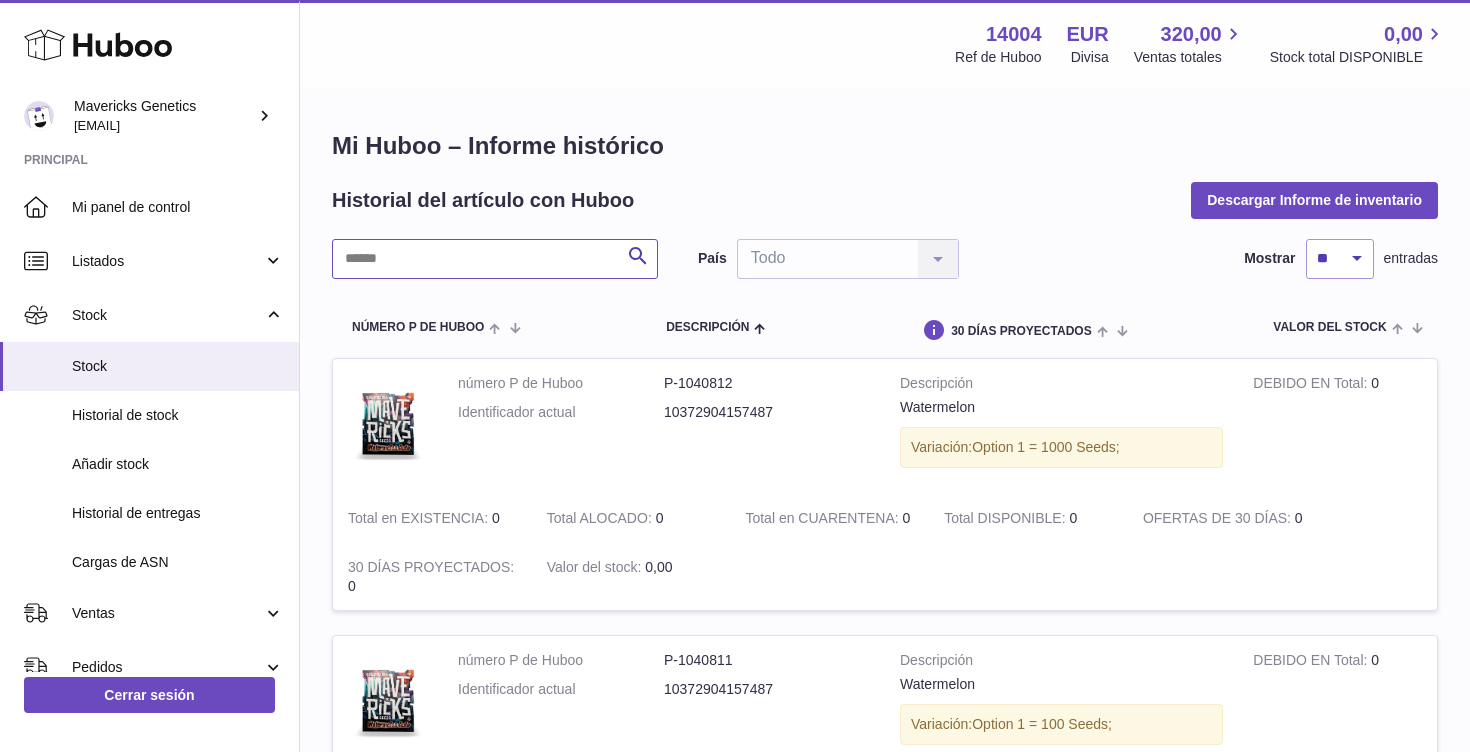 click at bounding box center (495, 259) 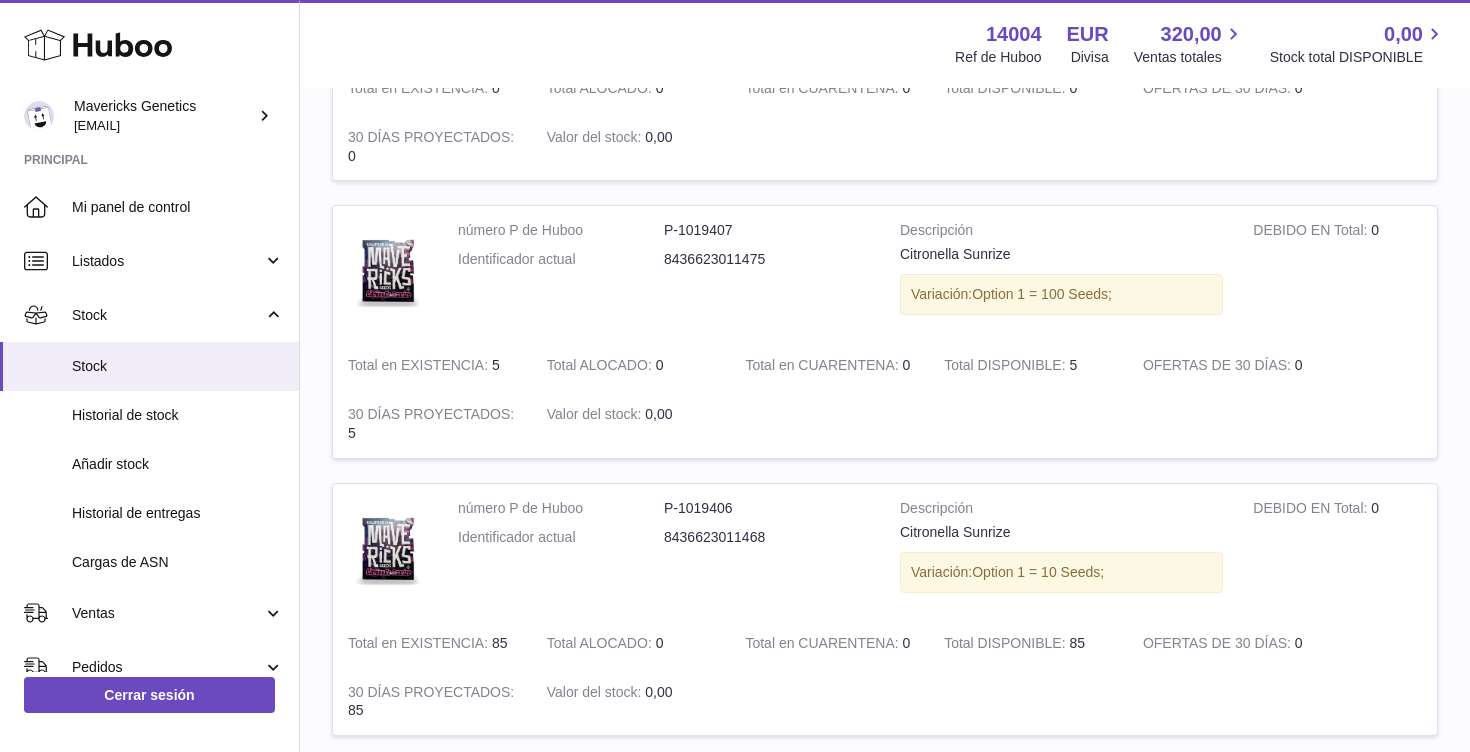 scroll, scrollTop: 822, scrollLeft: 0, axis: vertical 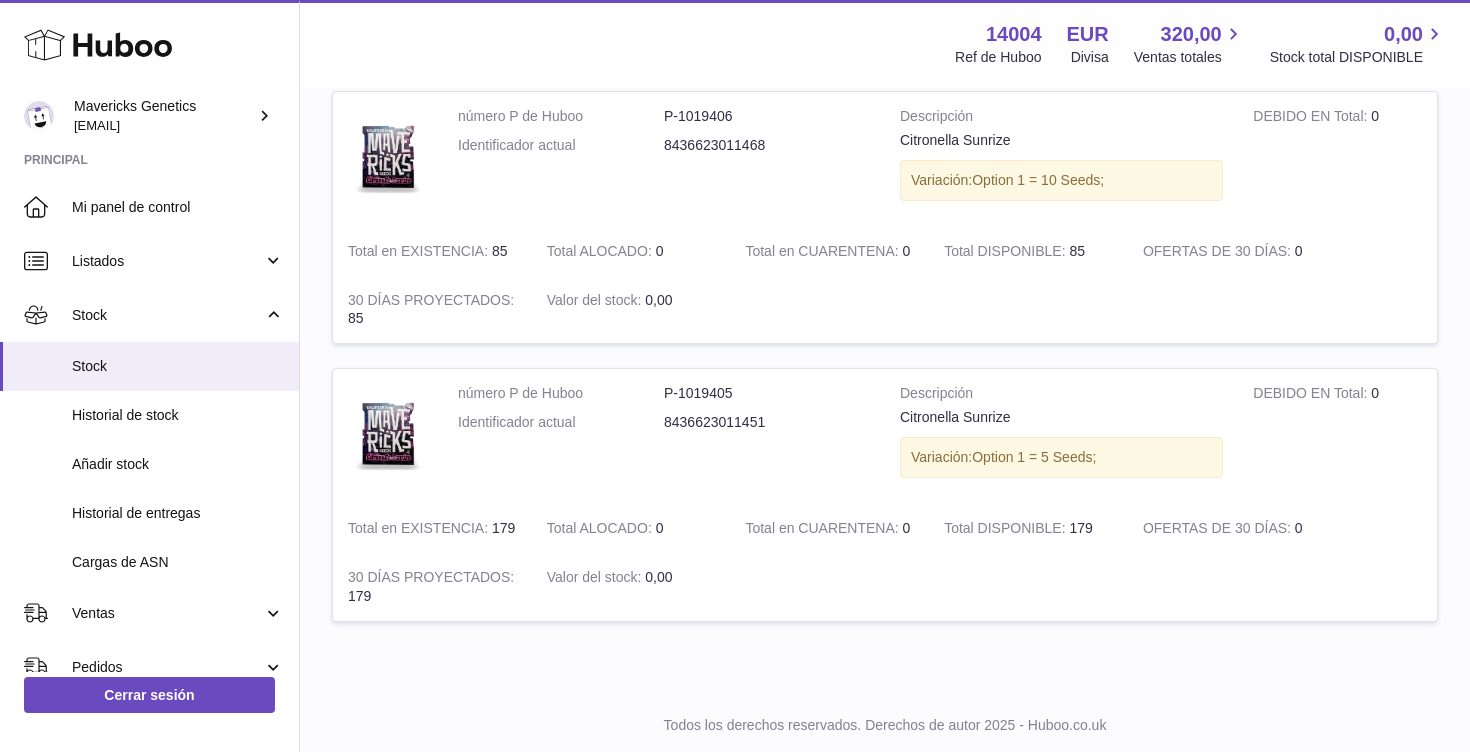 type on "*****" 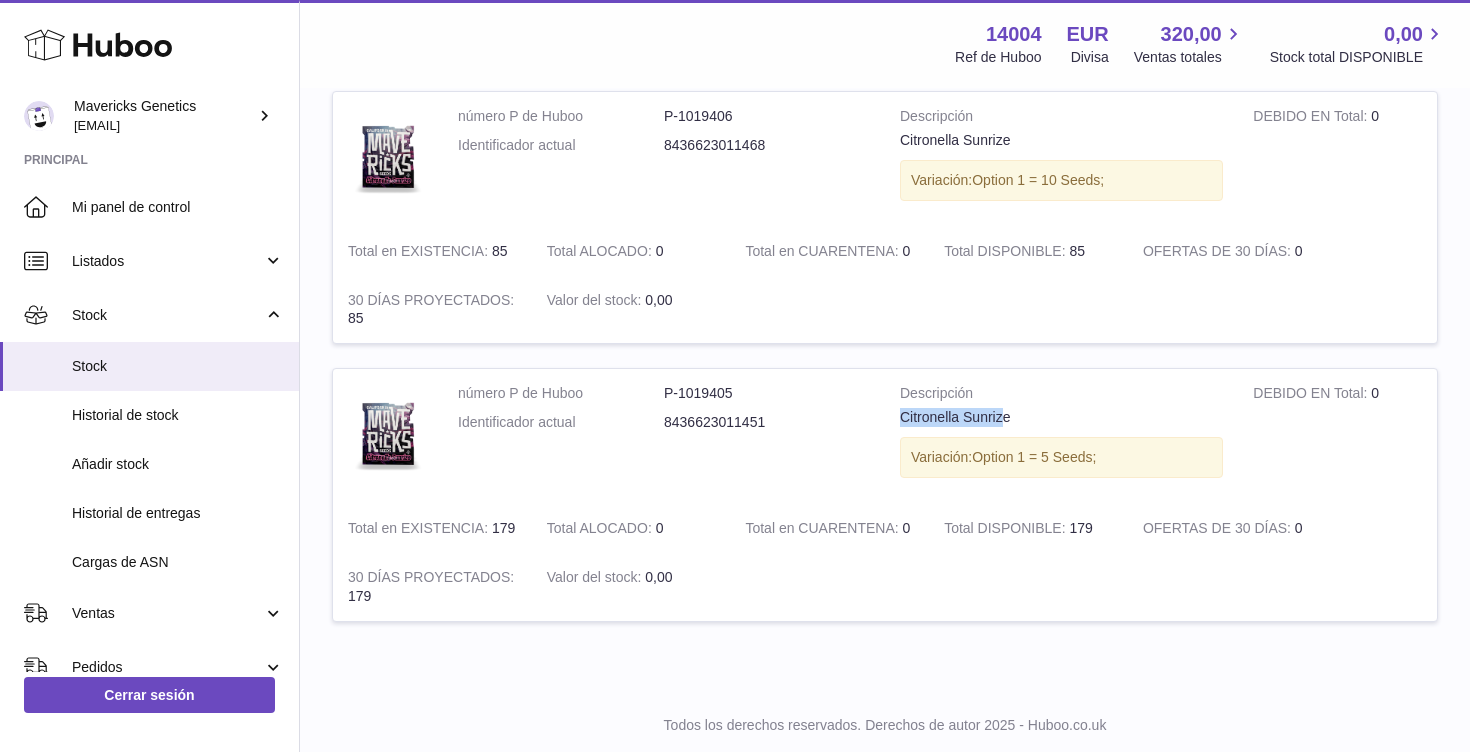 drag, startPoint x: 902, startPoint y: 419, endPoint x: 1005, endPoint y: 419, distance: 103 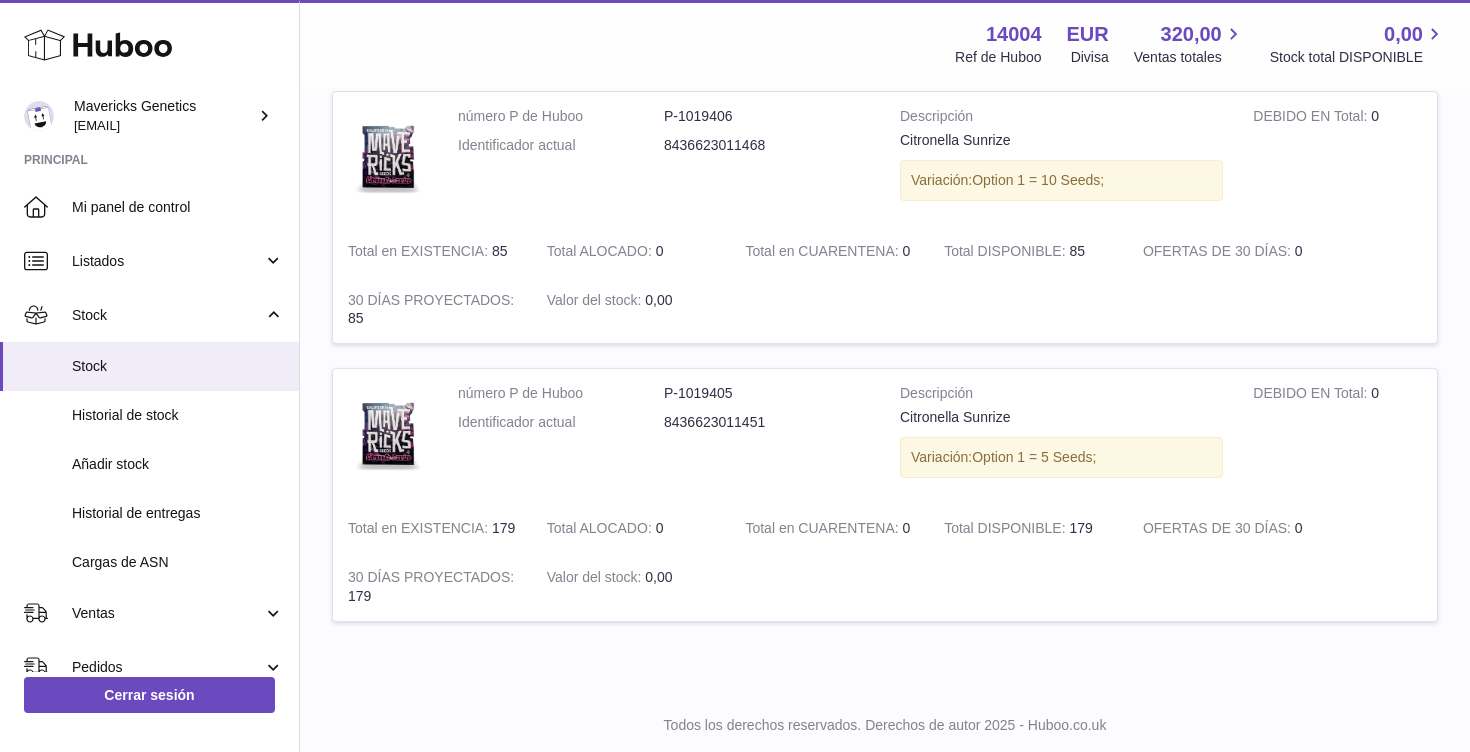 click on "Citronella Sunrize" at bounding box center (1061, 417) 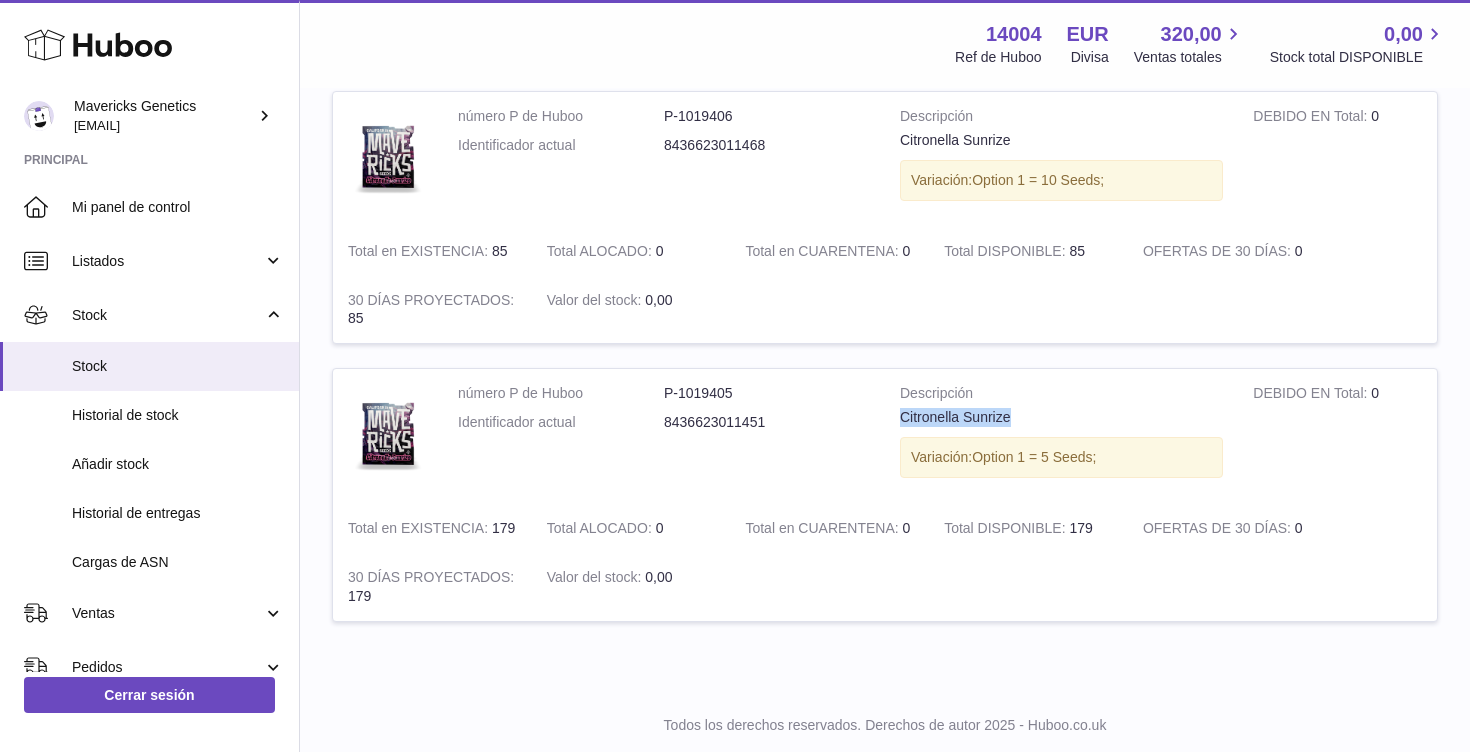 drag, startPoint x: 898, startPoint y: 418, endPoint x: 1039, endPoint y: 418, distance: 141 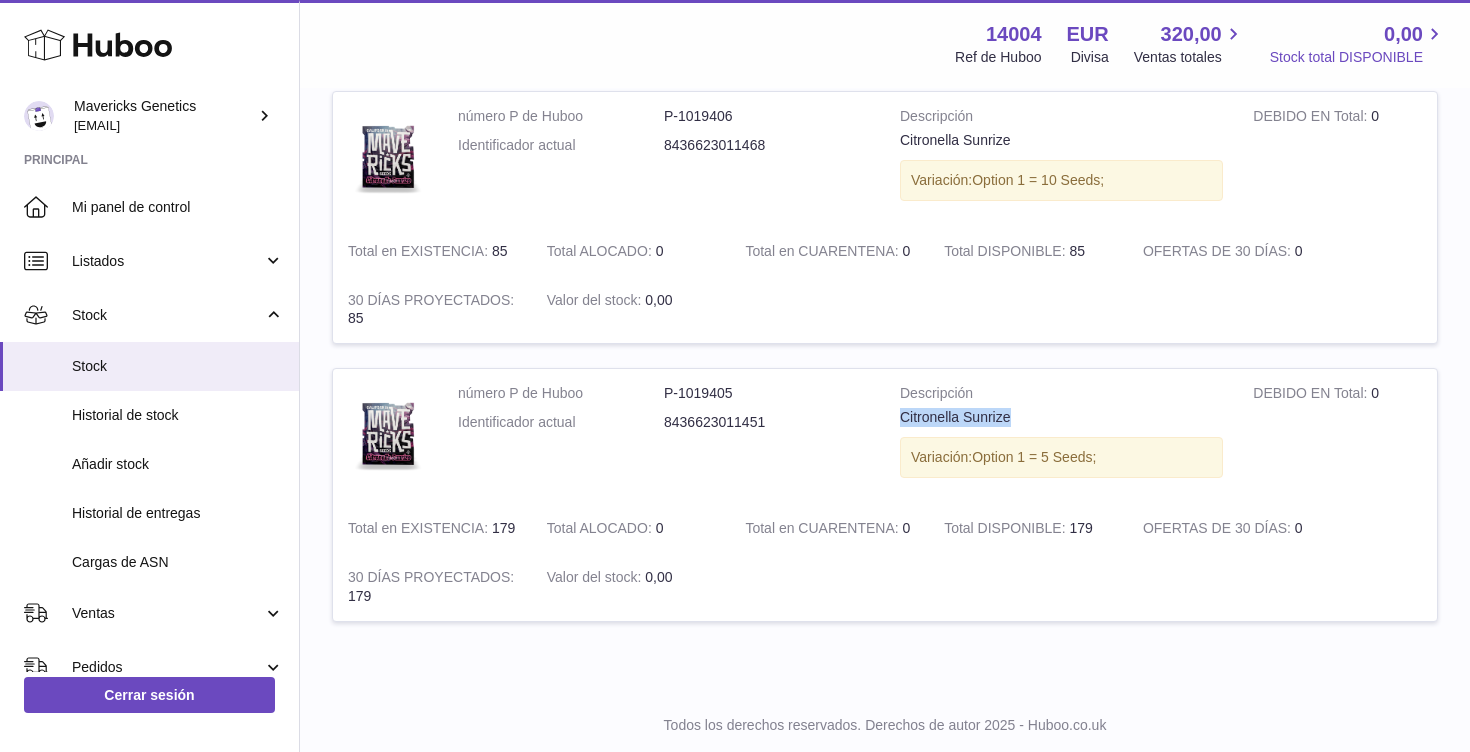 copy on "Citronella Sunrize" 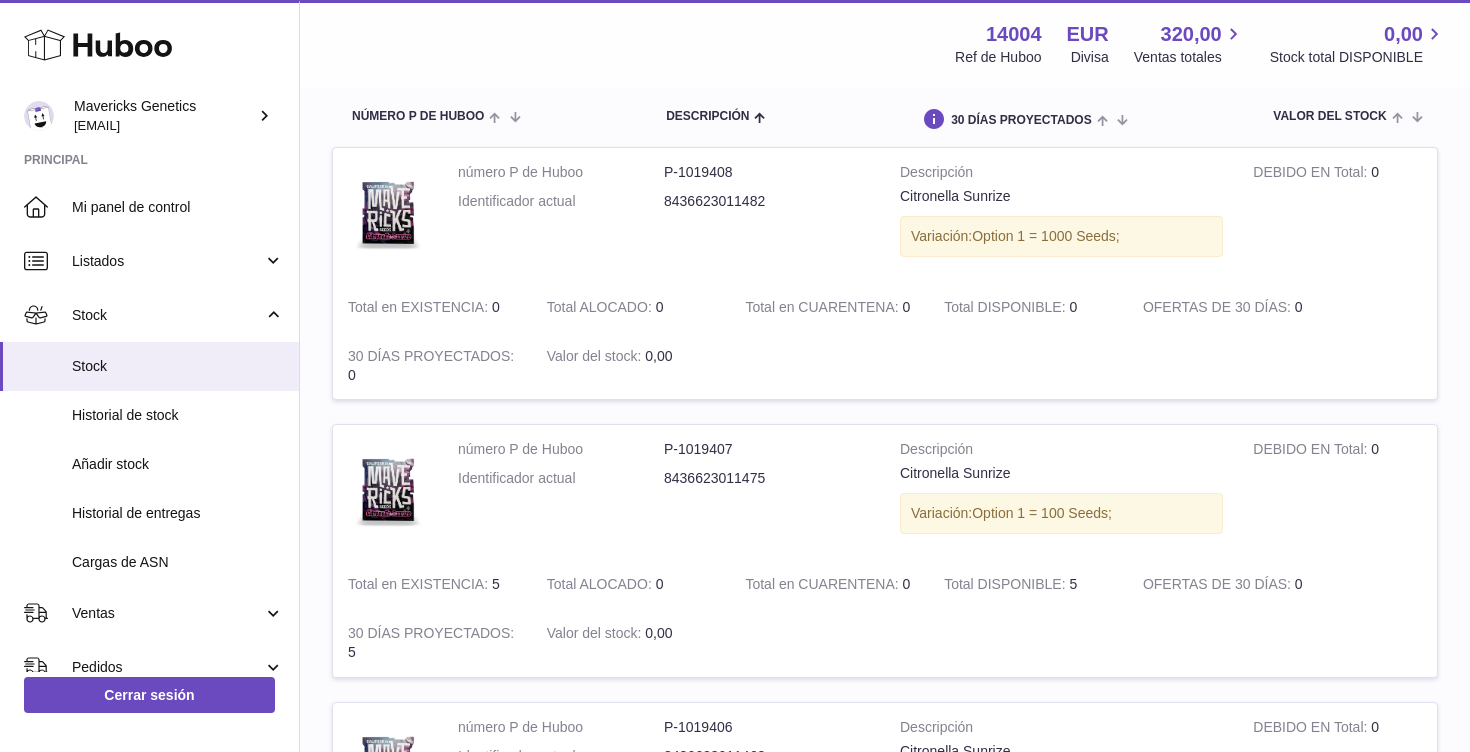 scroll, scrollTop: 162, scrollLeft: 0, axis: vertical 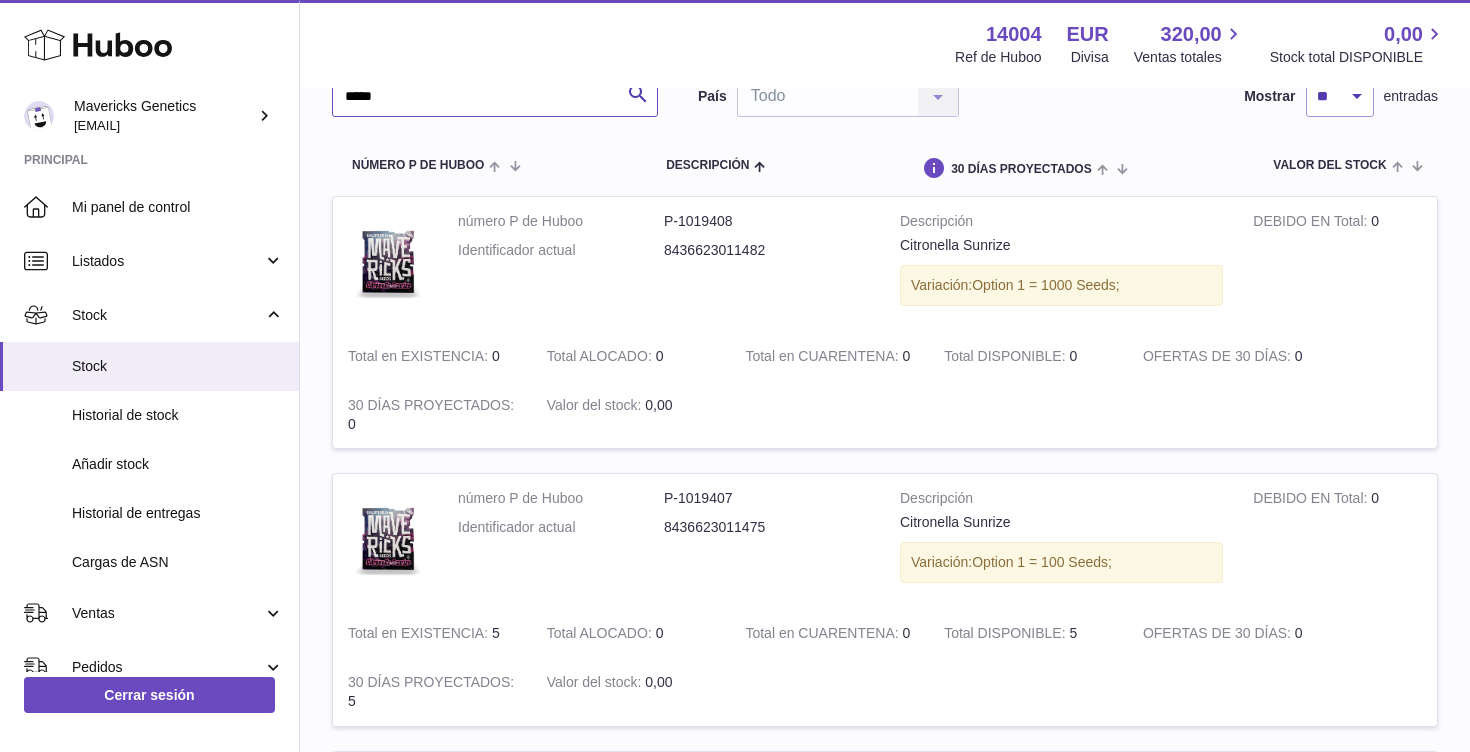 click on "*****" at bounding box center [495, 97] 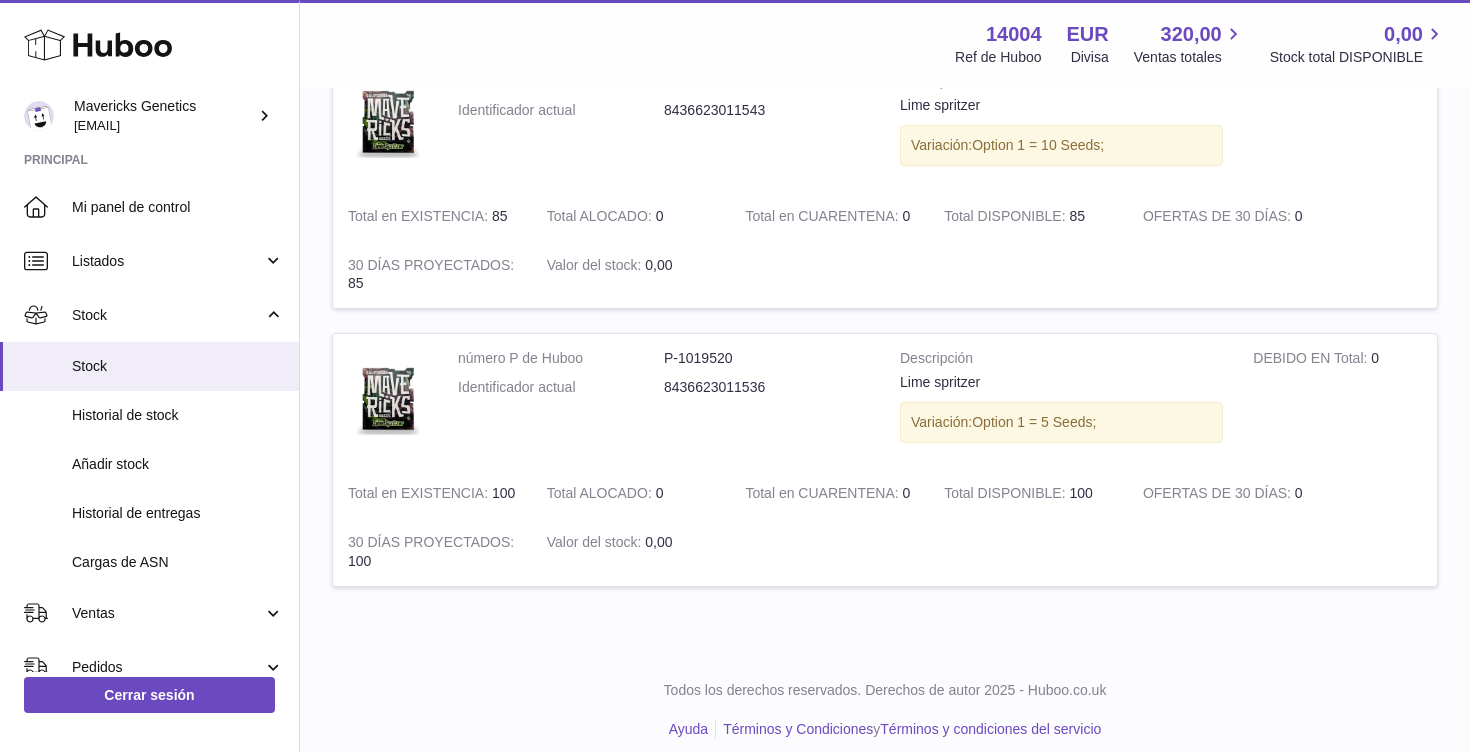 scroll, scrollTop: 874, scrollLeft: 0, axis: vertical 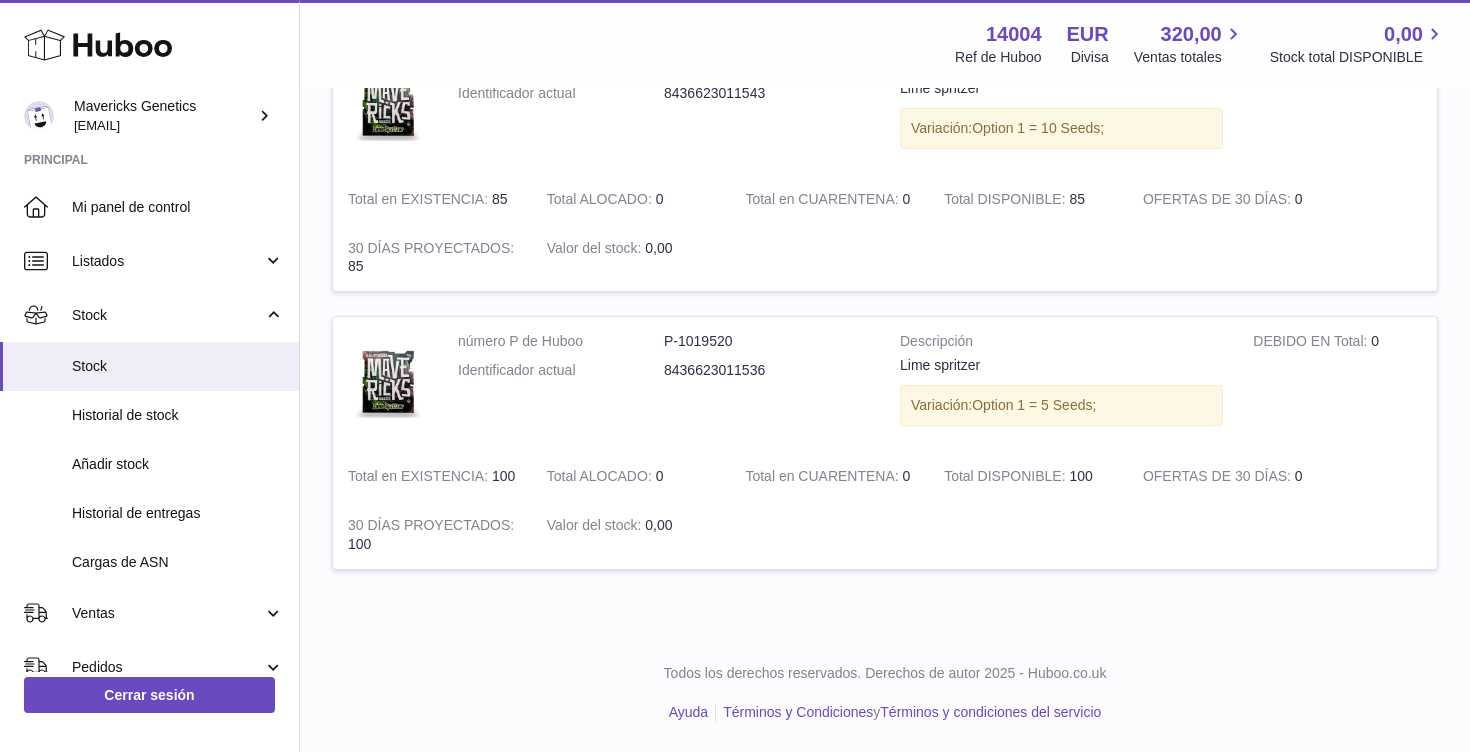 type on "****" 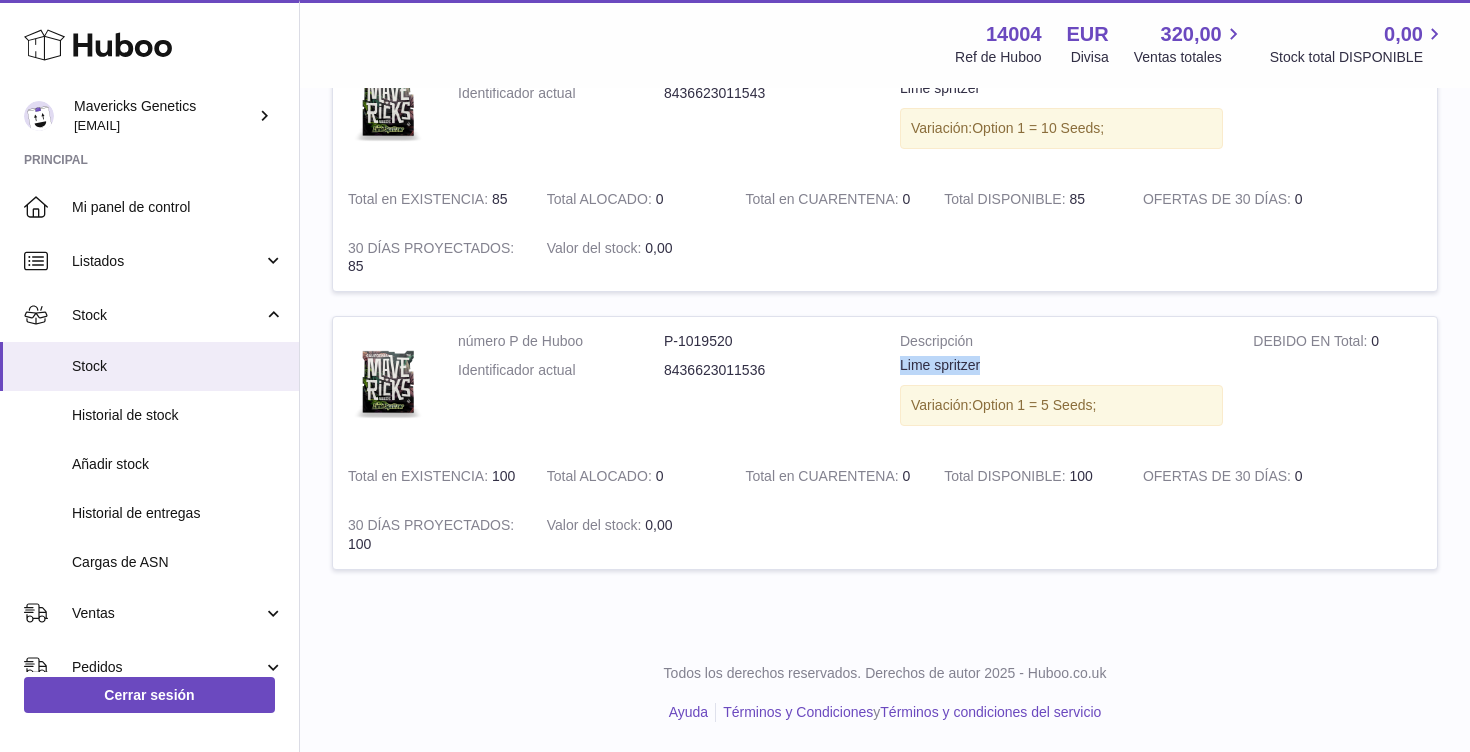 drag, startPoint x: 896, startPoint y: 365, endPoint x: 990, endPoint y: 366, distance: 94.00532 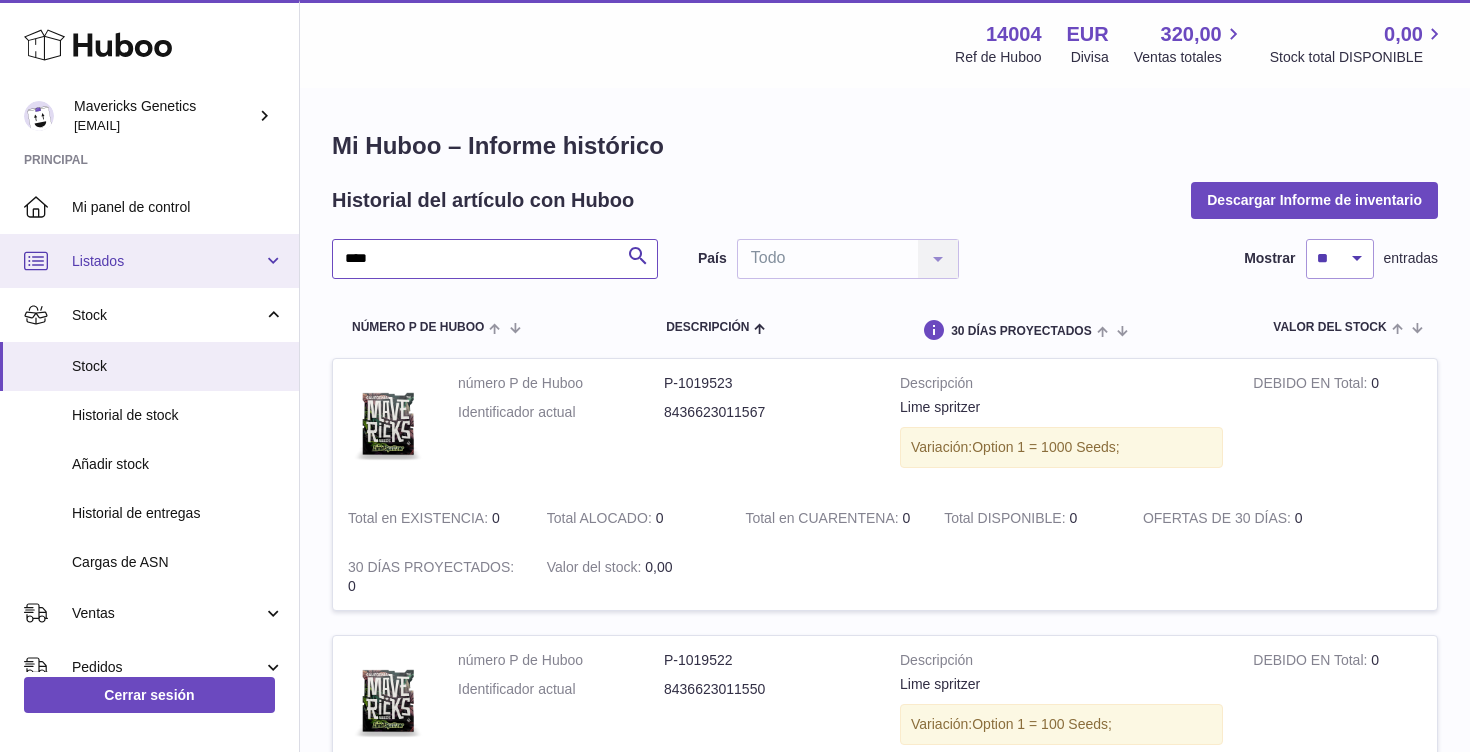 drag, startPoint x: 503, startPoint y: 256, endPoint x: 275, endPoint y: 246, distance: 228.2192 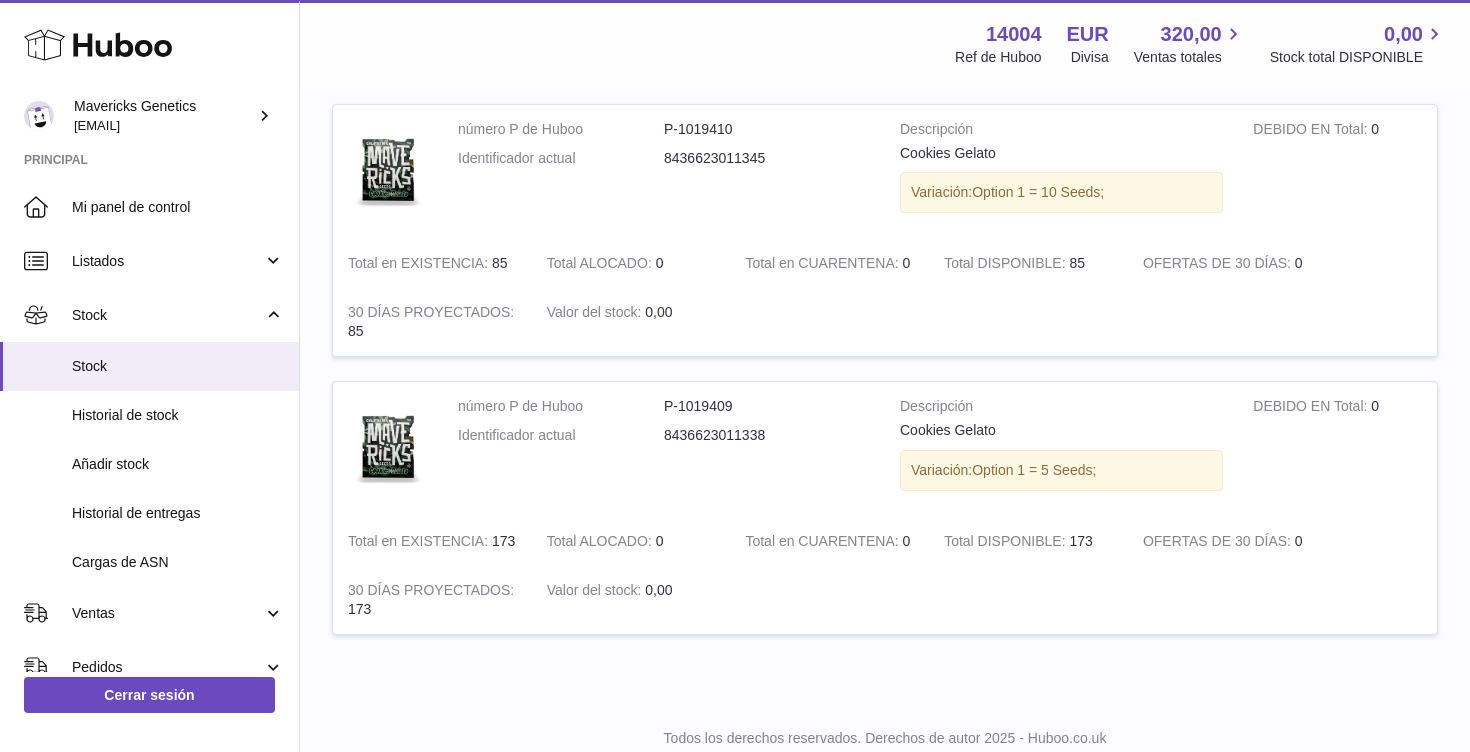 scroll, scrollTop: 1918, scrollLeft: 0, axis: vertical 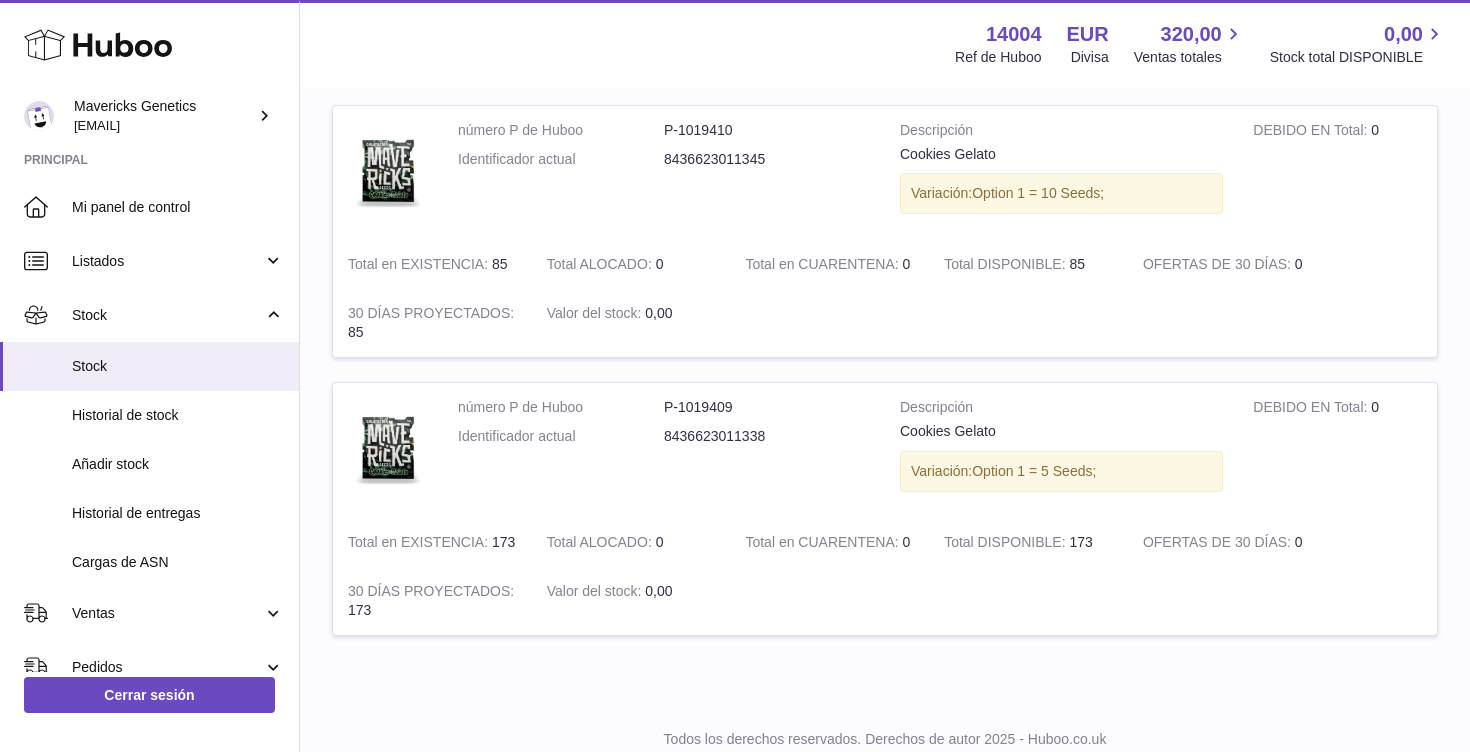 type on "*******" 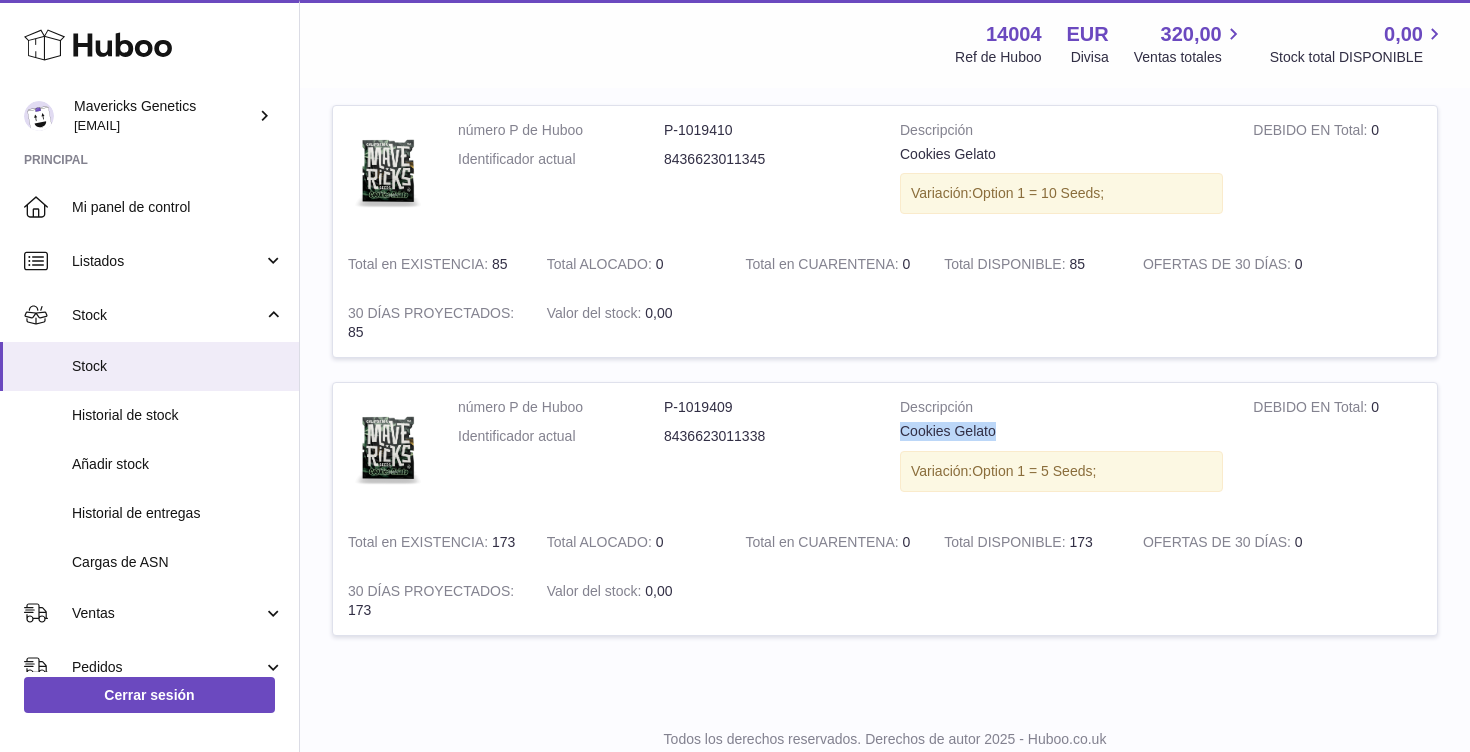 drag, startPoint x: 897, startPoint y: 433, endPoint x: 1003, endPoint y: 433, distance: 106 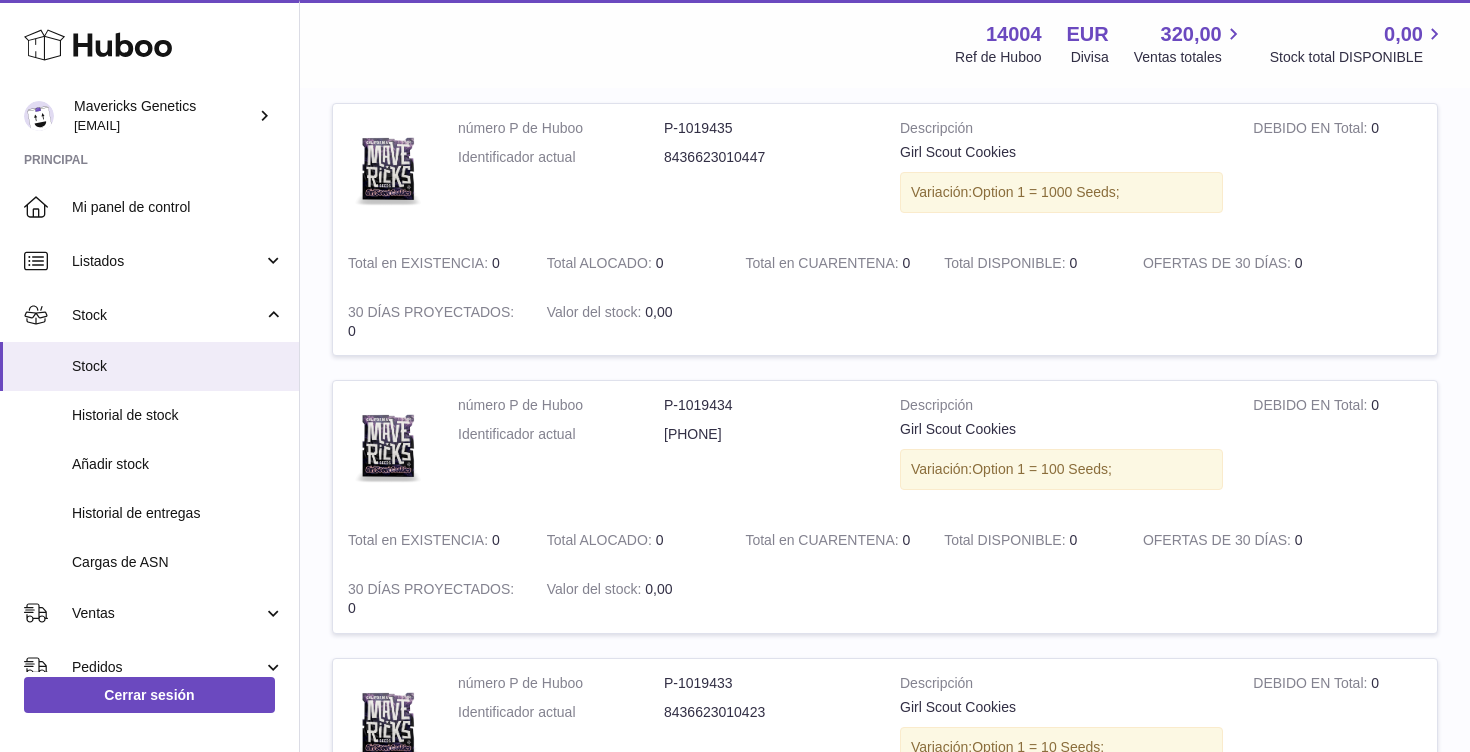 scroll, scrollTop: 0, scrollLeft: 0, axis: both 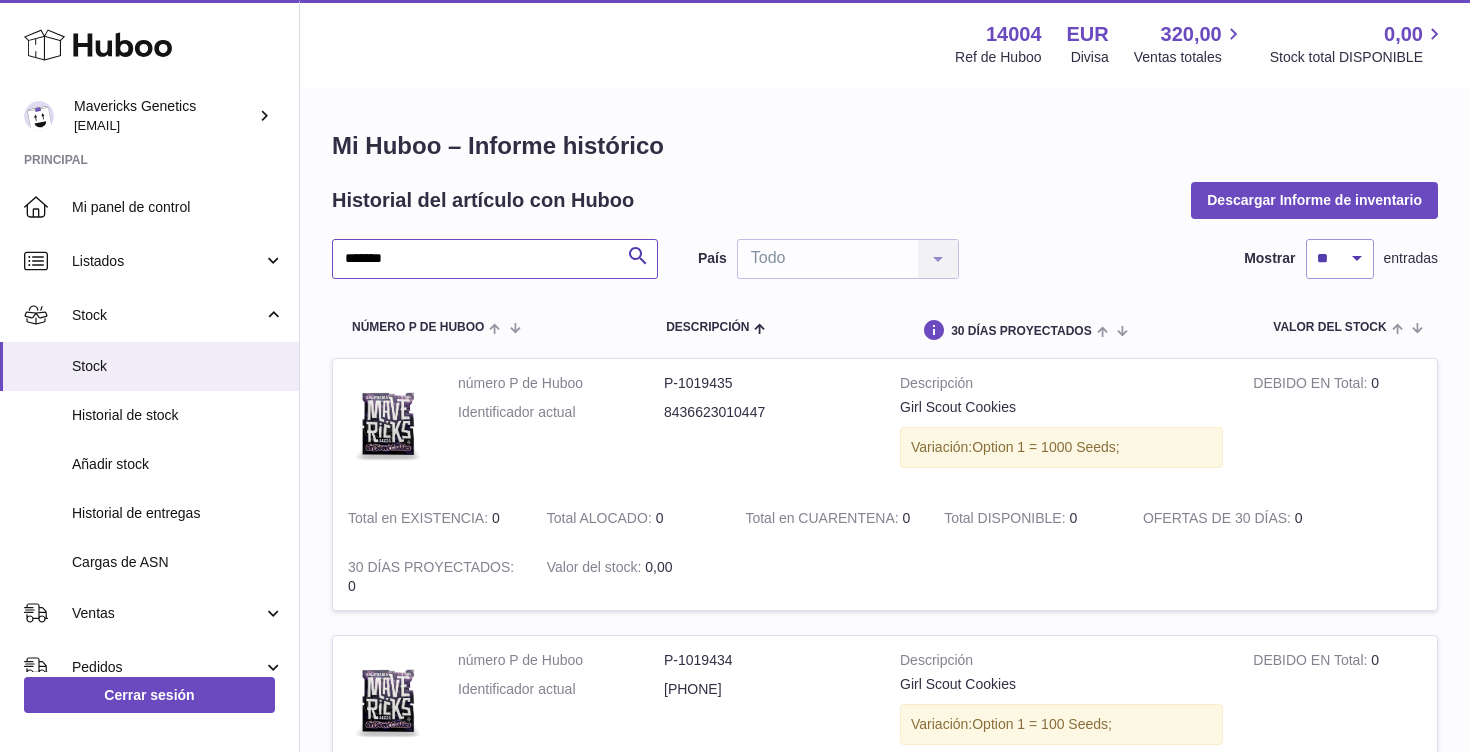 click on "*******" at bounding box center [495, 259] 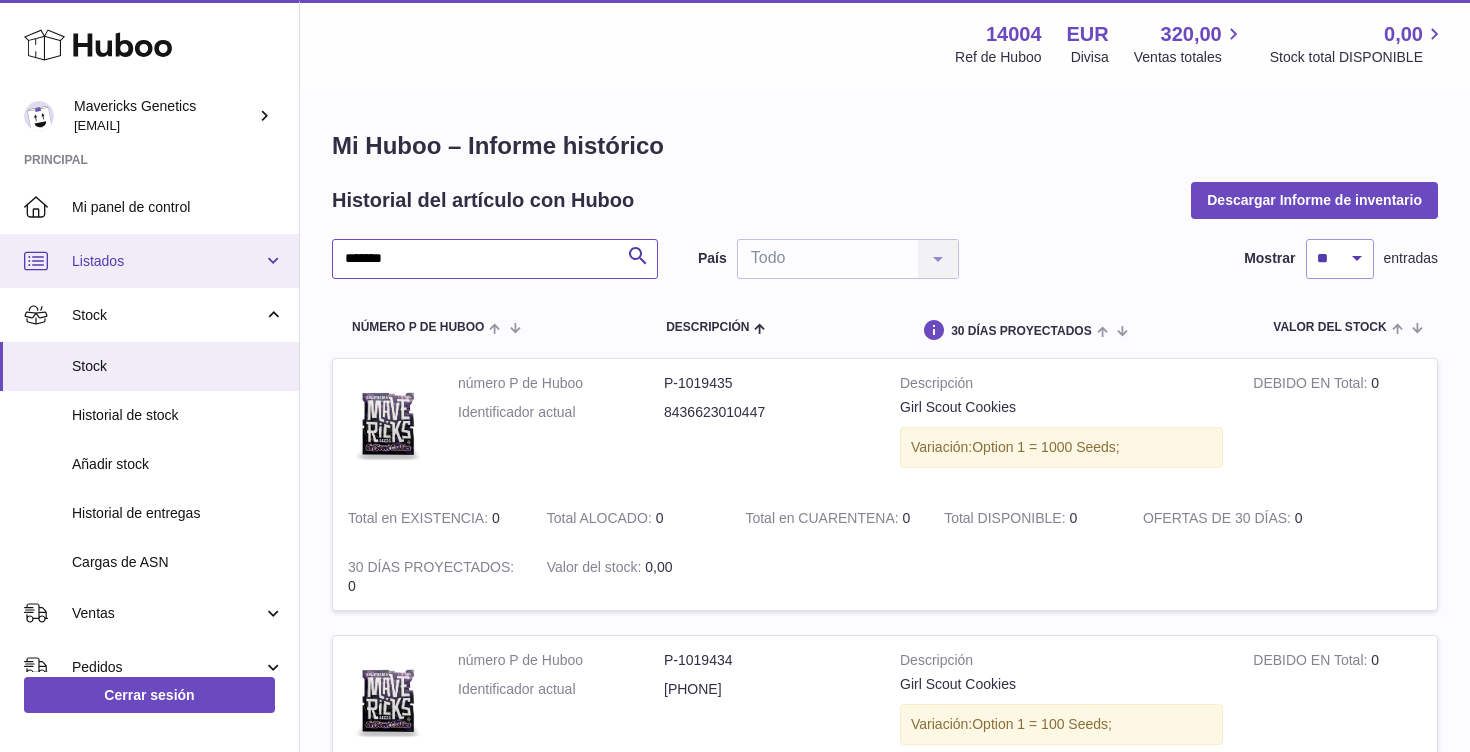 drag, startPoint x: 522, startPoint y: 250, endPoint x: 287, endPoint y: 247, distance: 235.01915 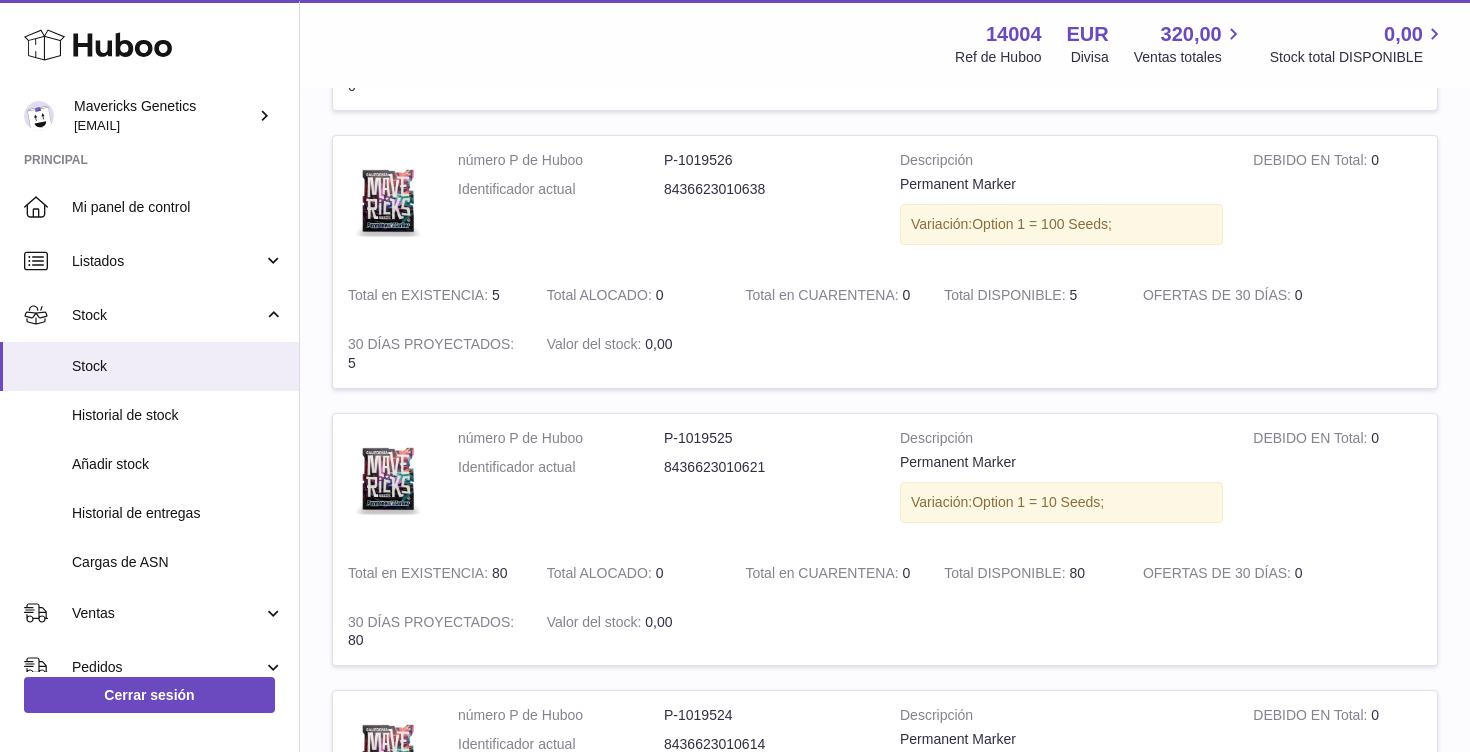 scroll, scrollTop: 843, scrollLeft: 0, axis: vertical 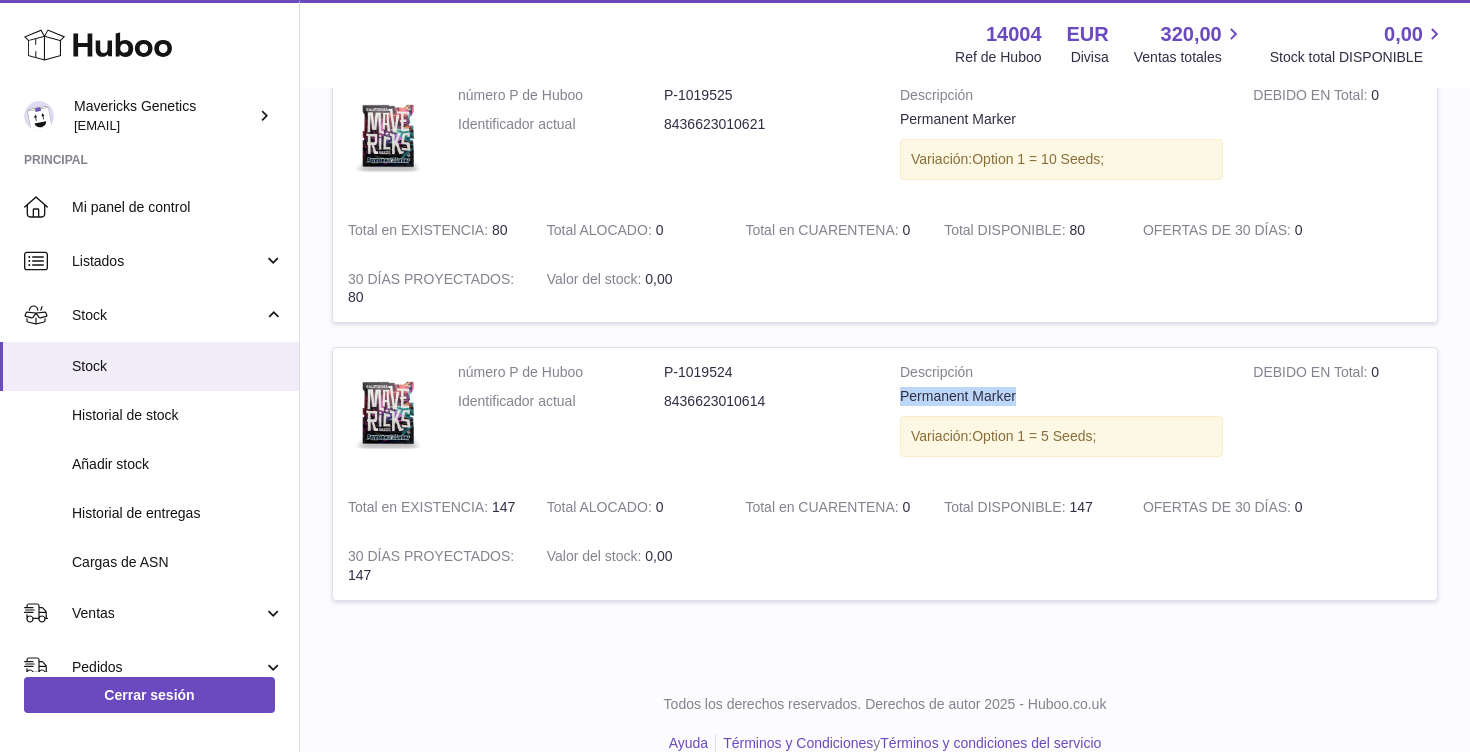 drag, startPoint x: 896, startPoint y: 399, endPoint x: 1023, endPoint y: 403, distance: 127.06297 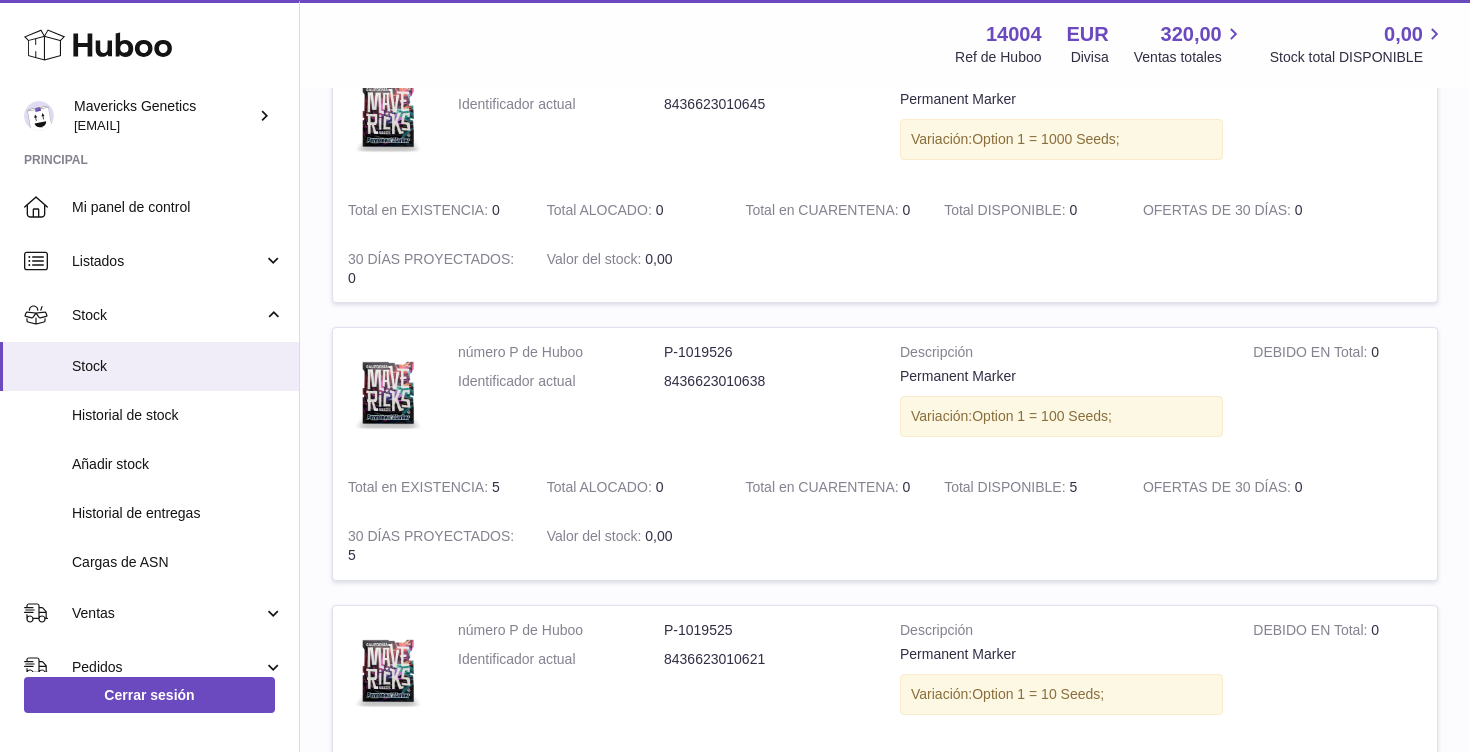 scroll, scrollTop: 0, scrollLeft: 0, axis: both 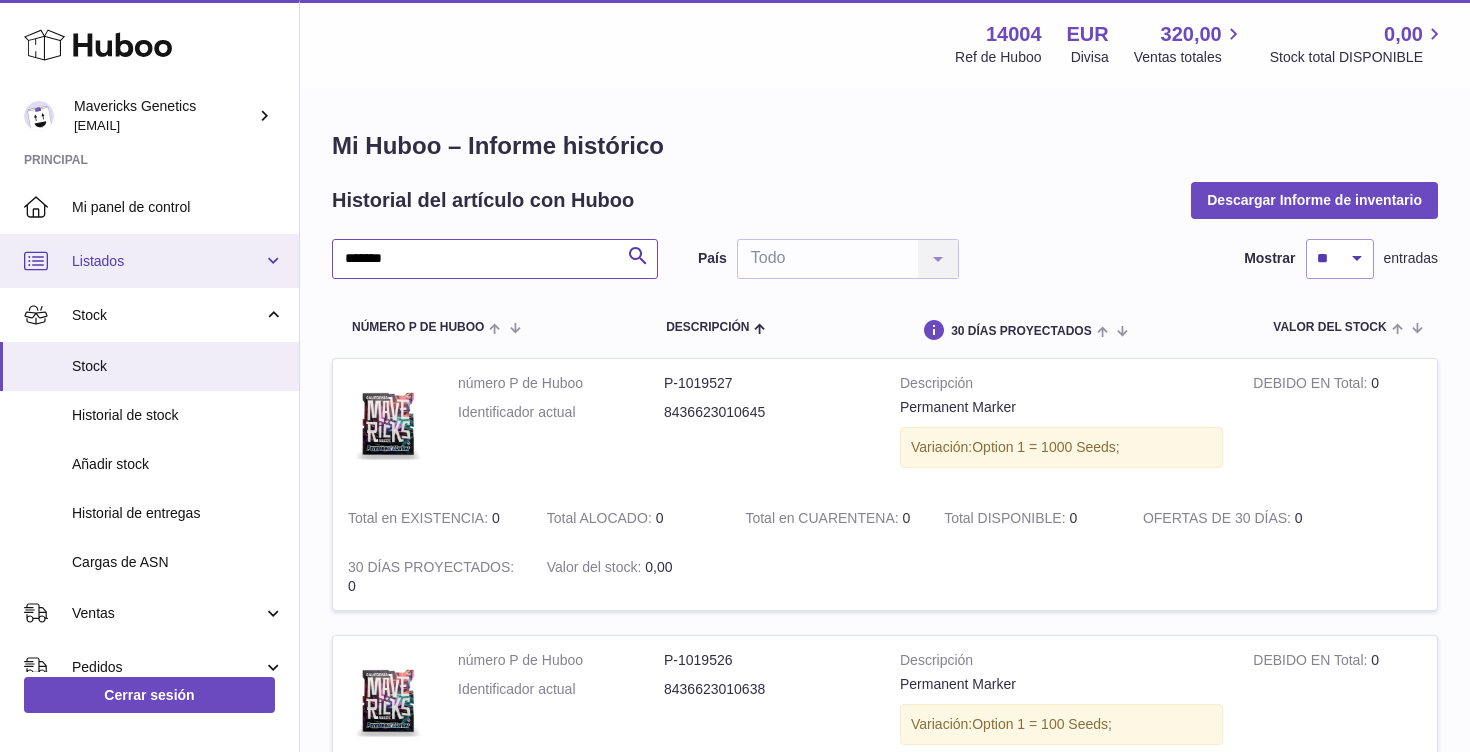 drag, startPoint x: 416, startPoint y: 268, endPoint x: 292, endPoint y: 268, distance: 124 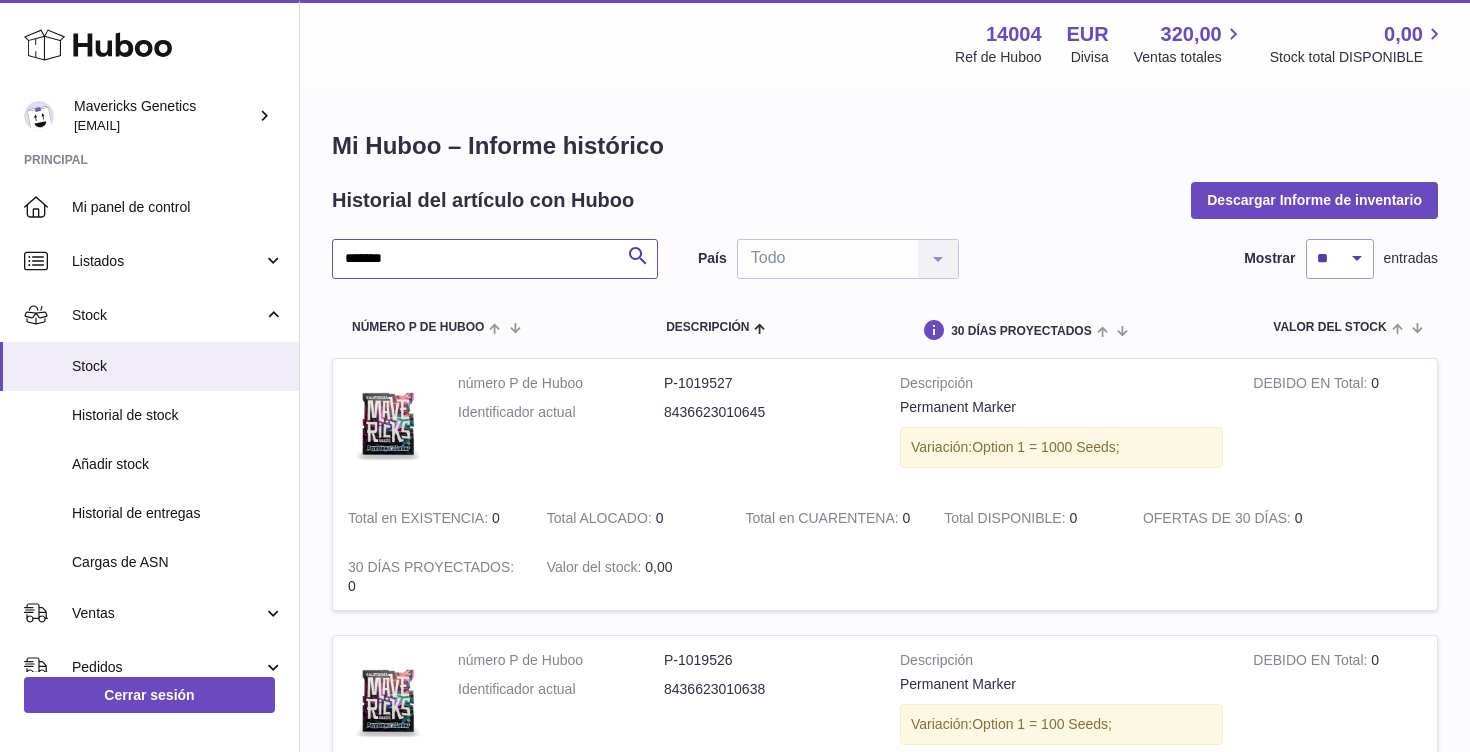 drag, startPoint x: 421, startPoint y: 259, endPoint x: 347, endPoint y: 259, distance: 74 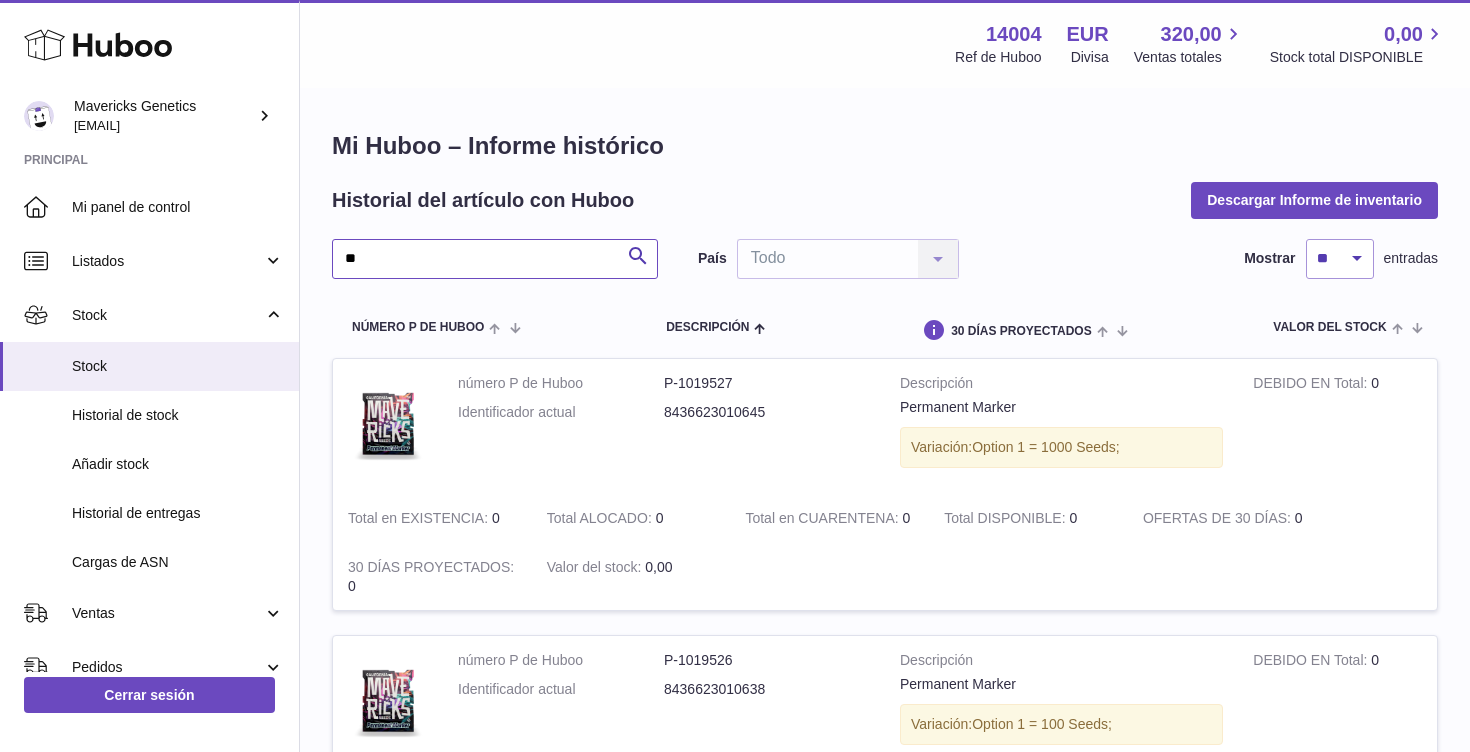 type on "*" 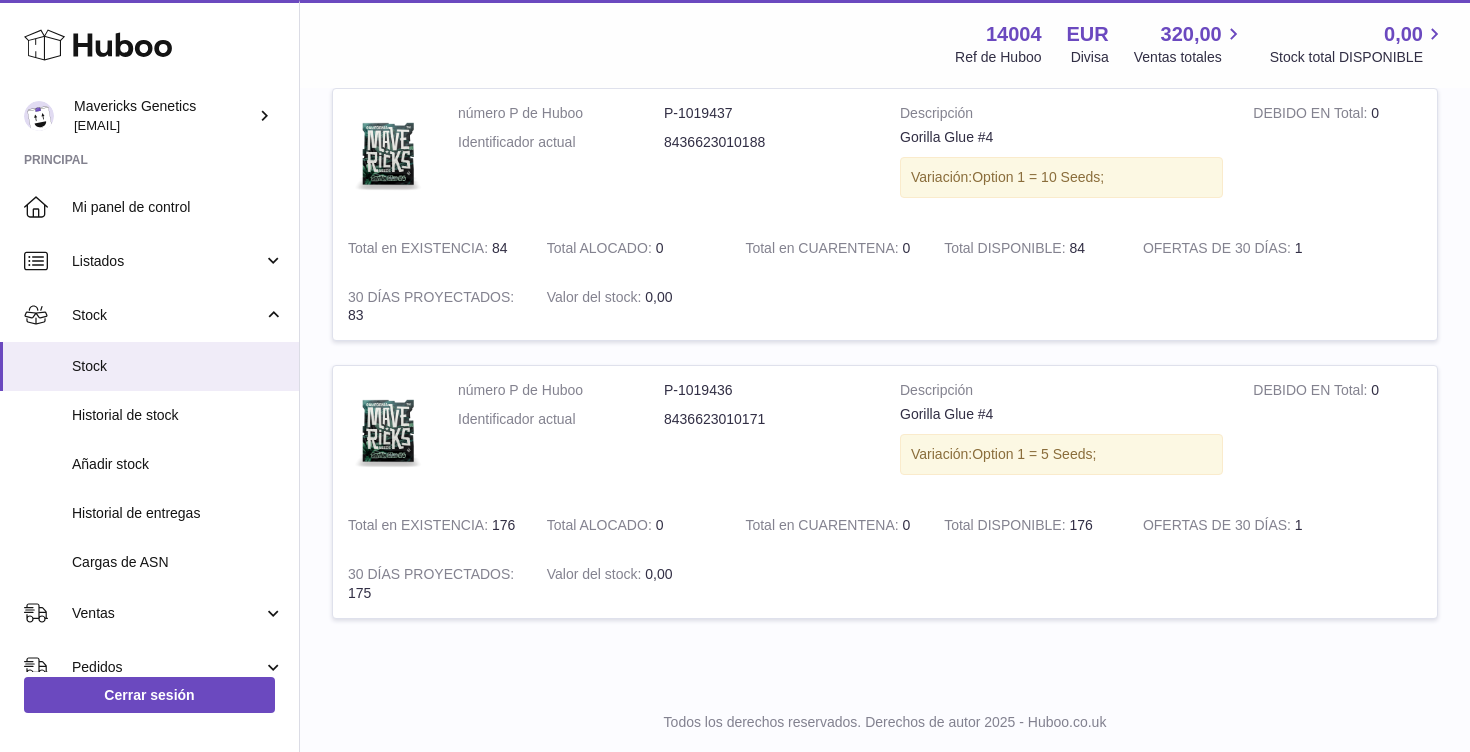 scroll, scrollTop: 826, scrollLeft: 0, axis: vertical 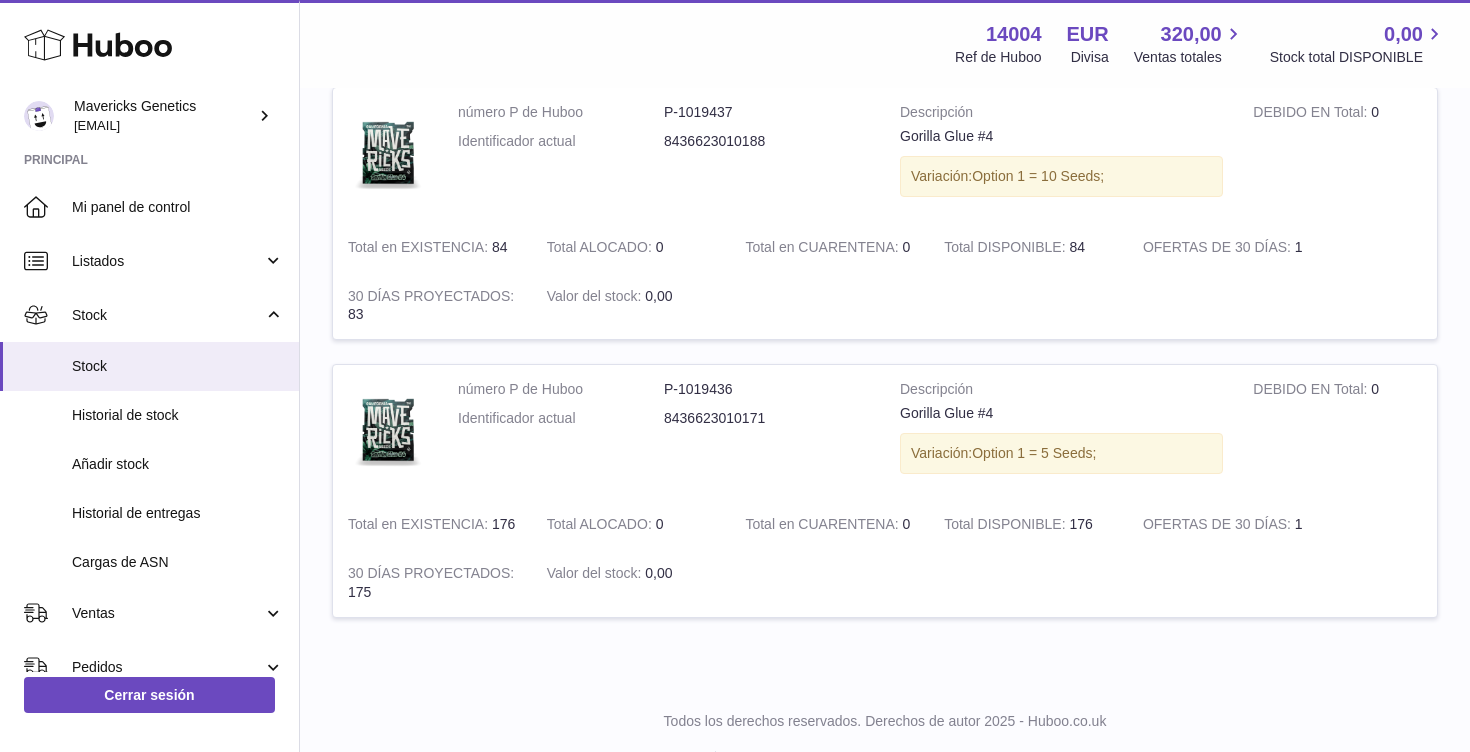 type on "**********" 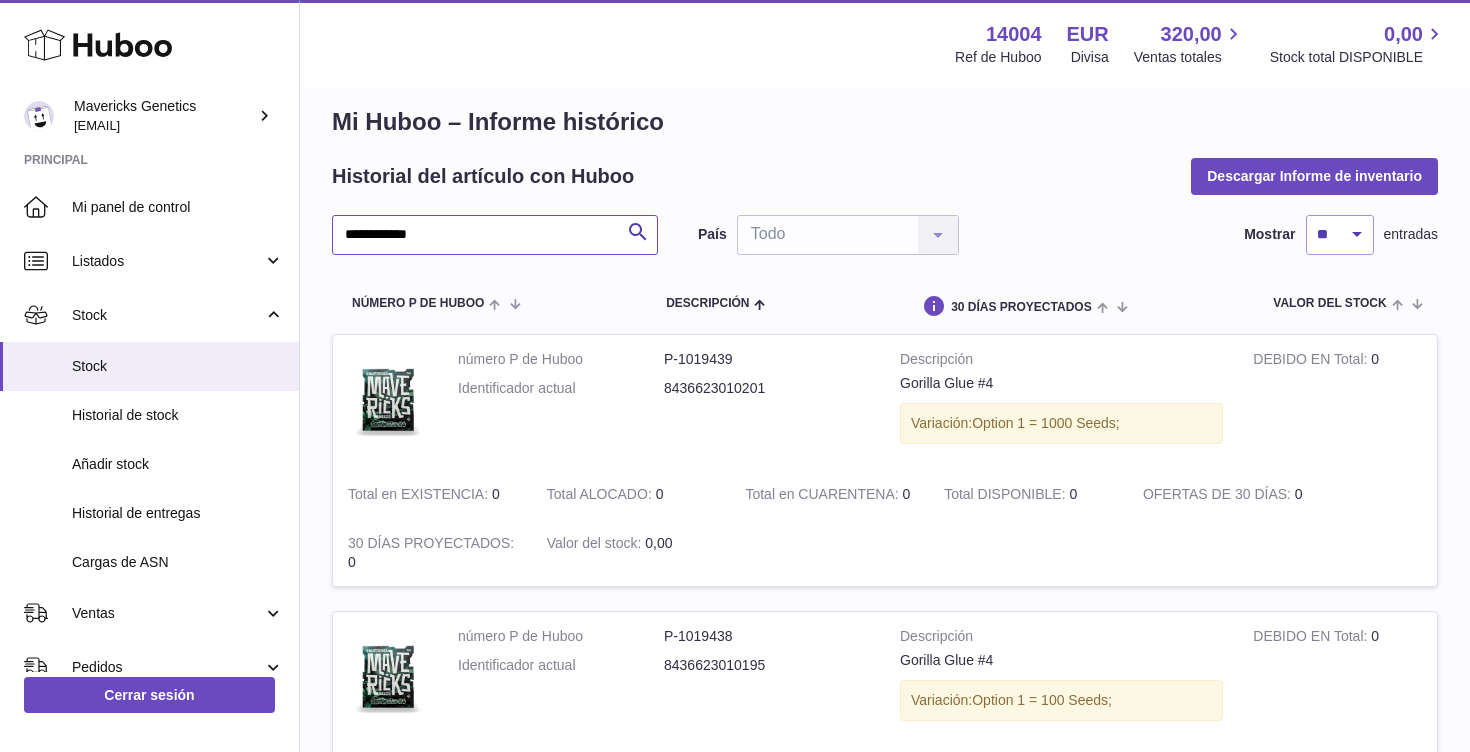 scroll, scrollTop: 0, scrollLeft: 0, axis: both 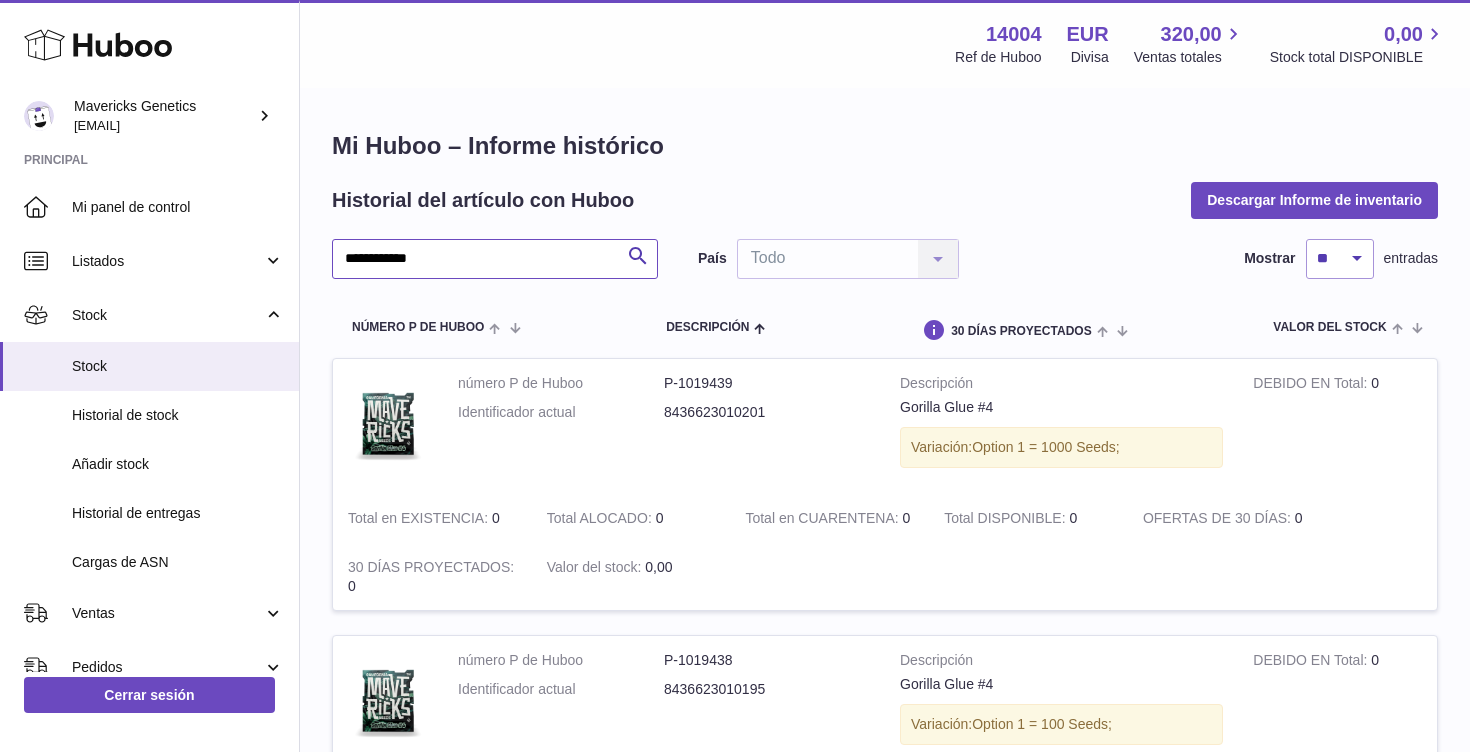 drag, startPoint x: 466, startPoint y: 263, endPoint x: 295, endPoint y: 269, distance: 171.10522 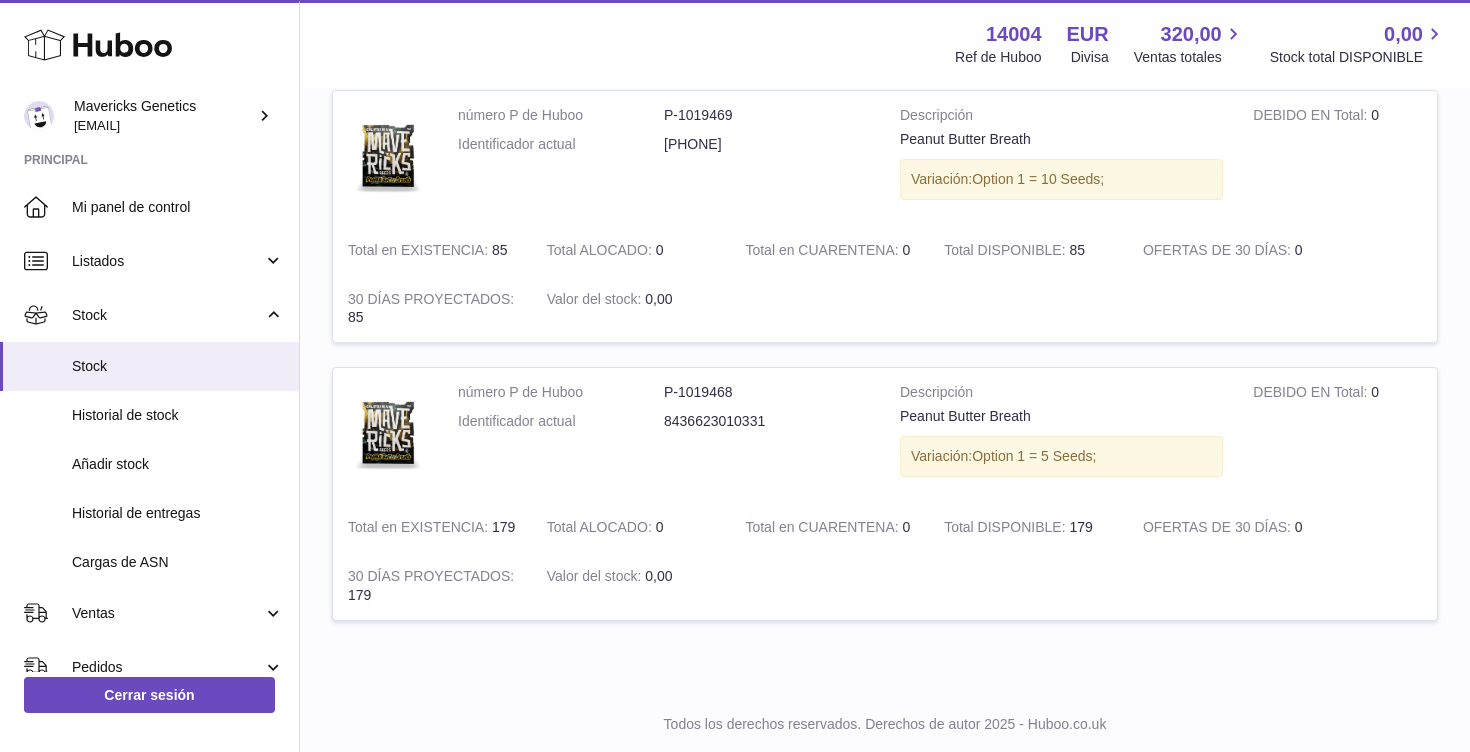 scroll, scrollTop: 420, scrollLeft: 0, axis: vertical 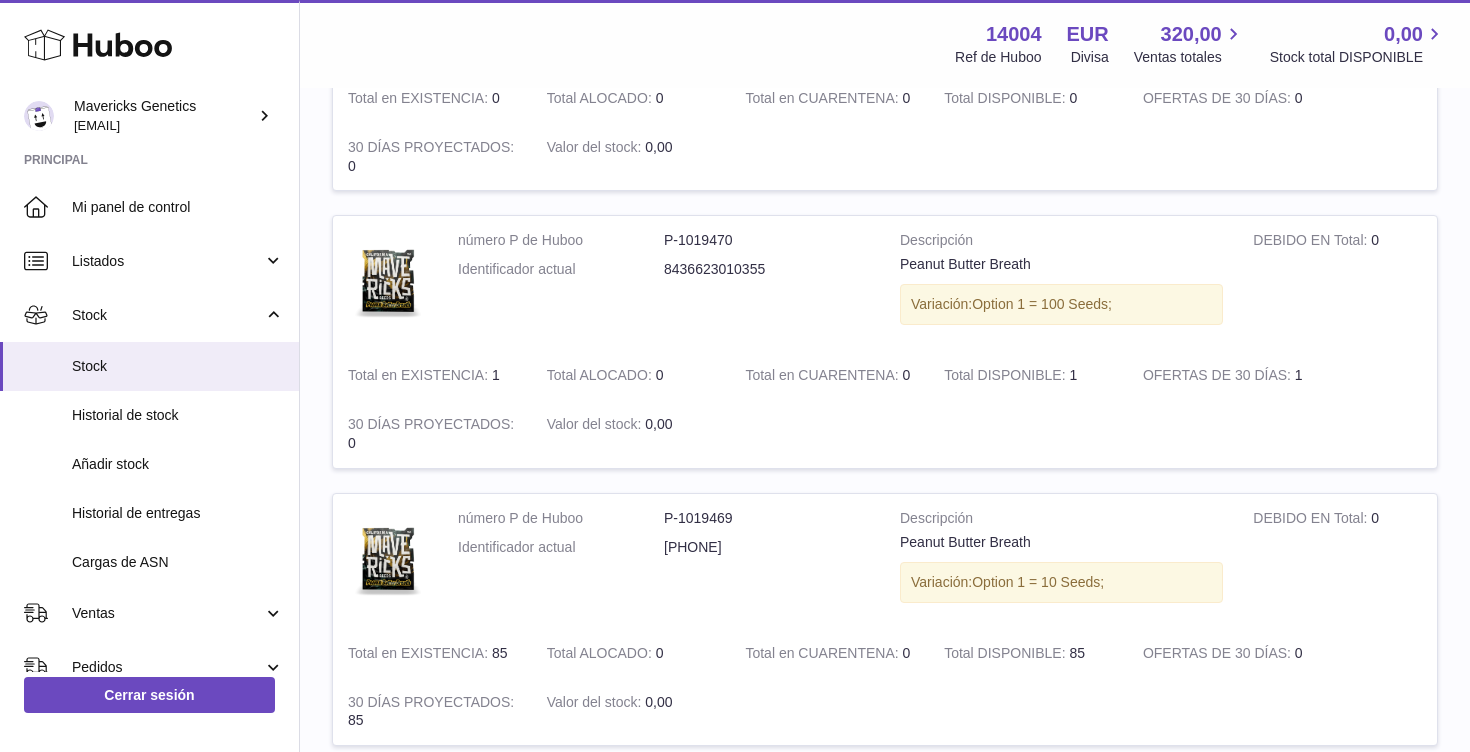 type on "***" 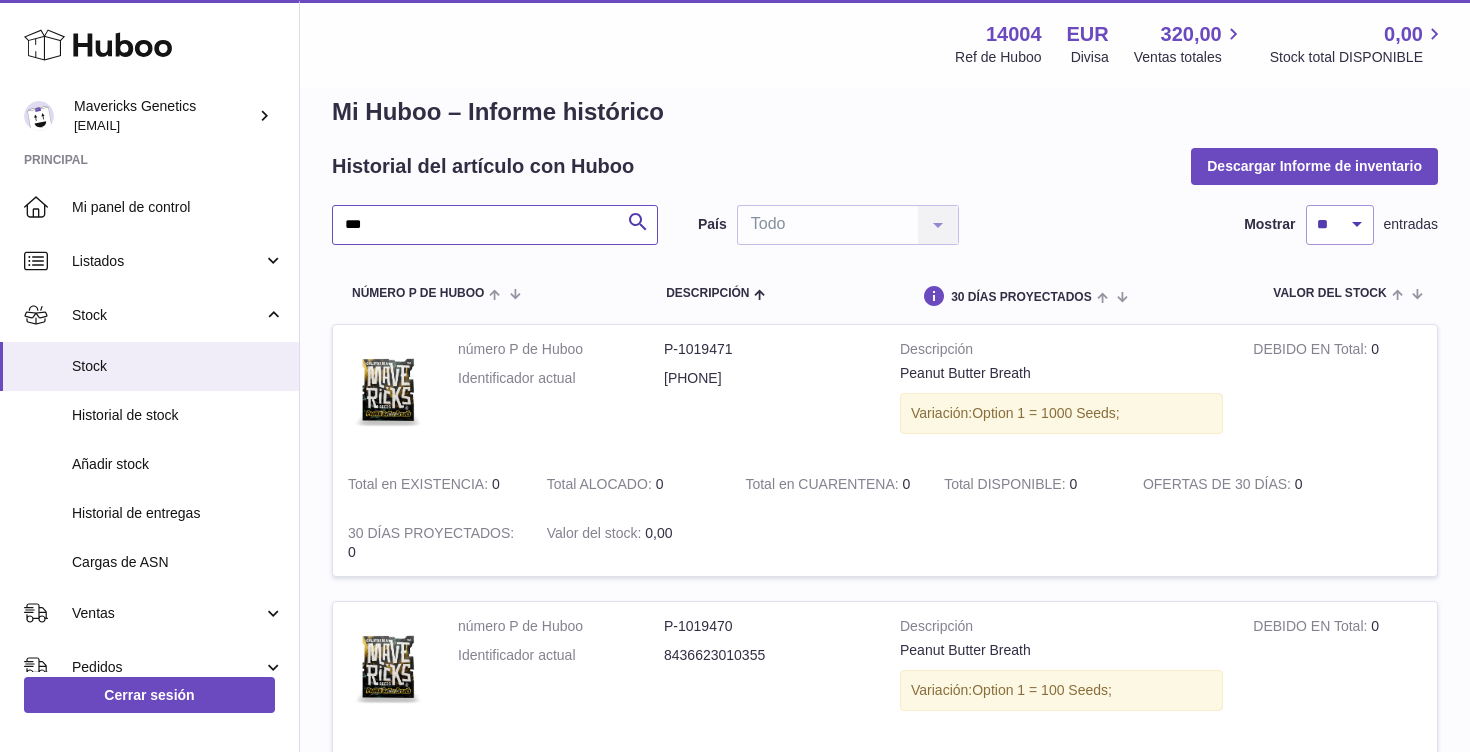 scroll, scrollTop: 0, scrollLeft: 0, axis: both 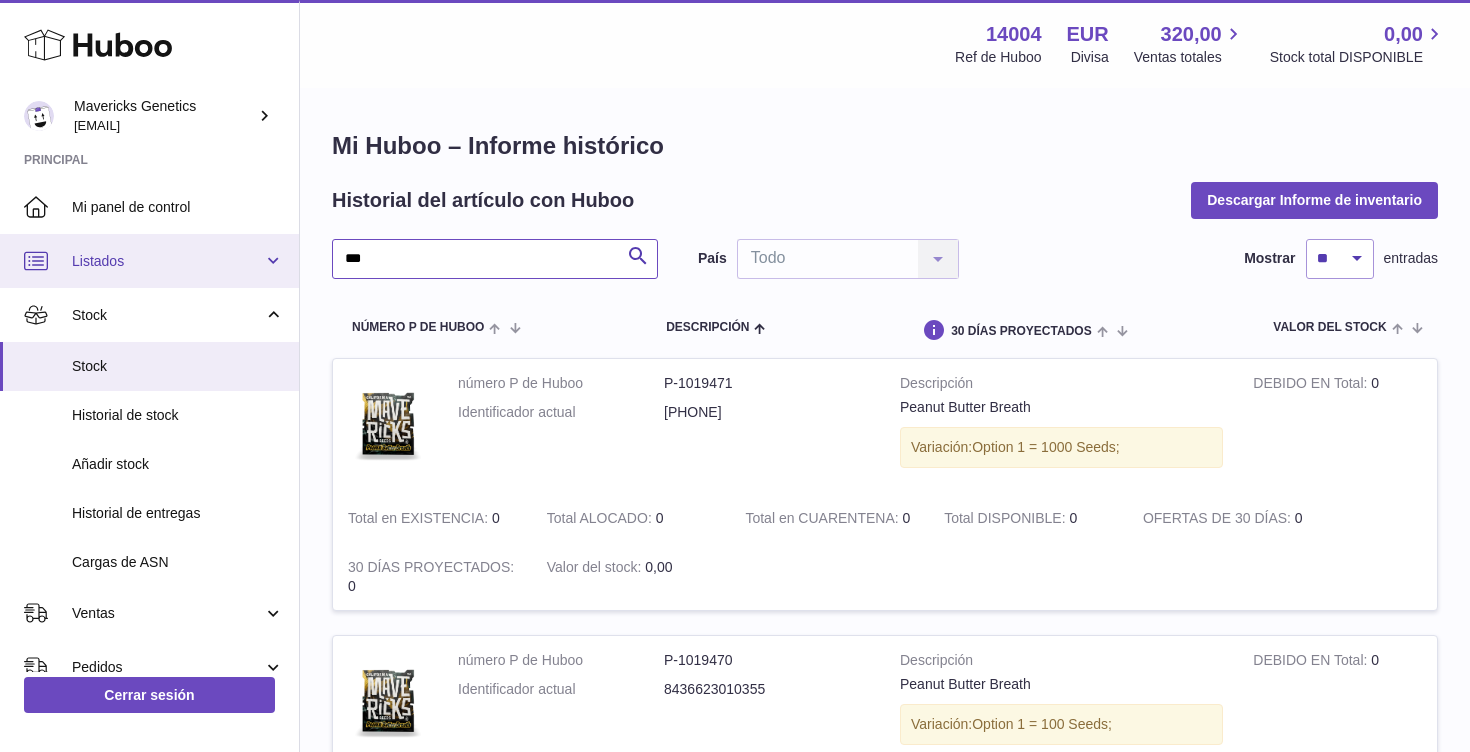 drag, startPoint x: 402, startPoint y: 257, endPoint x: 256, endPoint y: 257, distance: 146 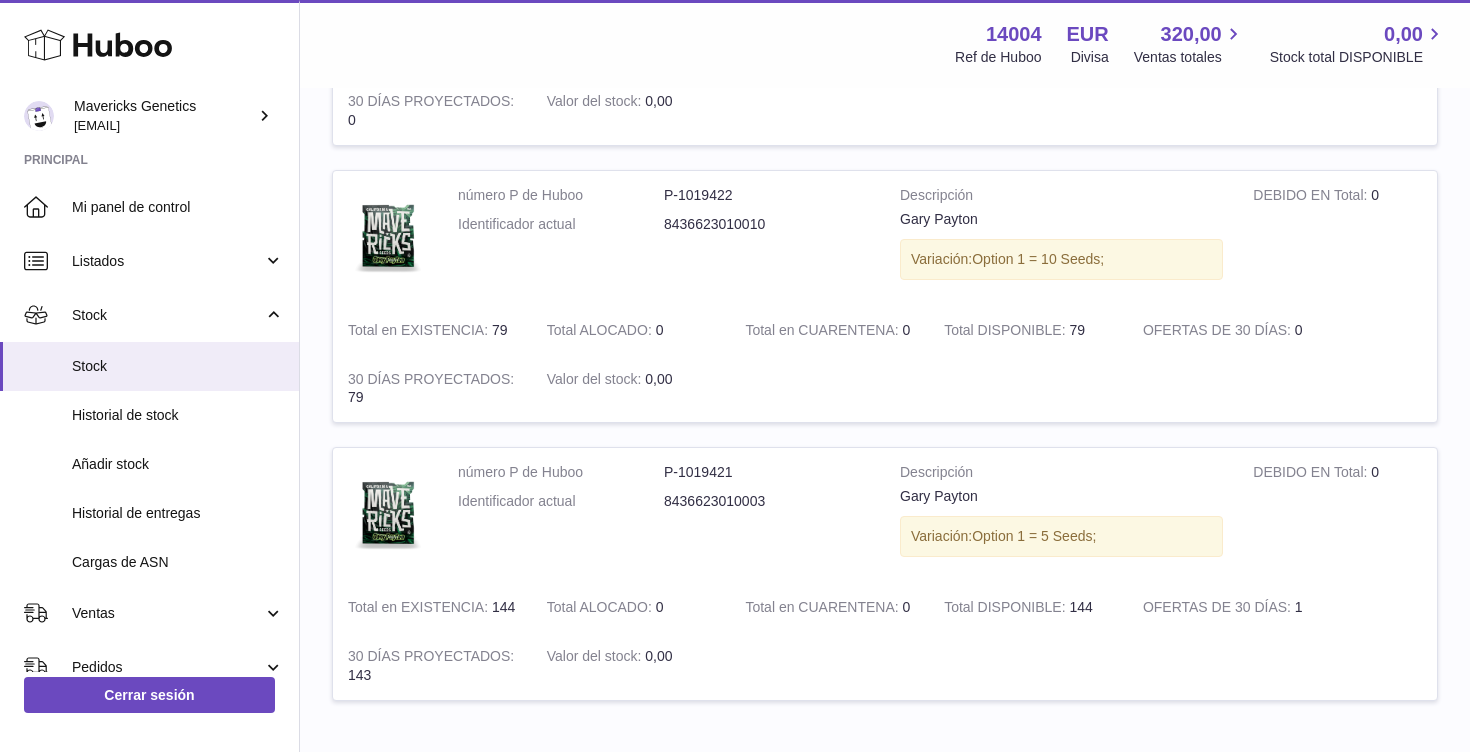 scroll, scrollTop: 874, scrollLeft: 0, axis: vertical 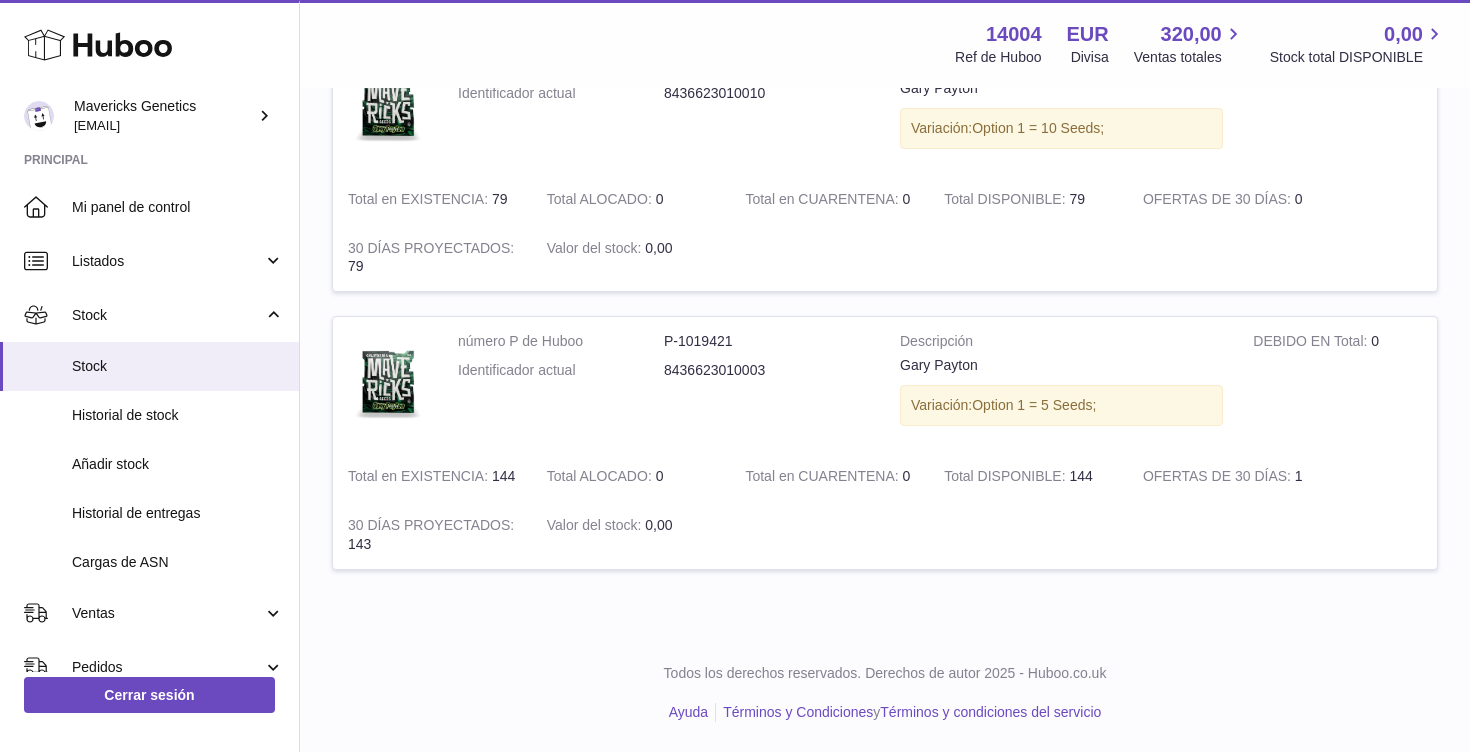 type on "****" 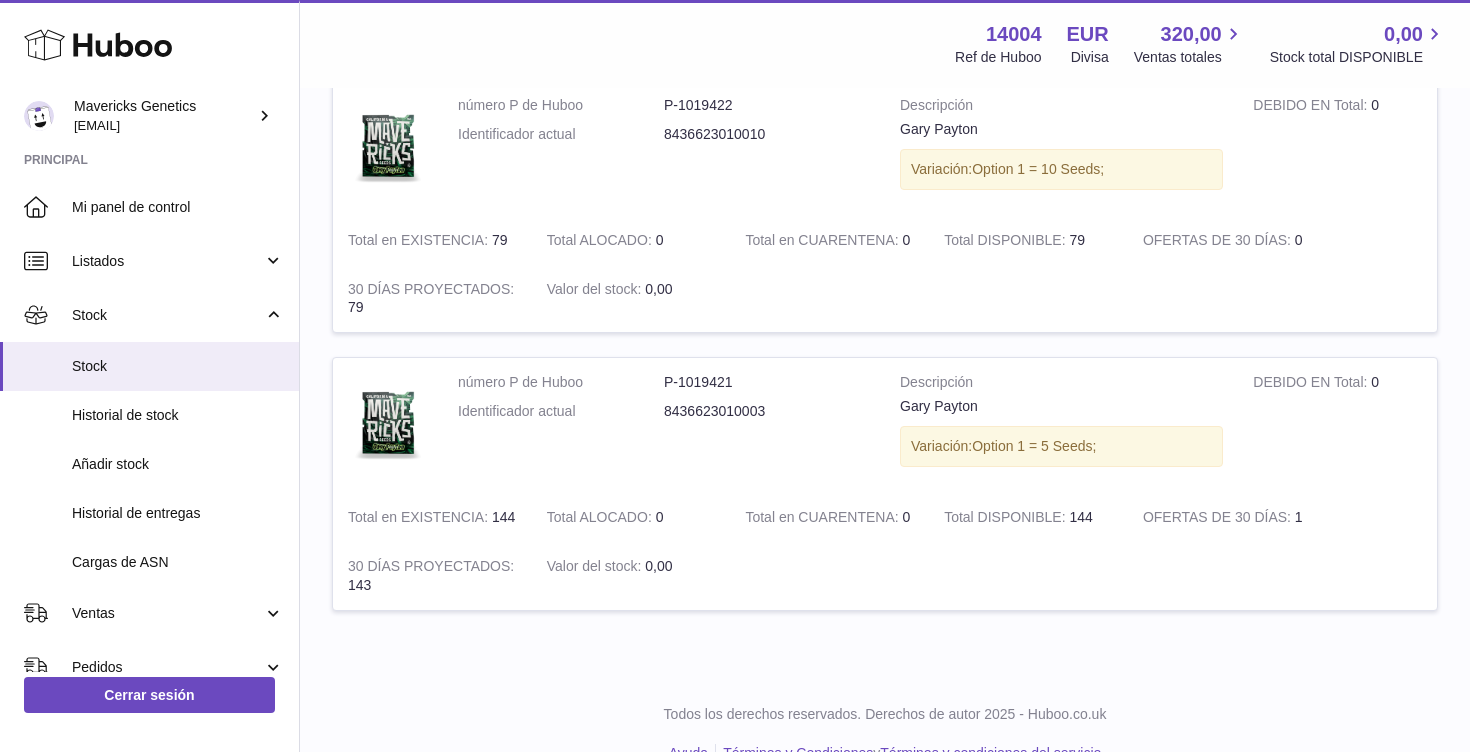 scroll, scrollTop: 0, scrollLeft: 0, axis: both 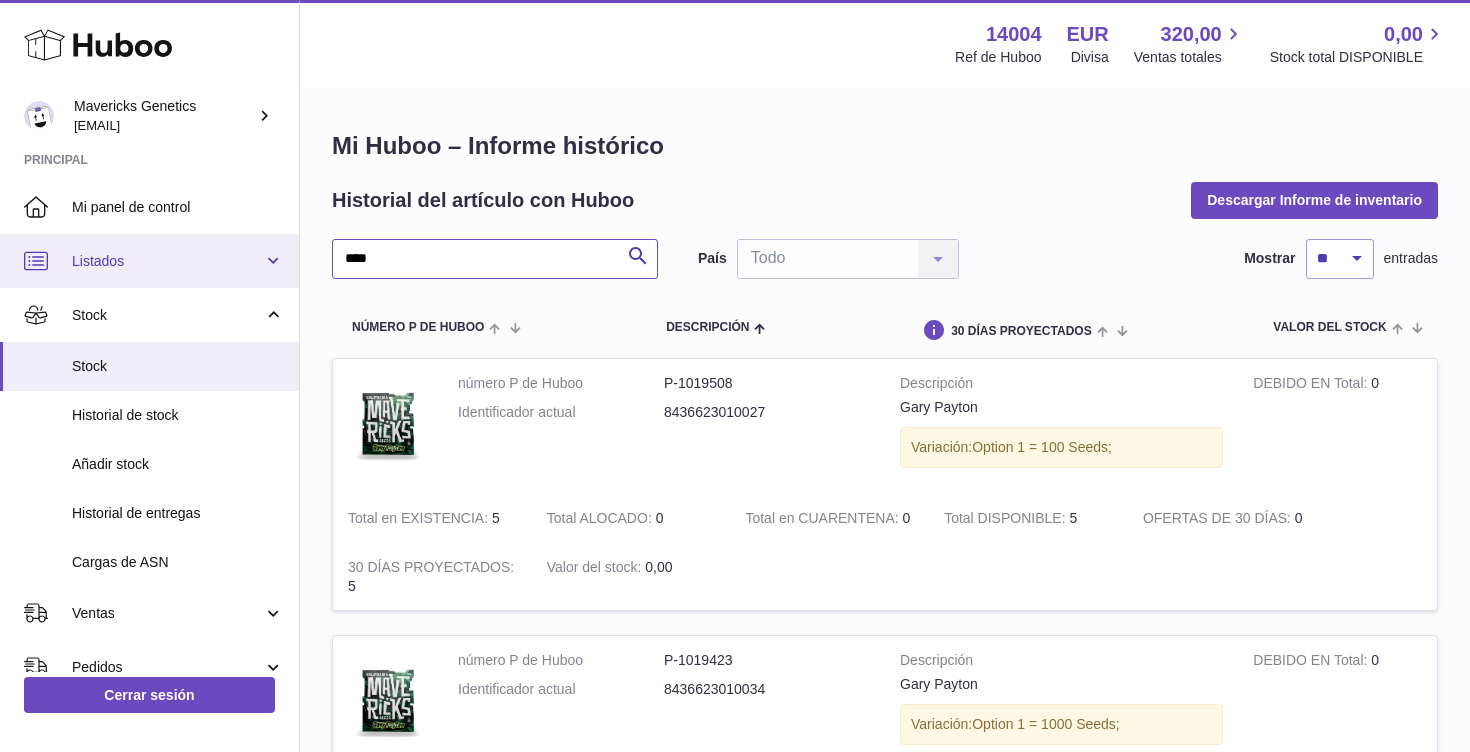 drag, startPoint x: 422, startPoint y: 257, endPoint x: 230, endPoint y: 257, distance: 192 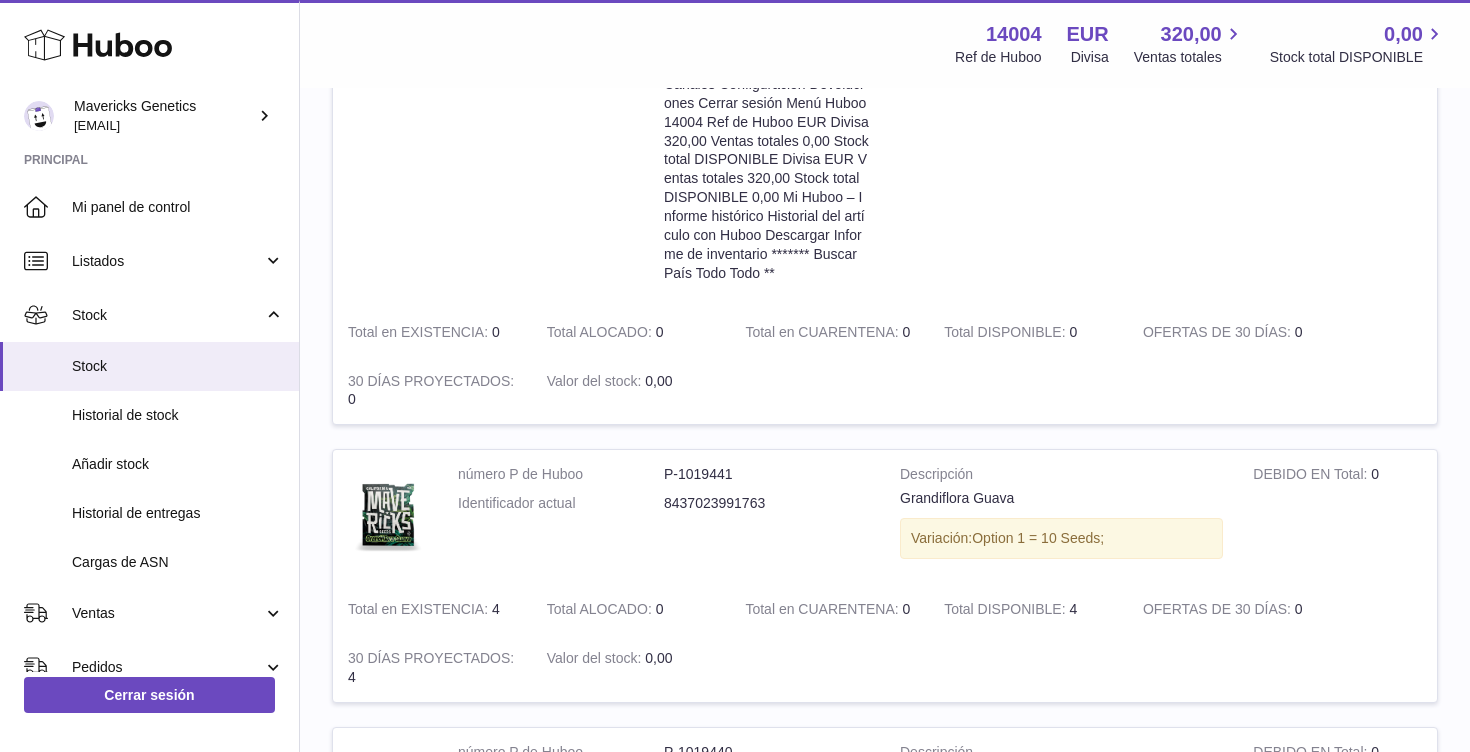 scroll, scrollTop: 874, scrollLeft: 0, axis: vertical 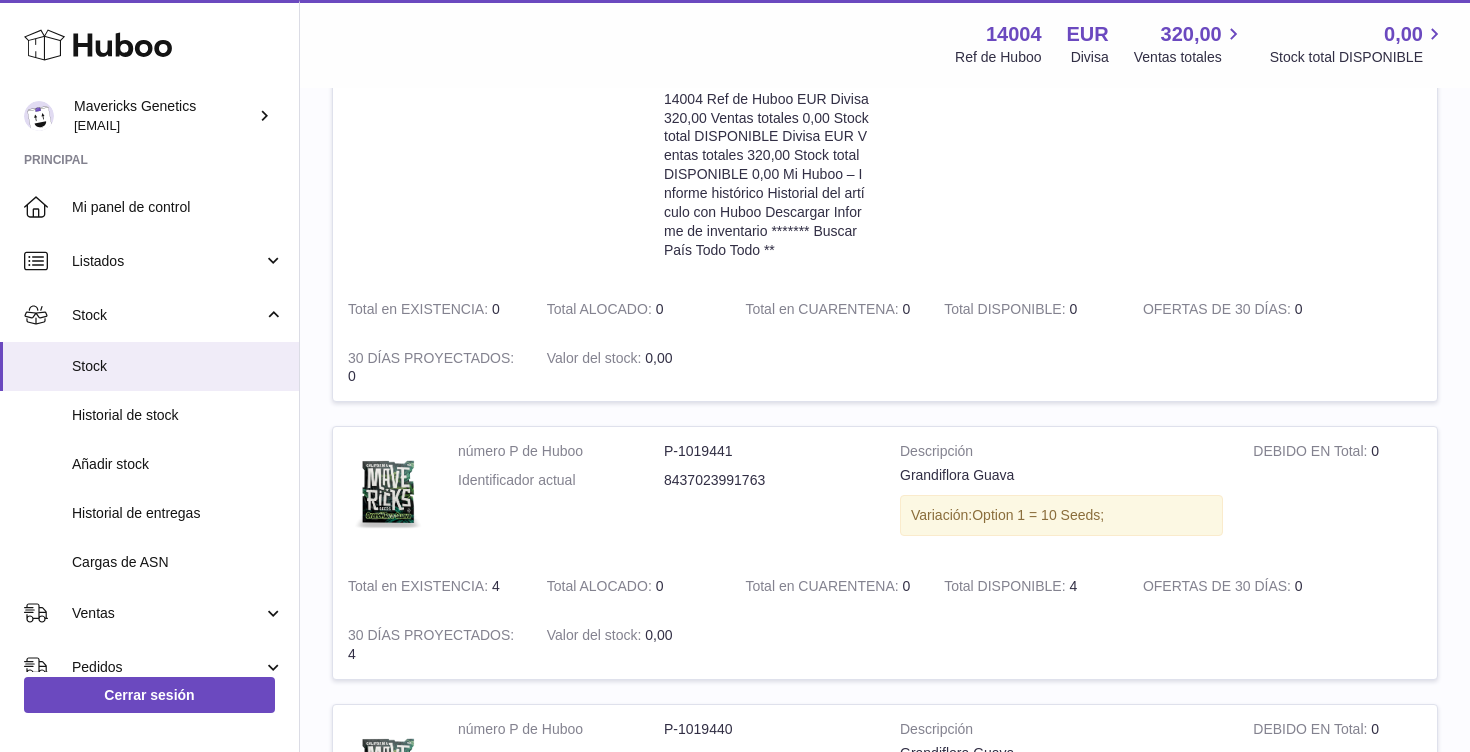 type on "******" 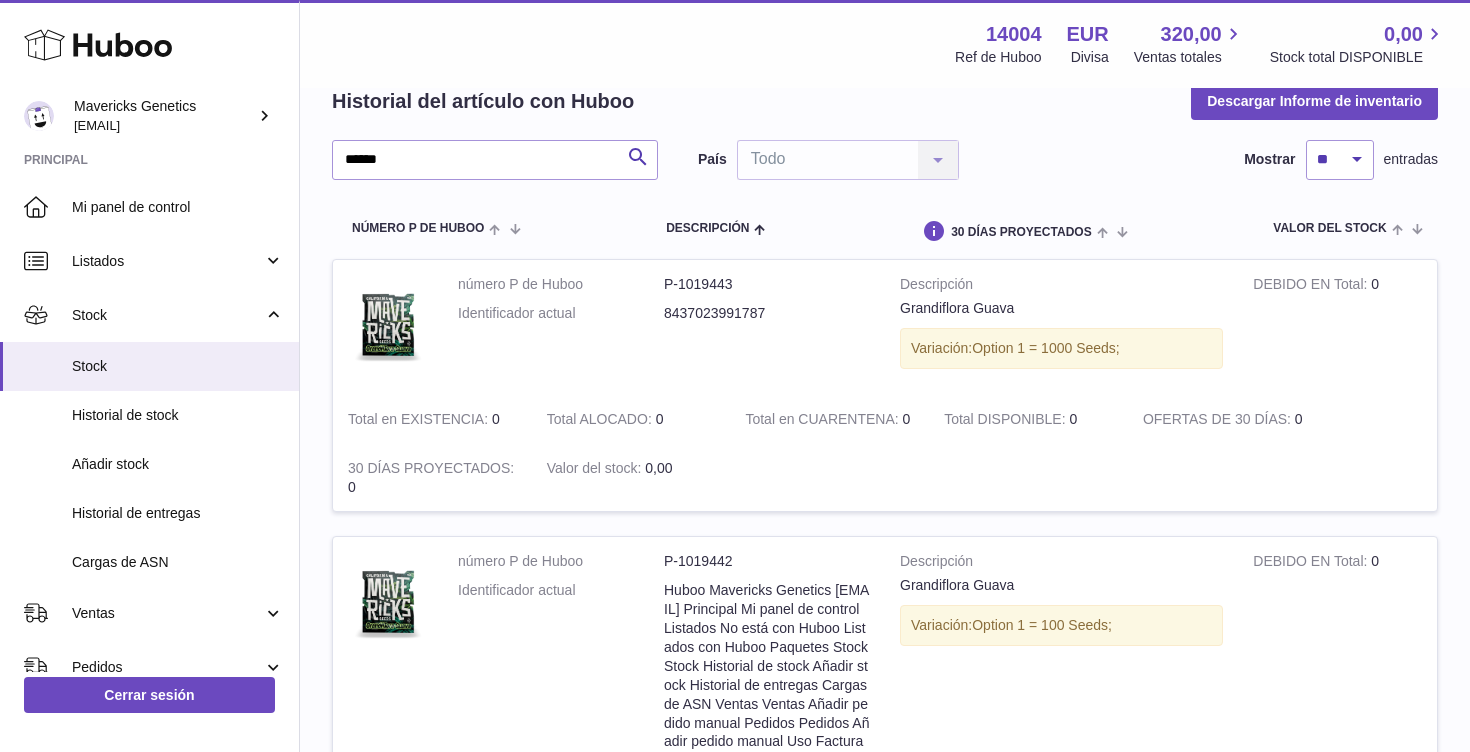 scroll, scrollTop: 0, scrollLeft: 0, axis: both 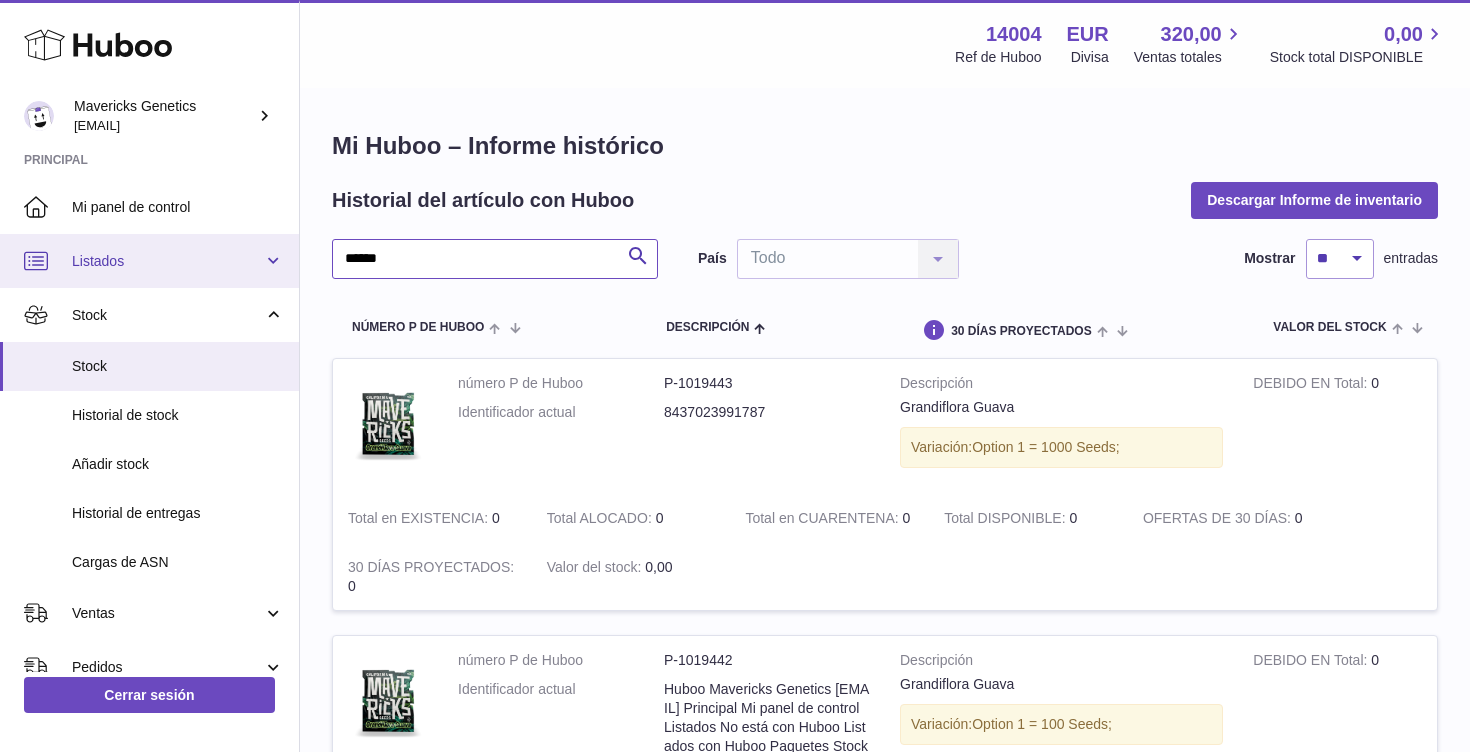 drag, startPoint x: 412, startPoint y: 253, endPoint x: 276, endPoint y: 251, distance: 136.01471 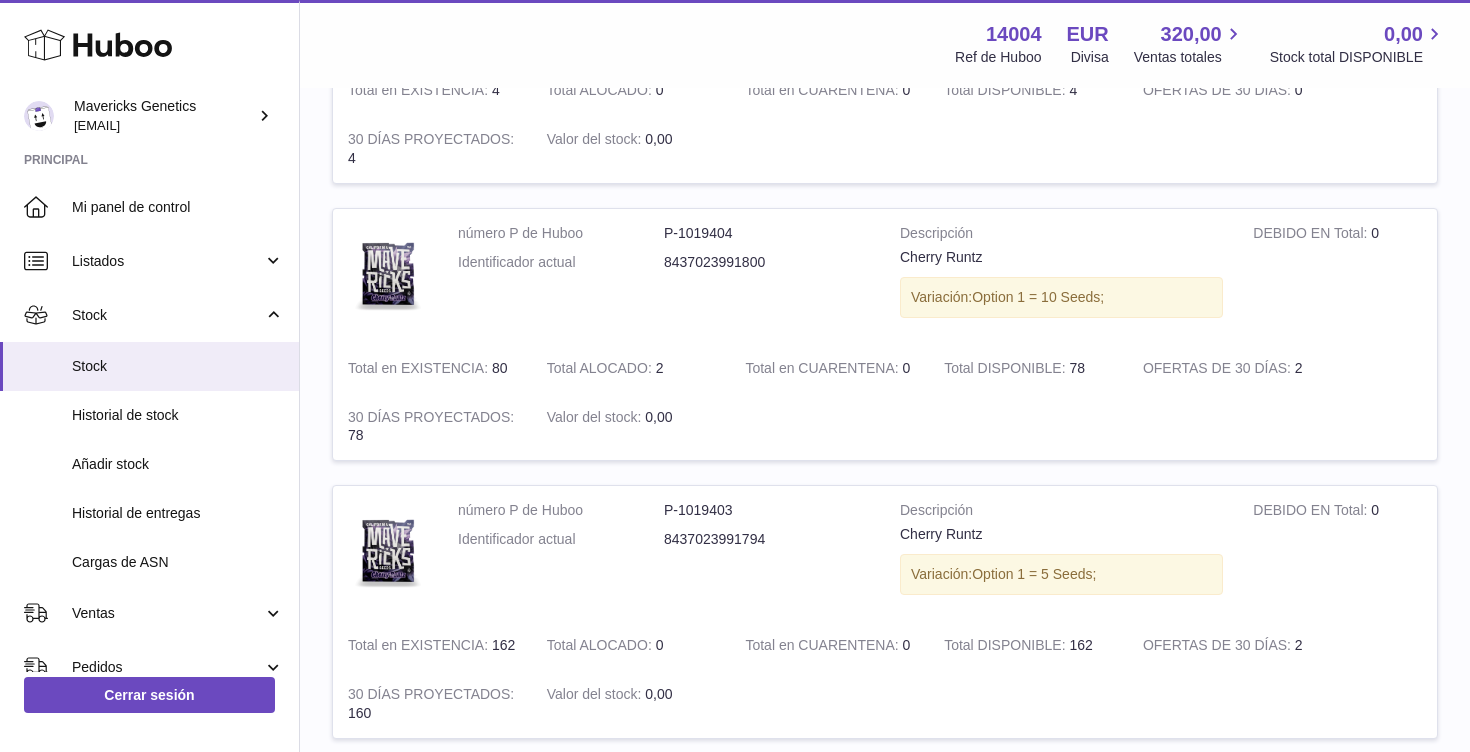 scroll, scrollTop: 714, scrollLeft: 0, axis: vertical 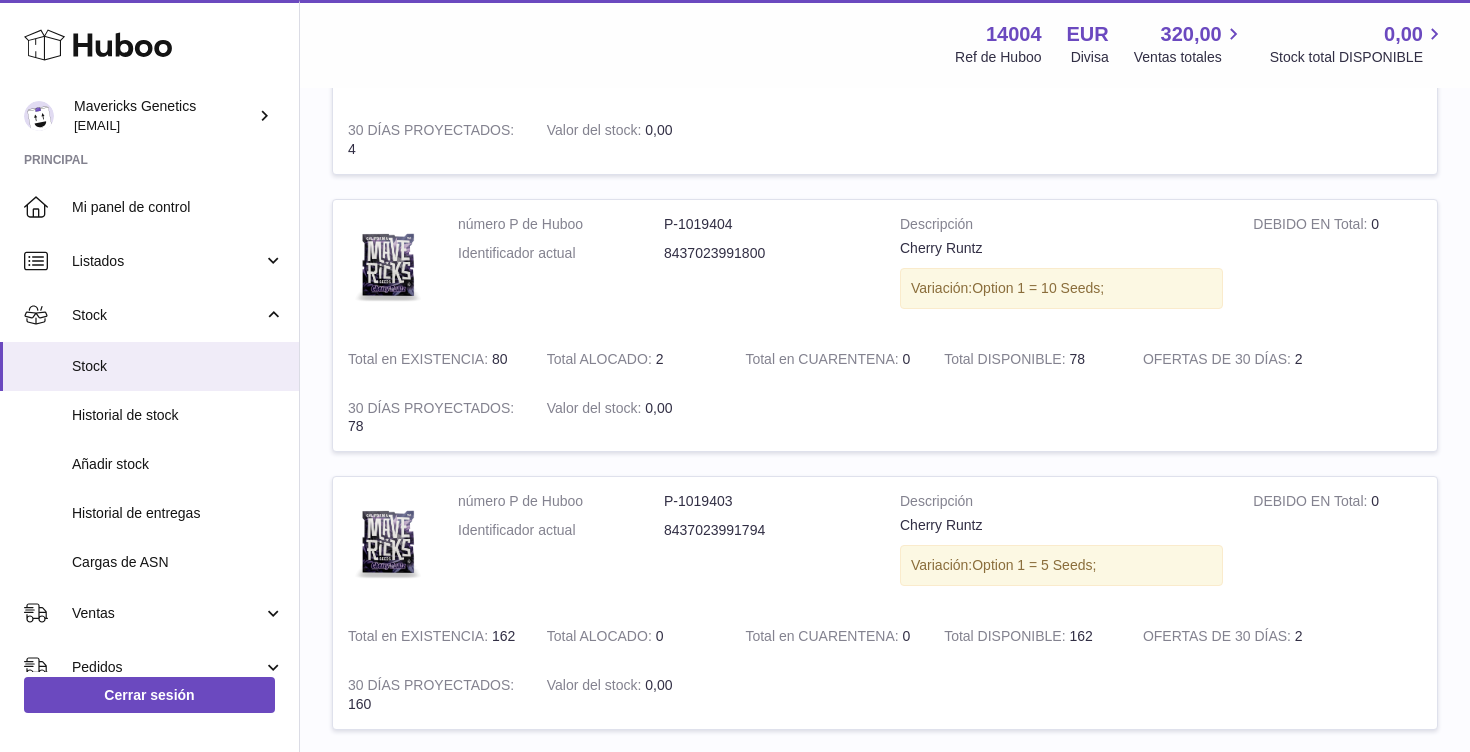 type on "**********" 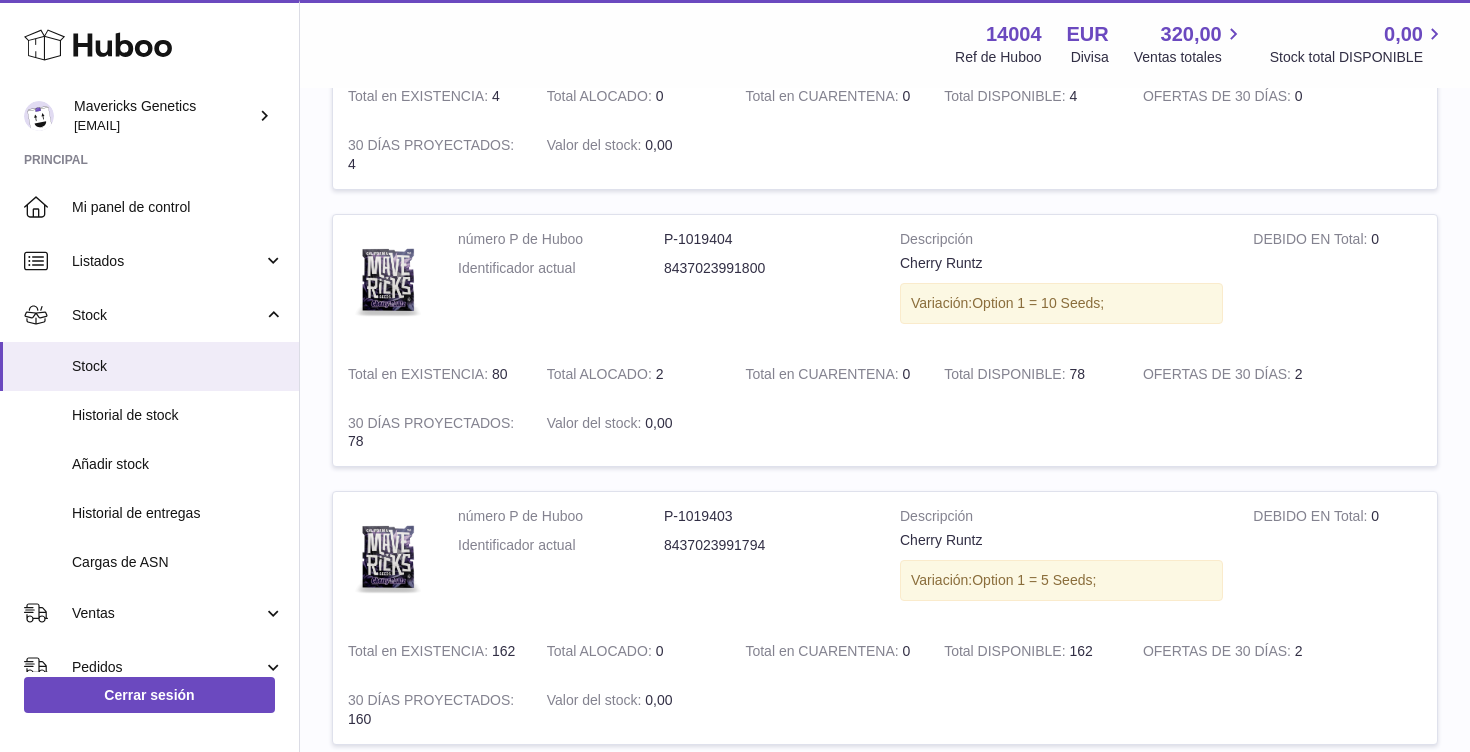 scroll, scrollTop: 0, scrollLeft: 0, axis: both 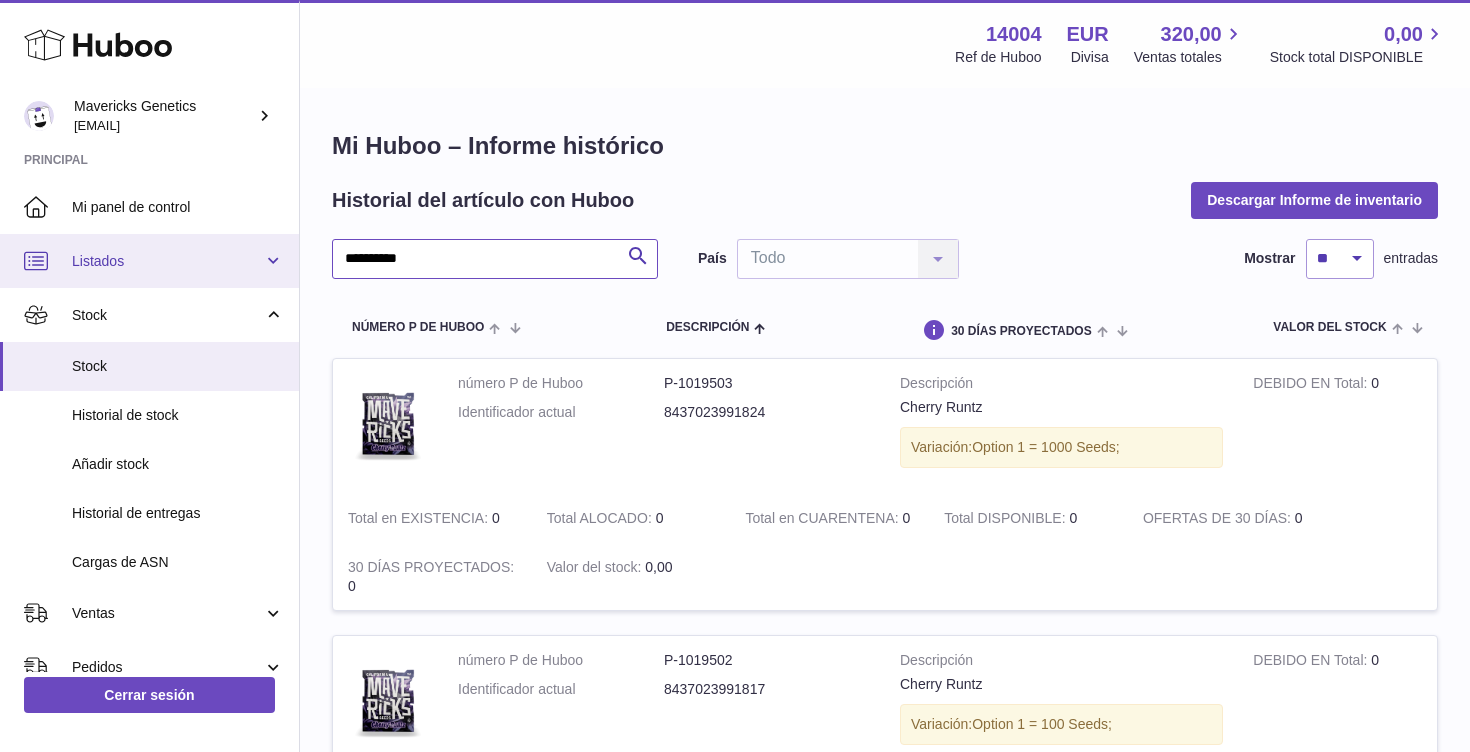 drag, startPoint x: 442, startPoint y: 252, endPoint x: 245, endPoint y: 252, distance: 197 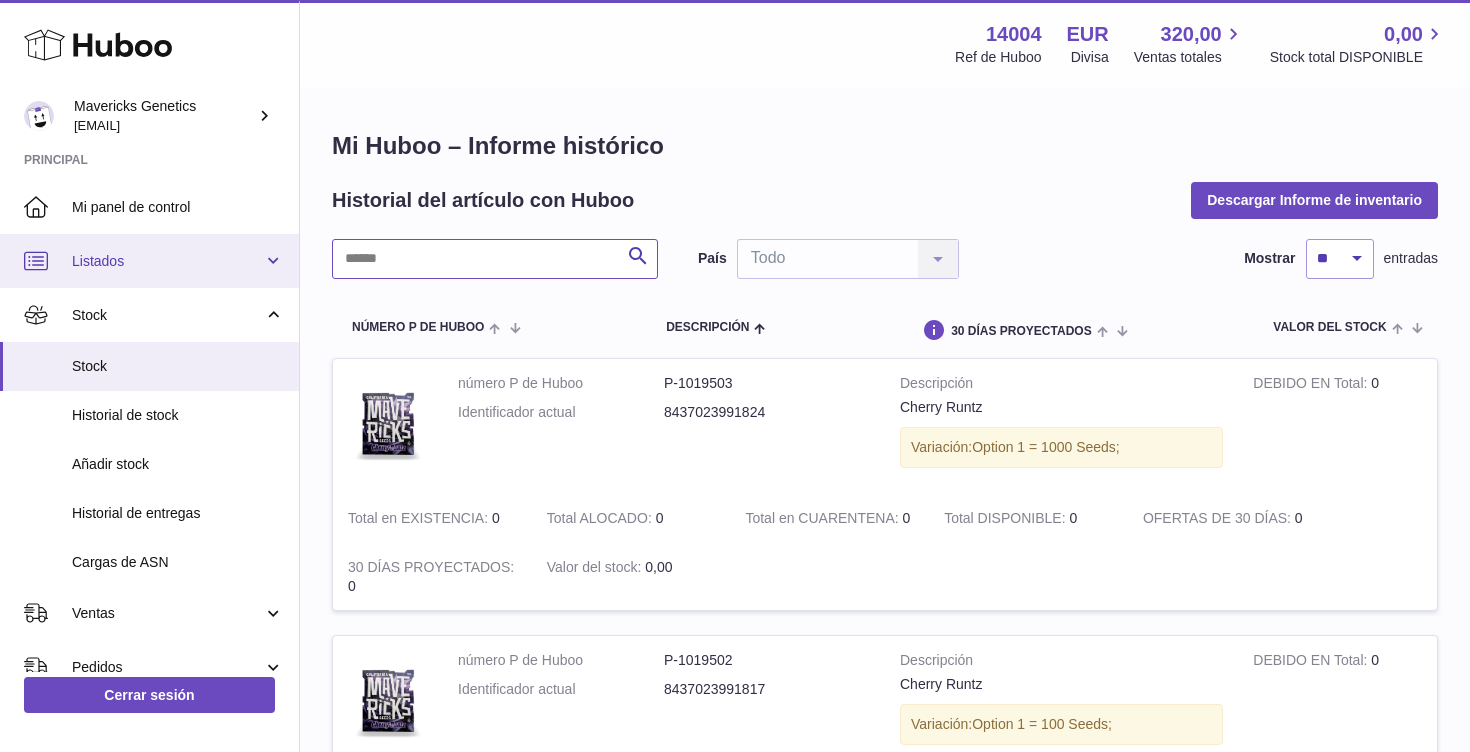 paste on "**********" 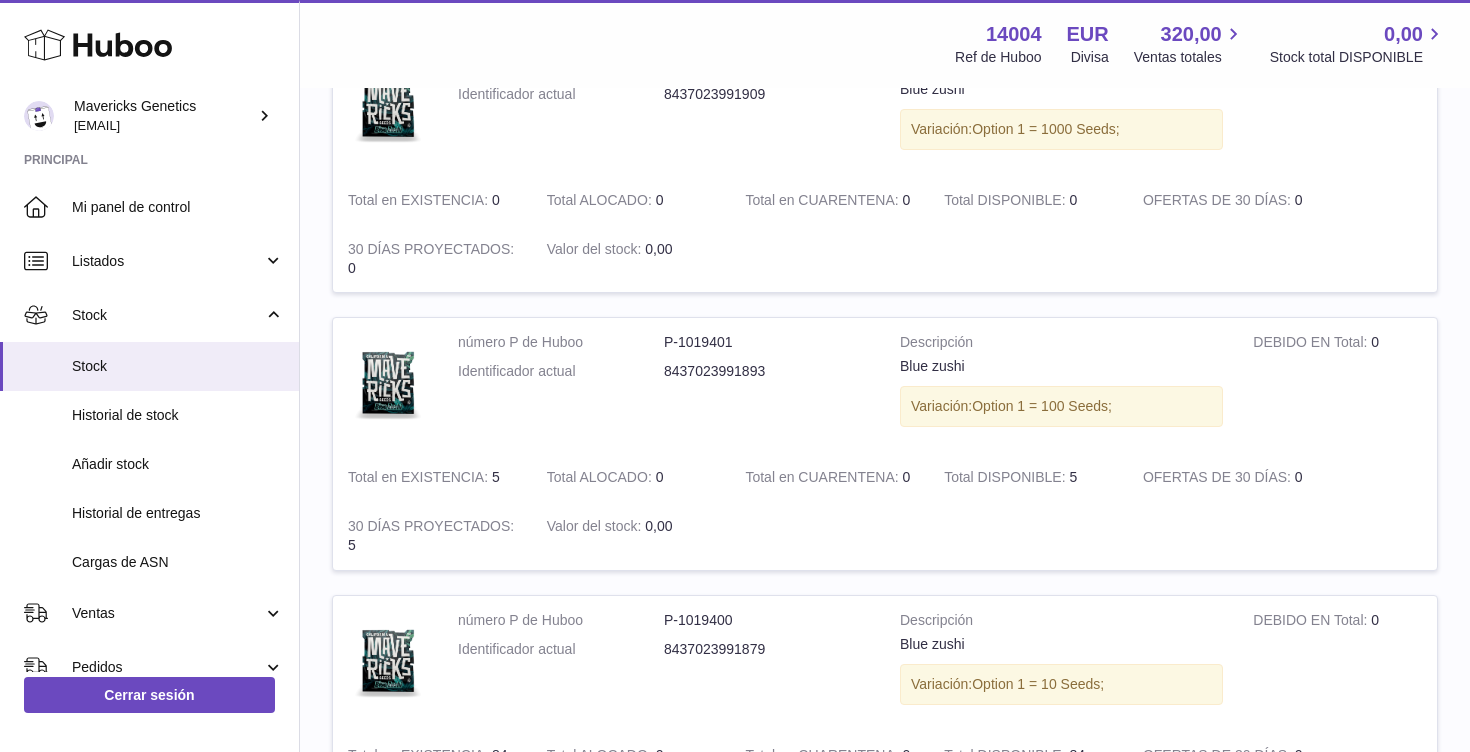 scroll, scrollTop: 0, scrollLeft: 0, axis: both 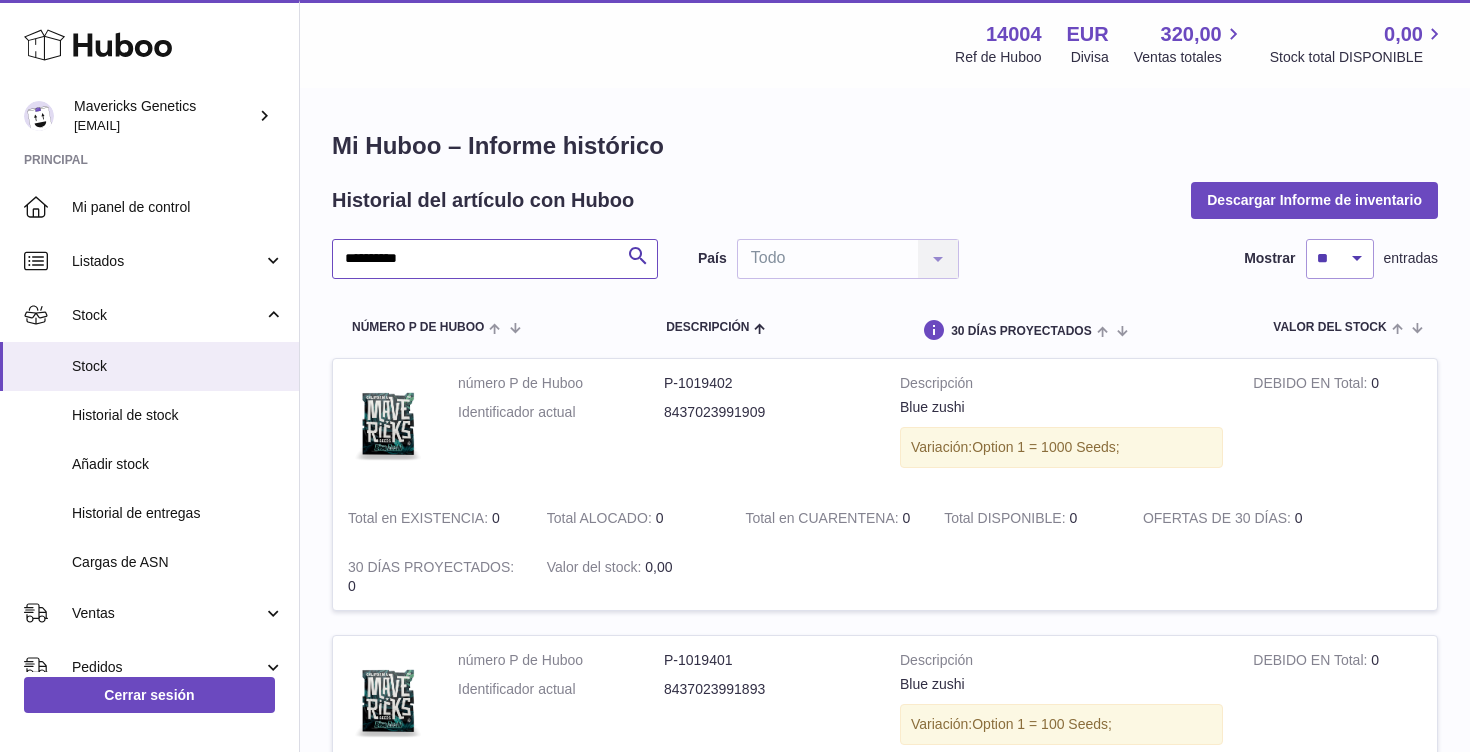 type on "**********" 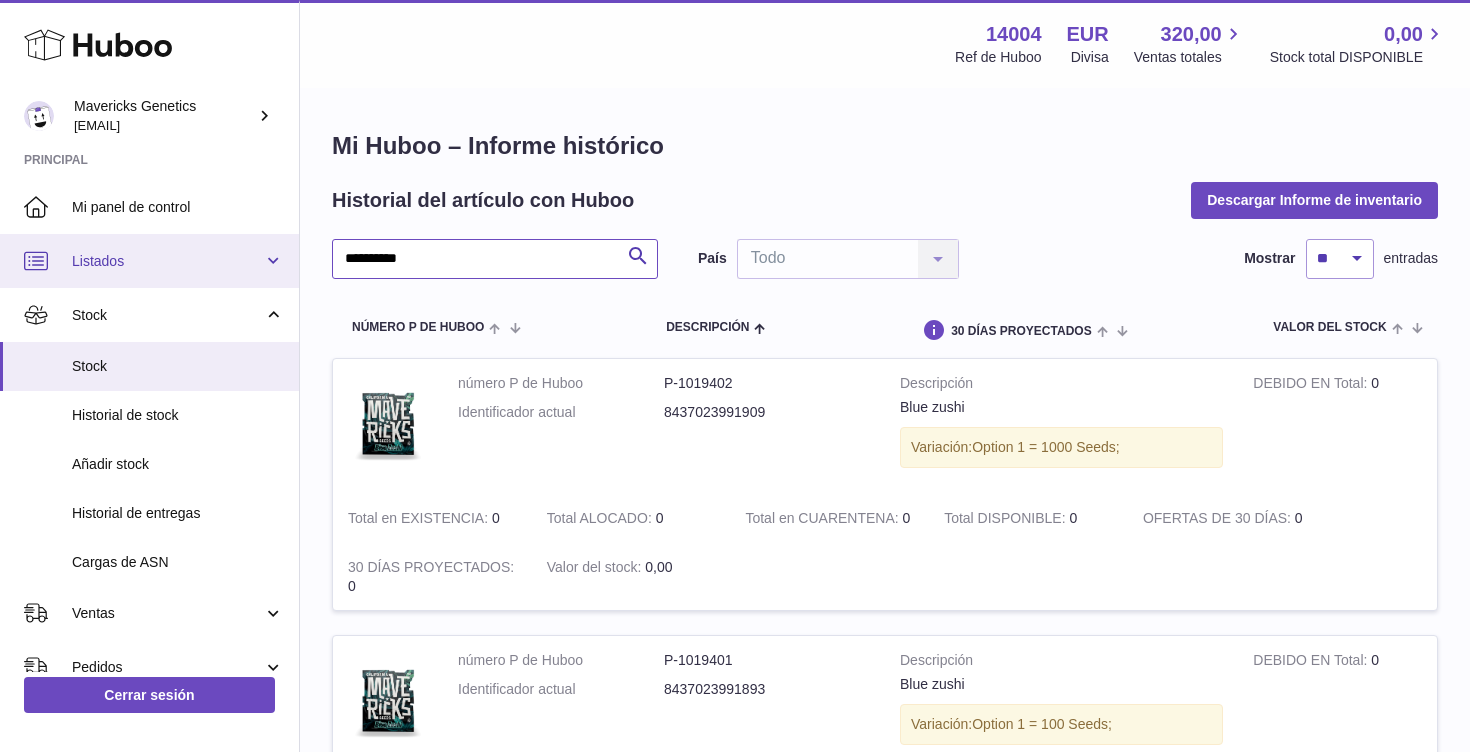 drag, startPoint x: 437, startPoint y: 254, endPoint x: 286, endPoint y: 254, distance: 151 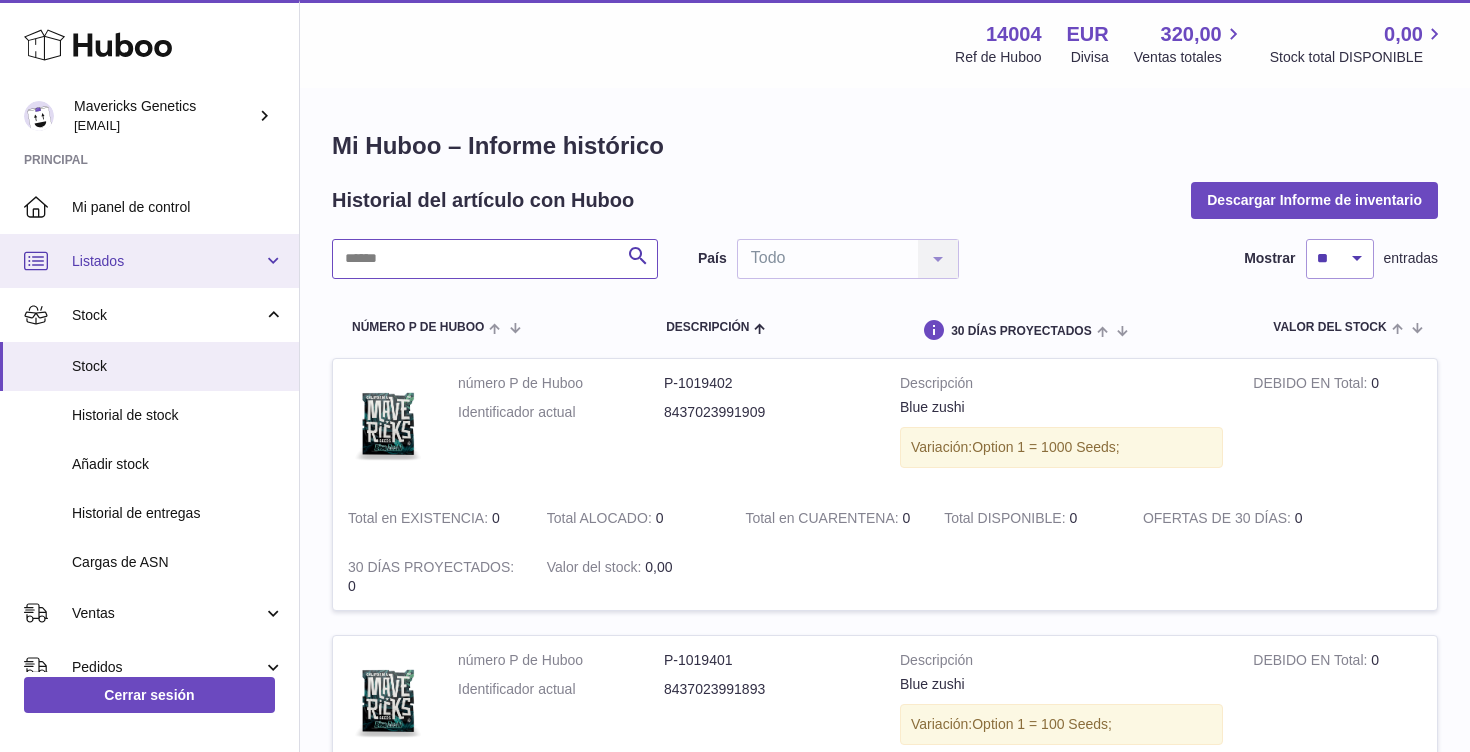 paste on "**********" 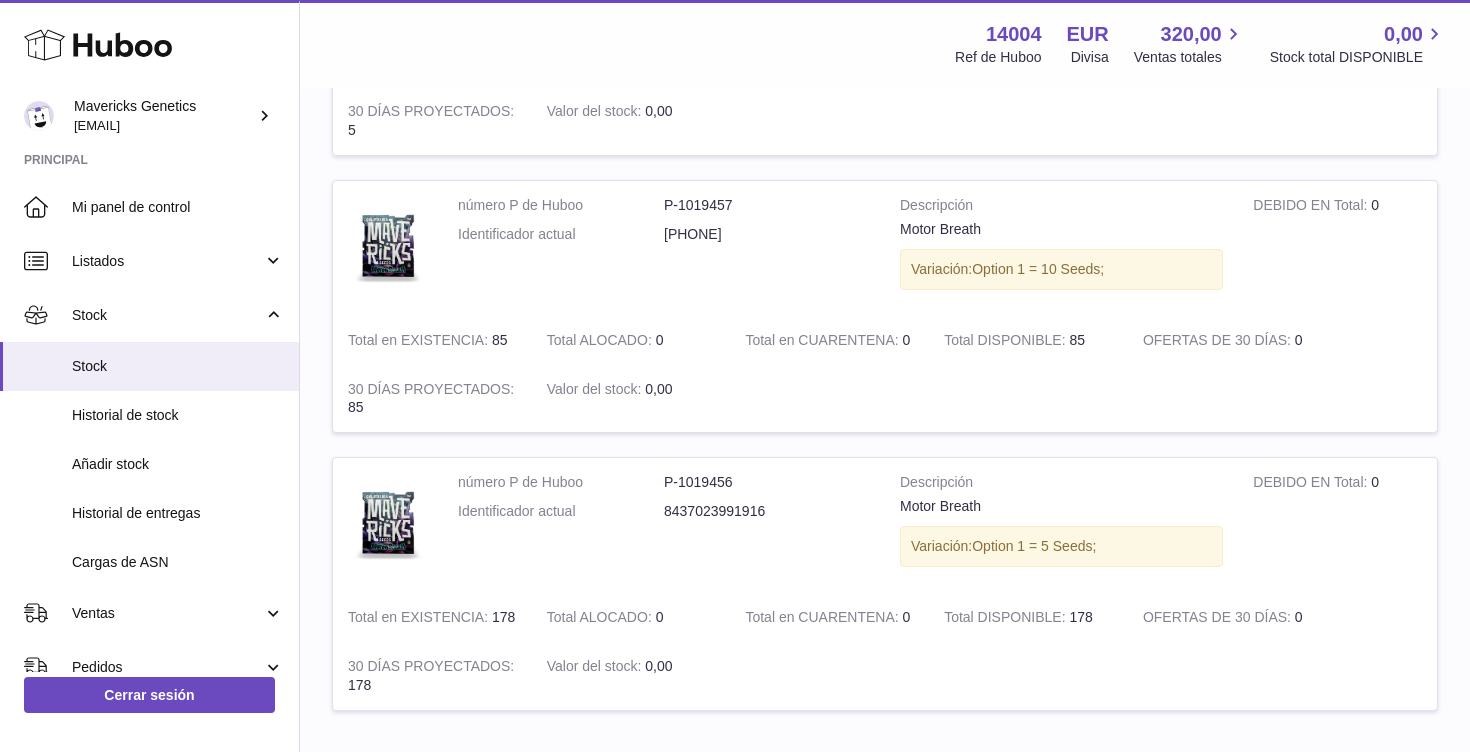 scroll, scrollTop: 766, scrollLeft: 0, axis: vertical 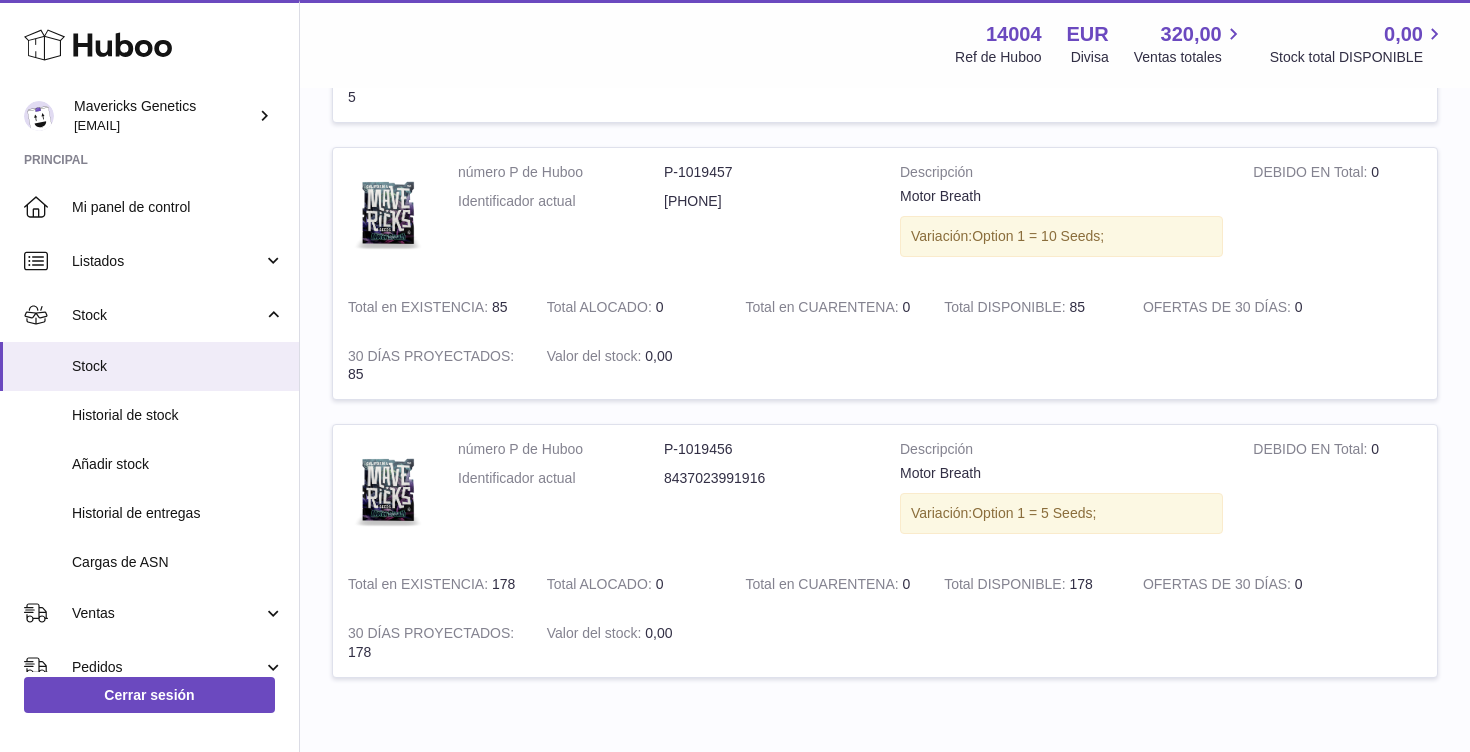 type on "**********" 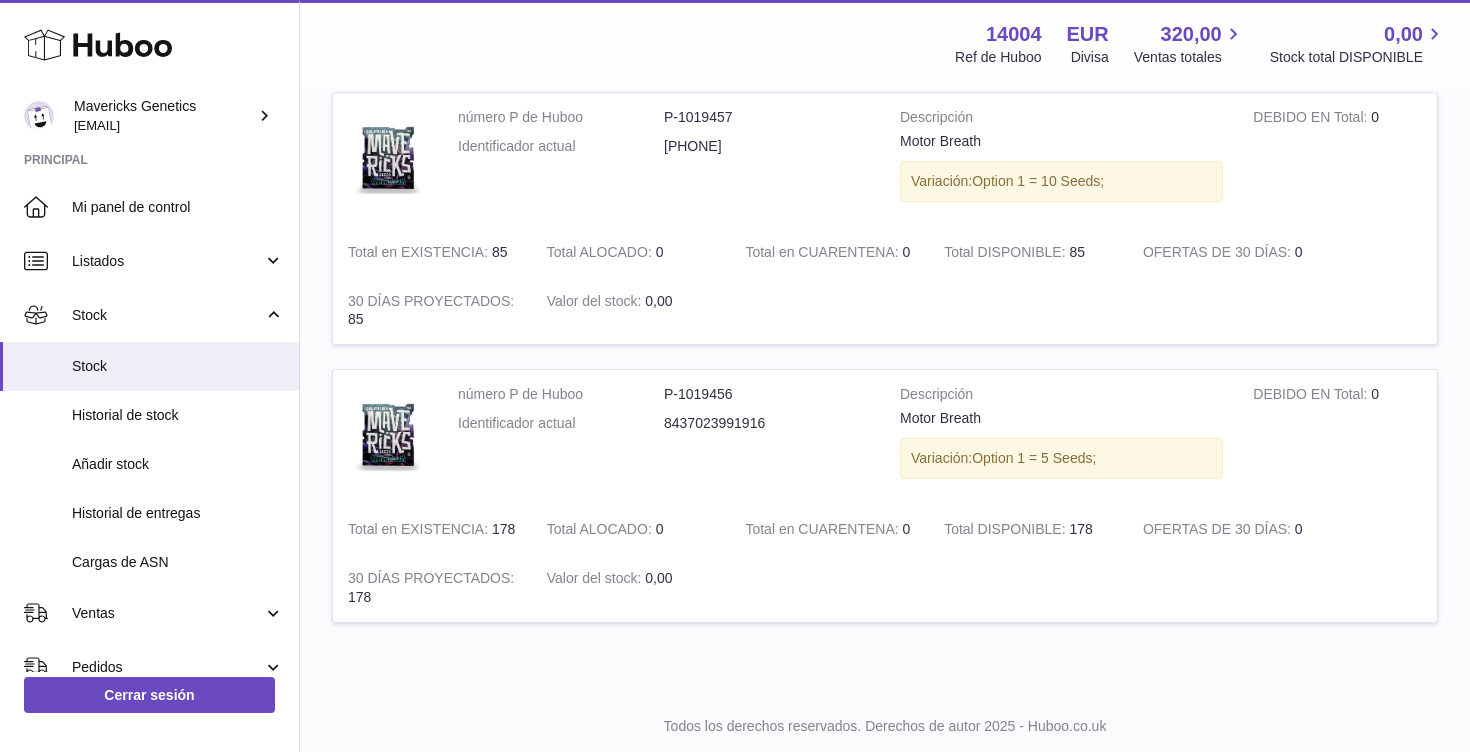 scroll, scrollTop: 658, scrollLeft: 0, axis: vertical 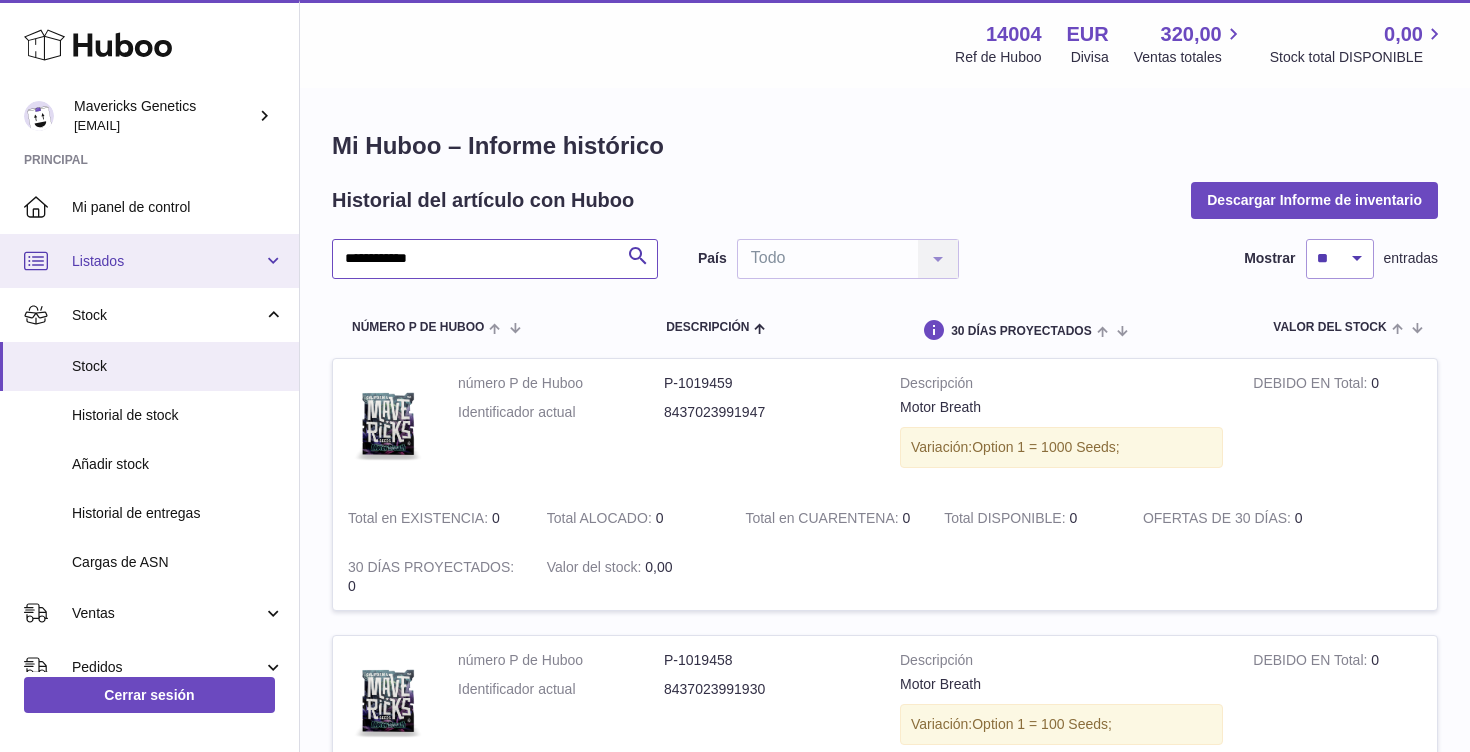 drag, startPoint x: 443, startPoint y: 245, endPoint x: 286, endPoint y: 245, distance: 157 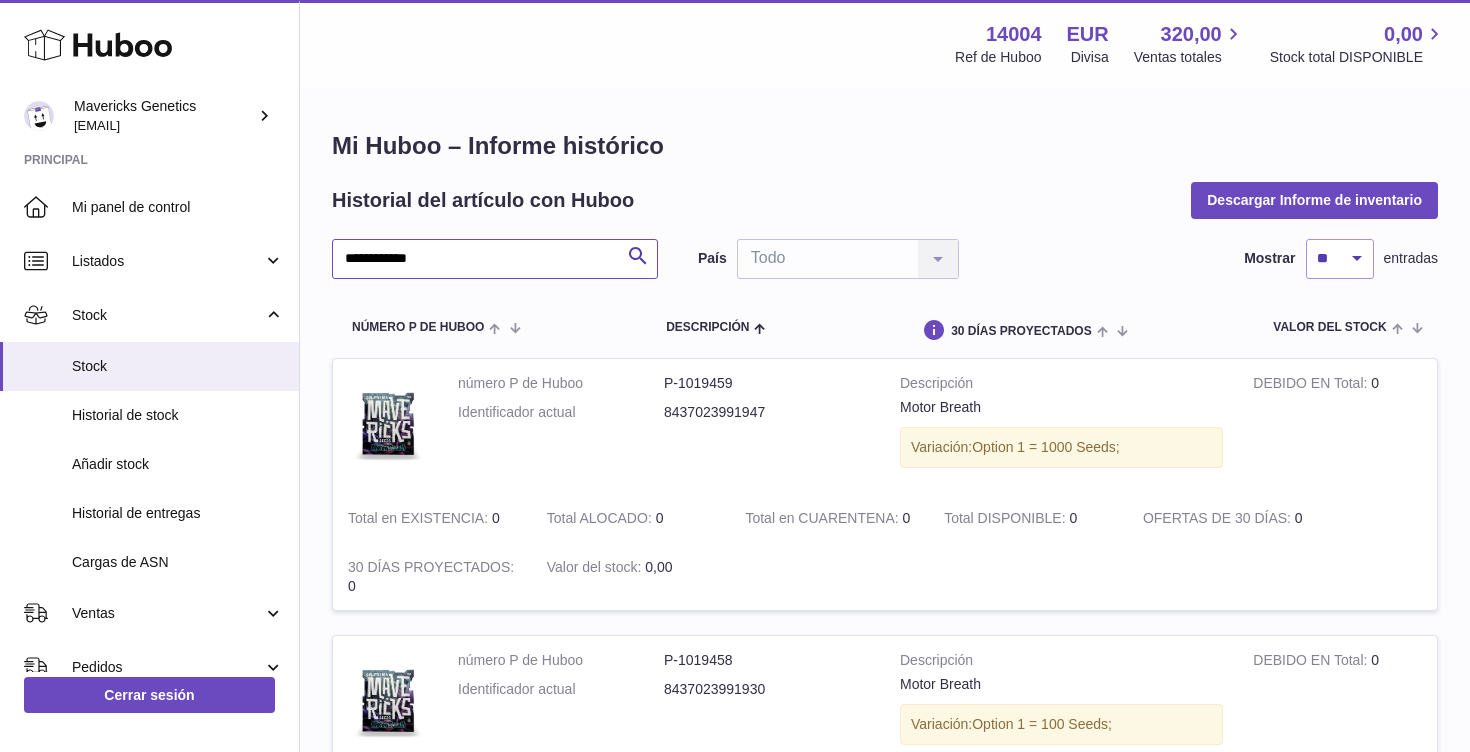 drag, startPoint x: 453, startPoint y: 255, endPoint x: 304, endPoint y: 254, distance: 149.00336 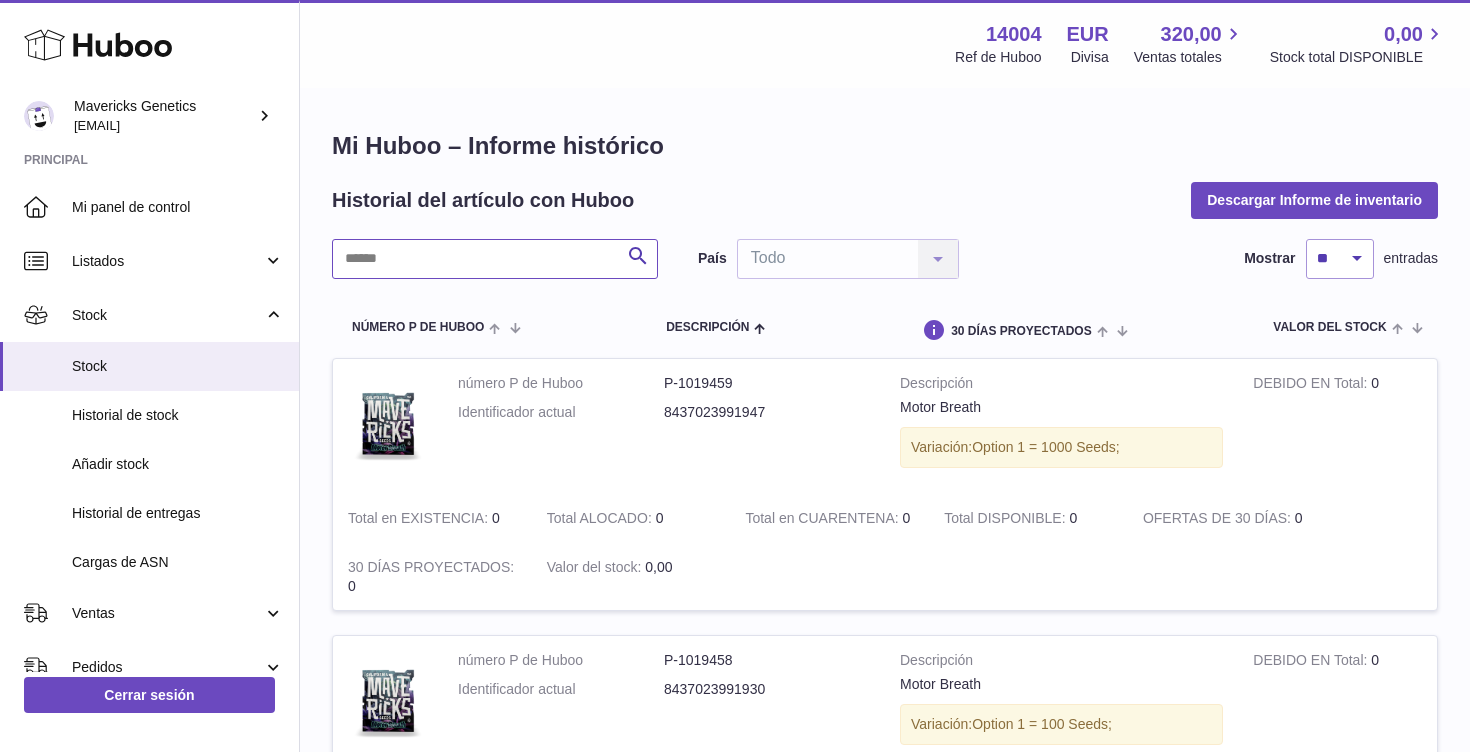 paste on "*********" 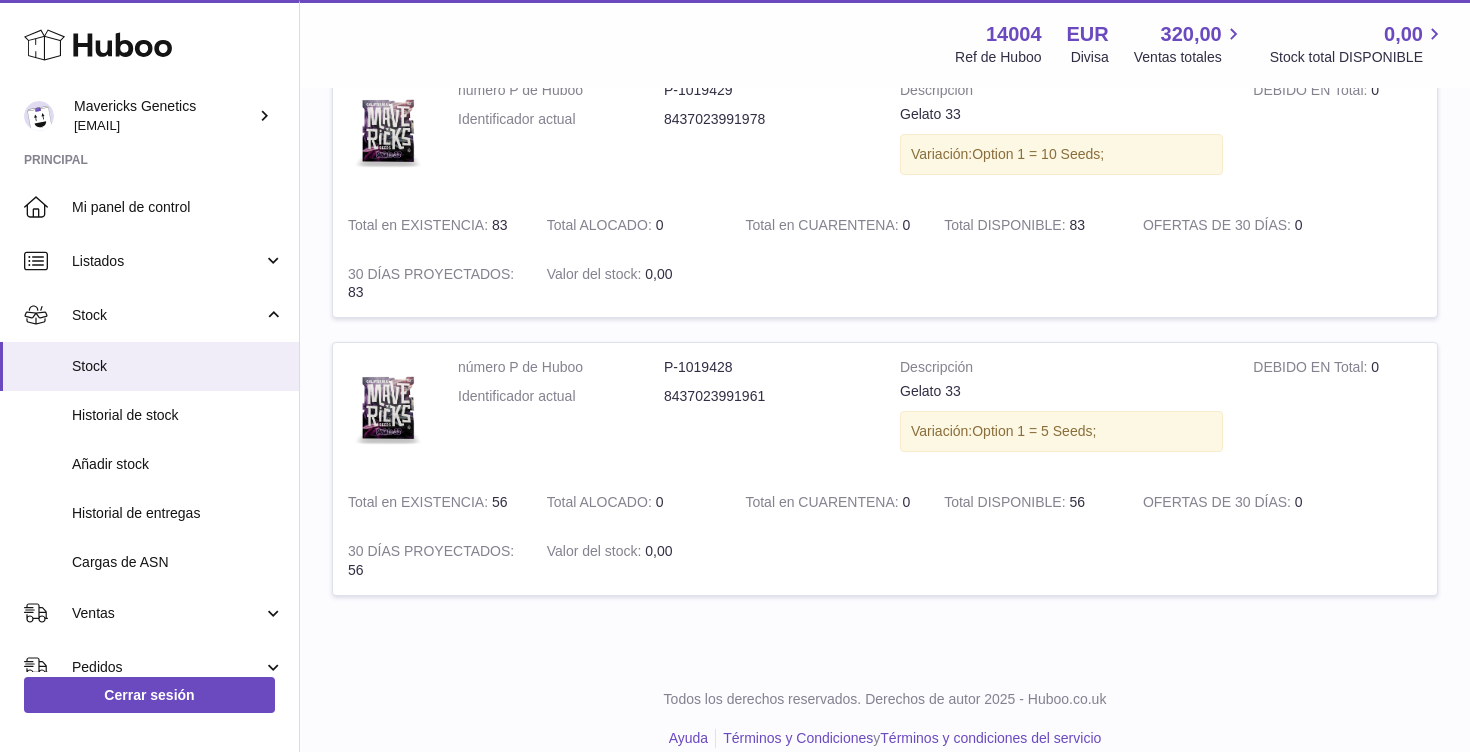 scroll, scrollTop: 858, scrollLeft: 0, axis: vertical 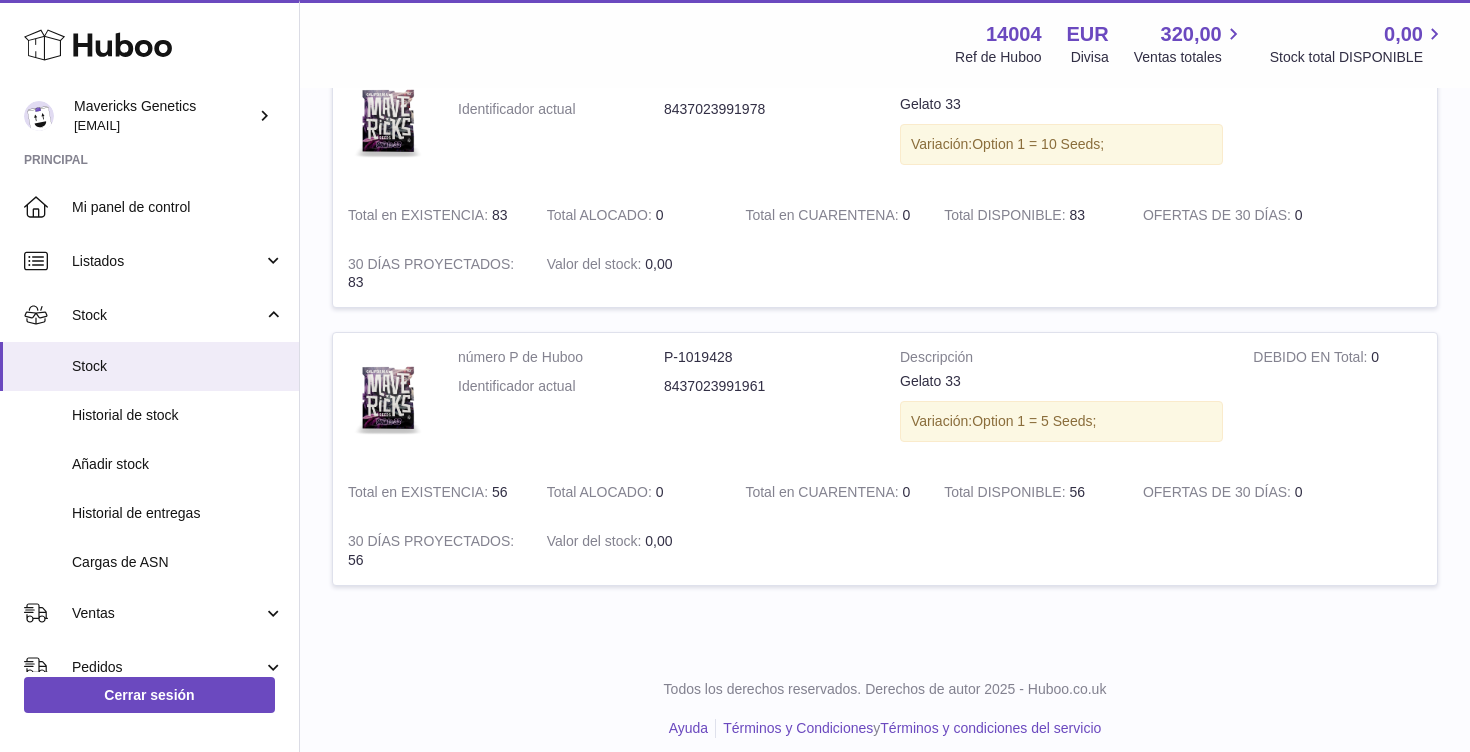 type on "*********" 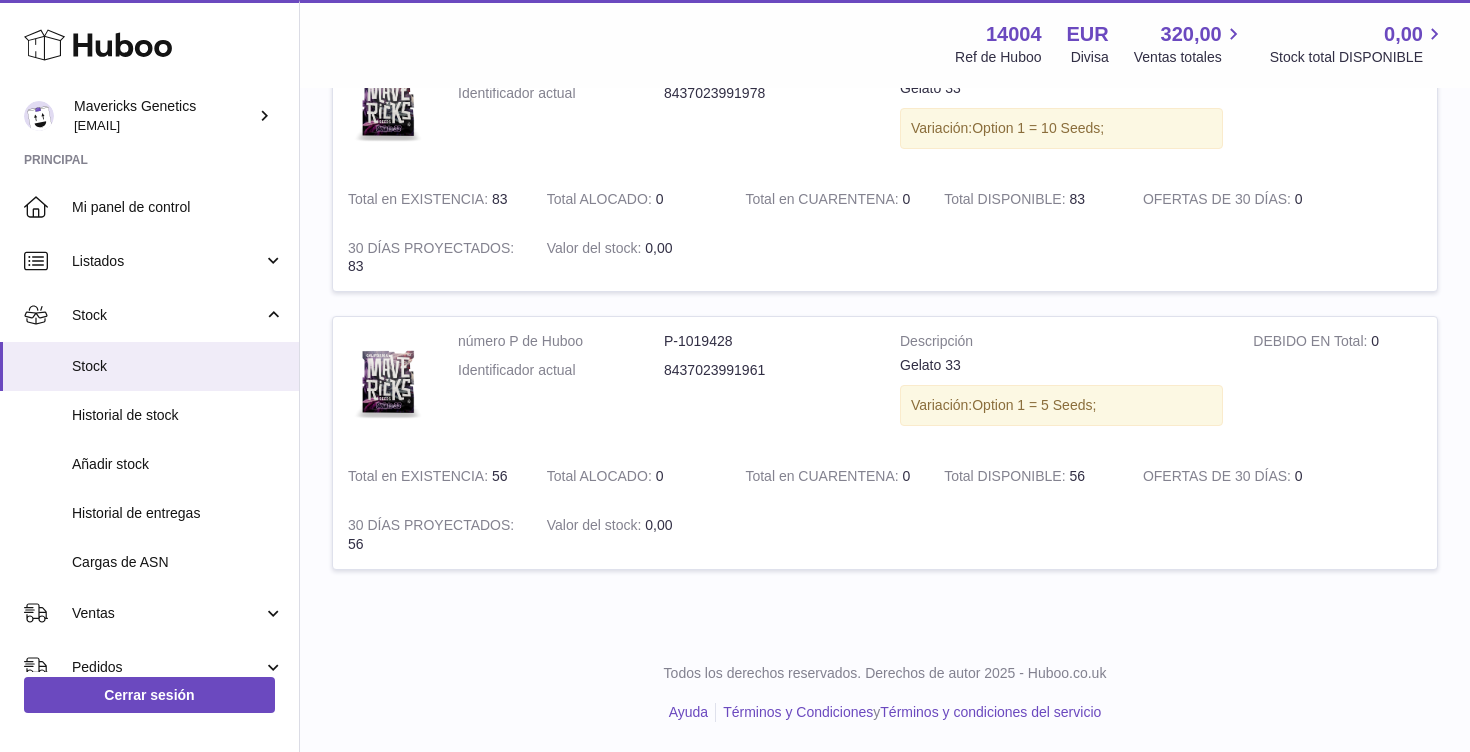 scroll, scrollTop: 0, scrollLeft: 0, axis: both 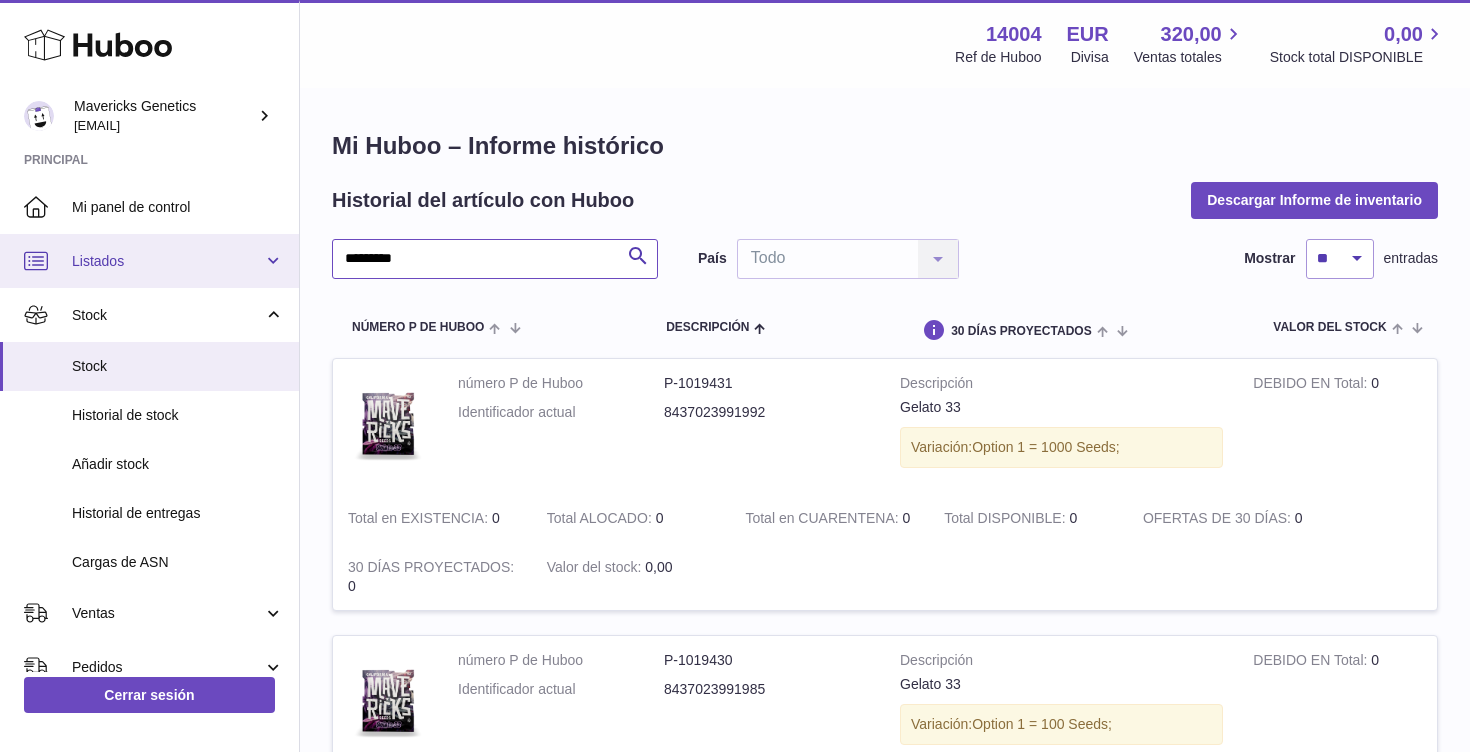 drag, startPoint x: 446, startPoint y: 265, endPoint x: 198, endPoint y: 266, distance: 248.00201 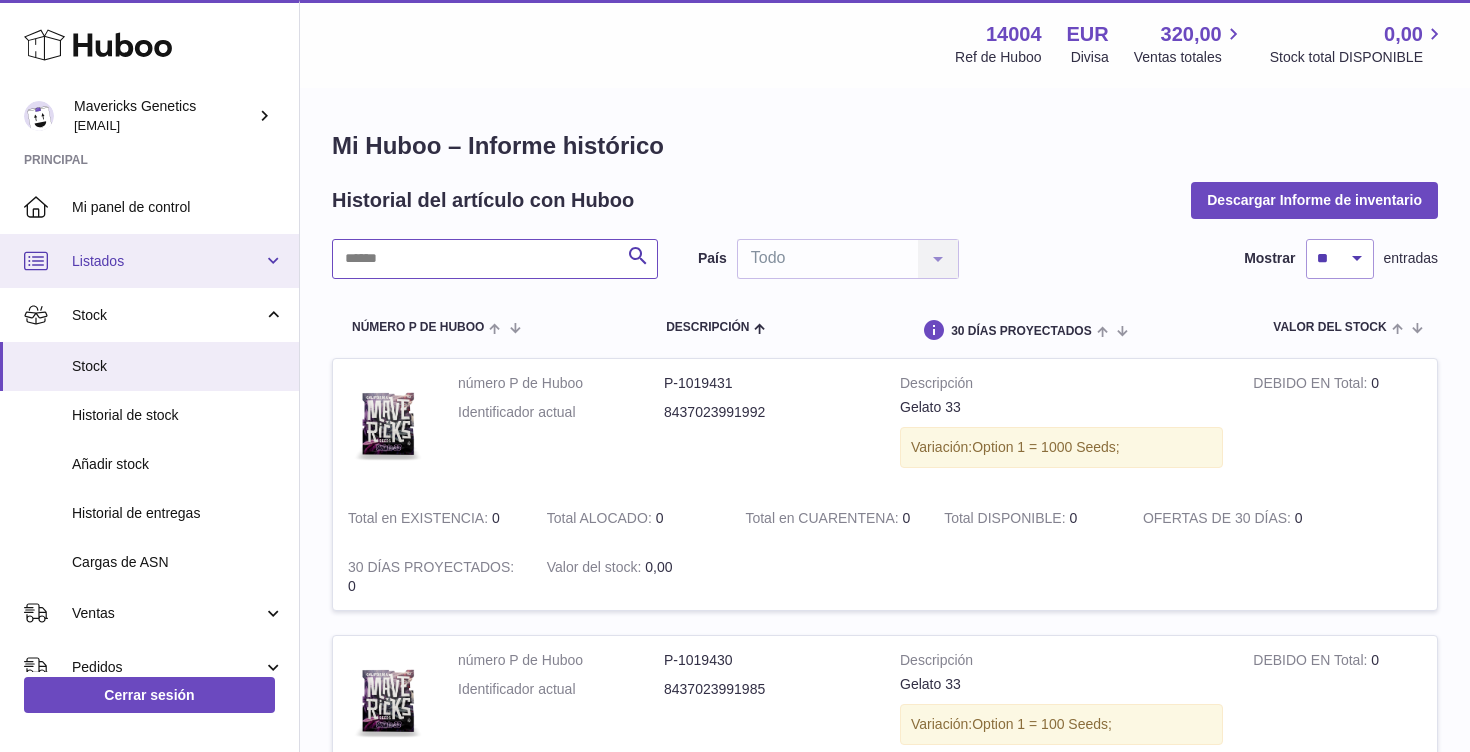 paste on "*****" 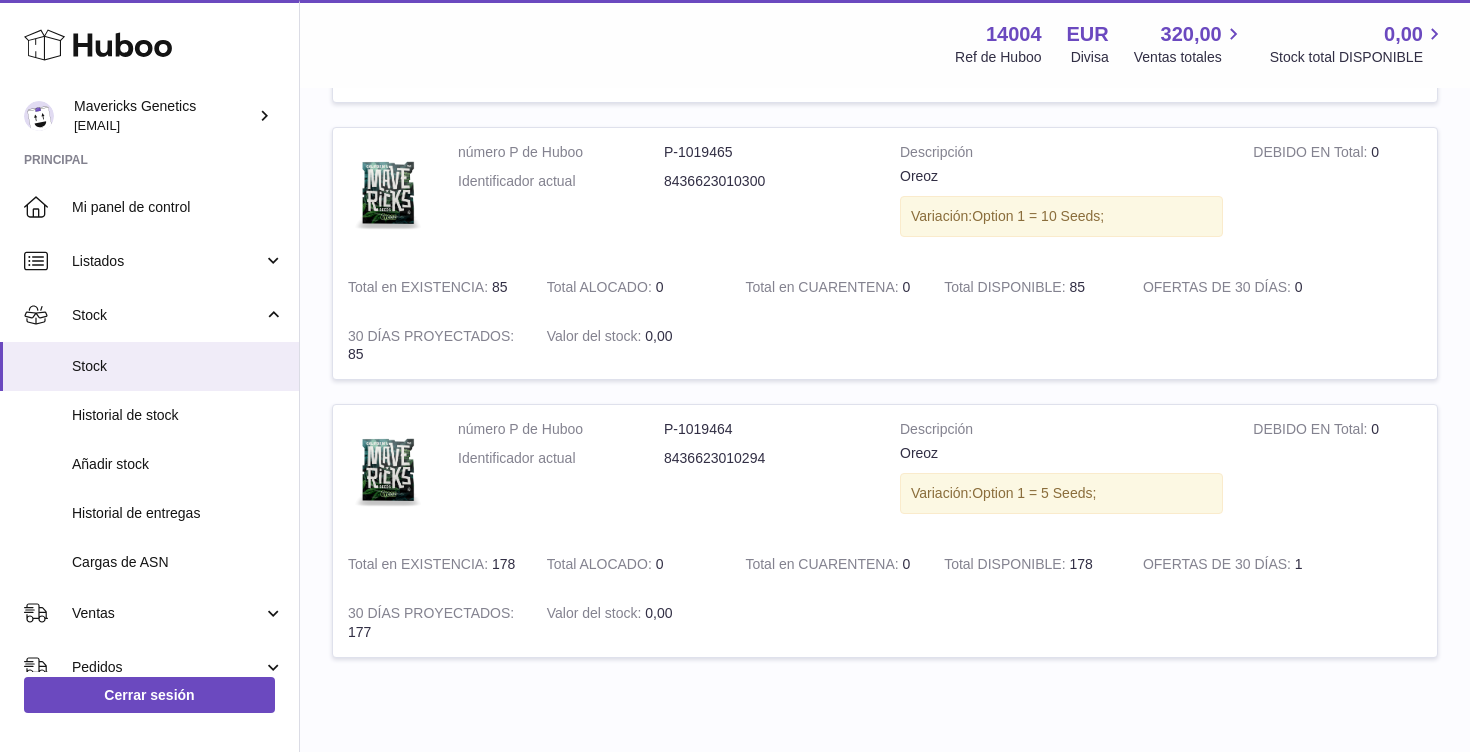 scroll, scrollTop: 806, scrollLeft: 0, axis: vertical 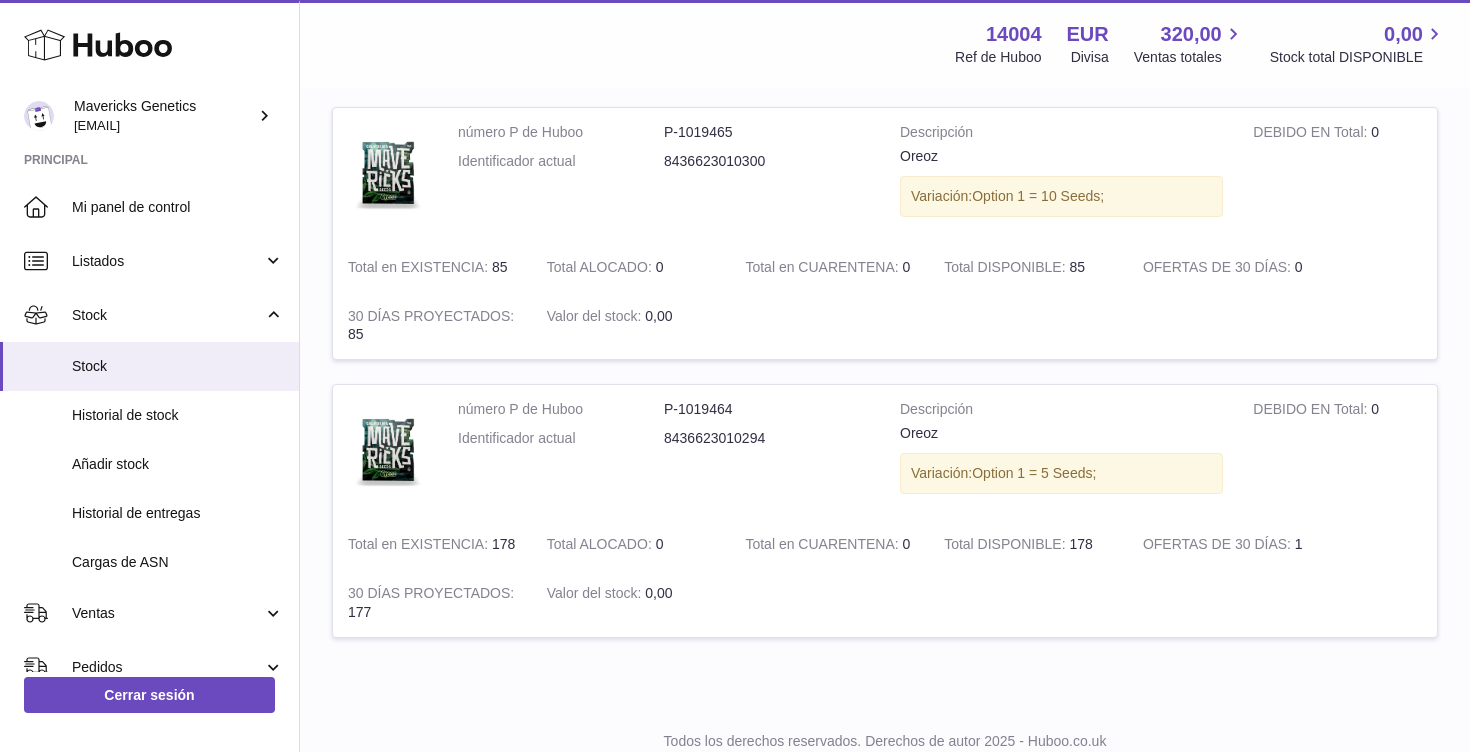 type on "*****" 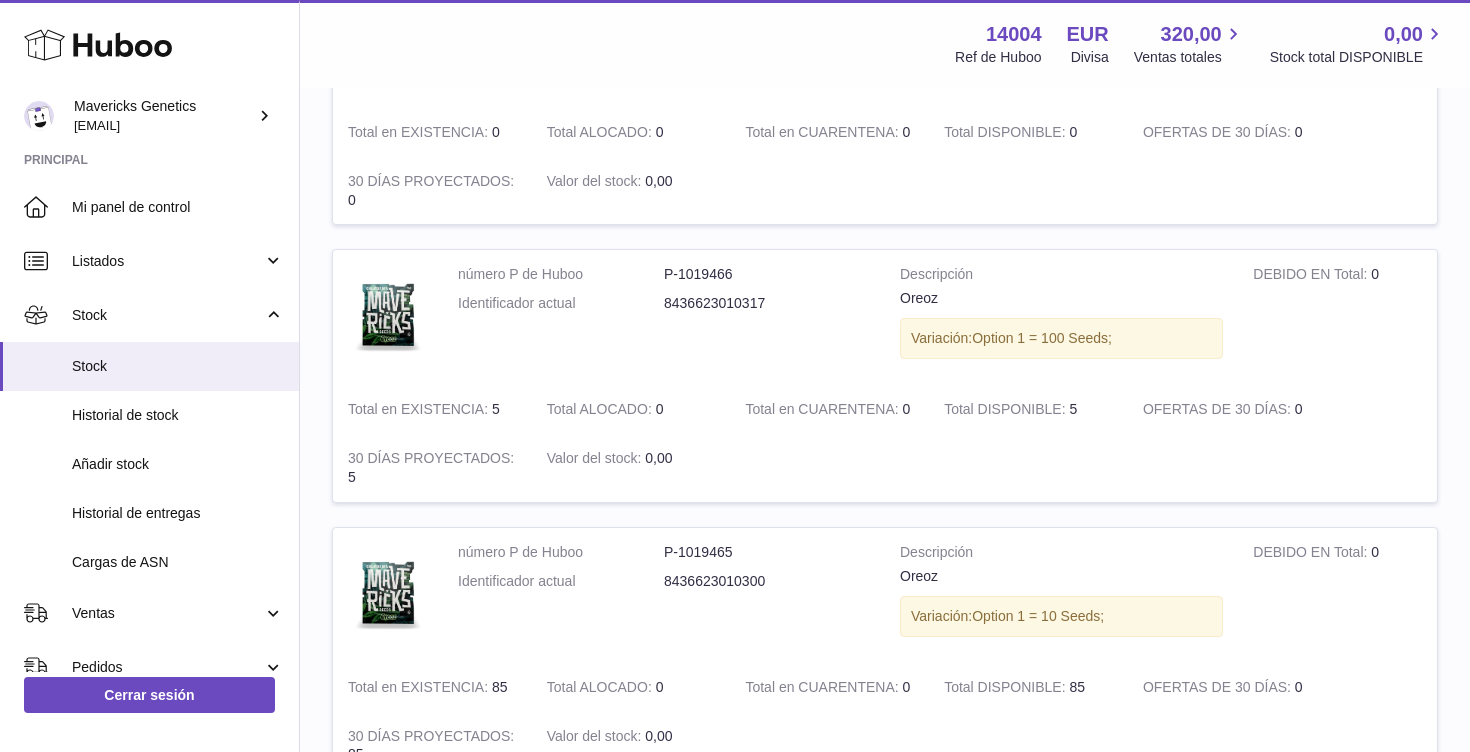 scroll, scrollTop: 0, scrollLeft: 0, axis: both 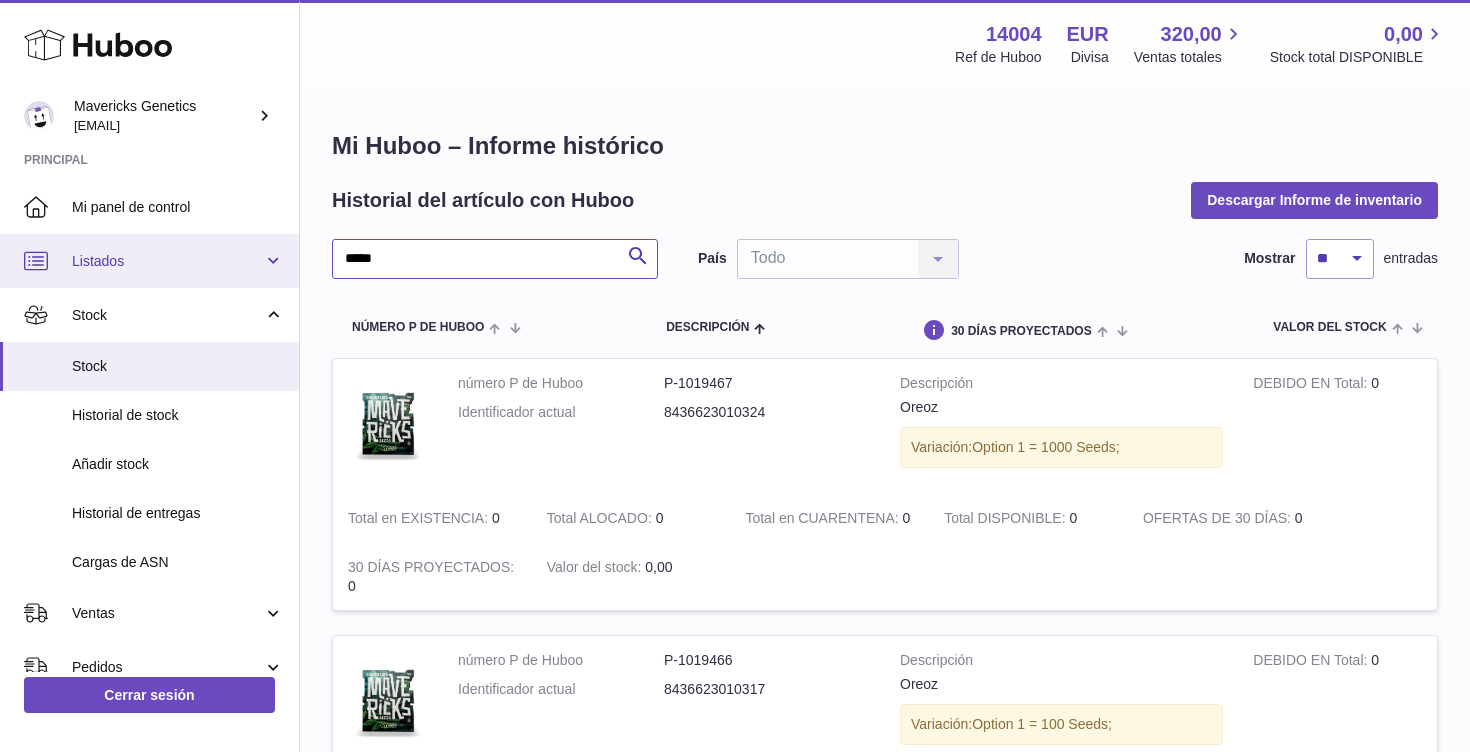 drag, startPoint x: 395, startPoint y: 259, endPoint x: 294, endPoint y: 259, distance: 101 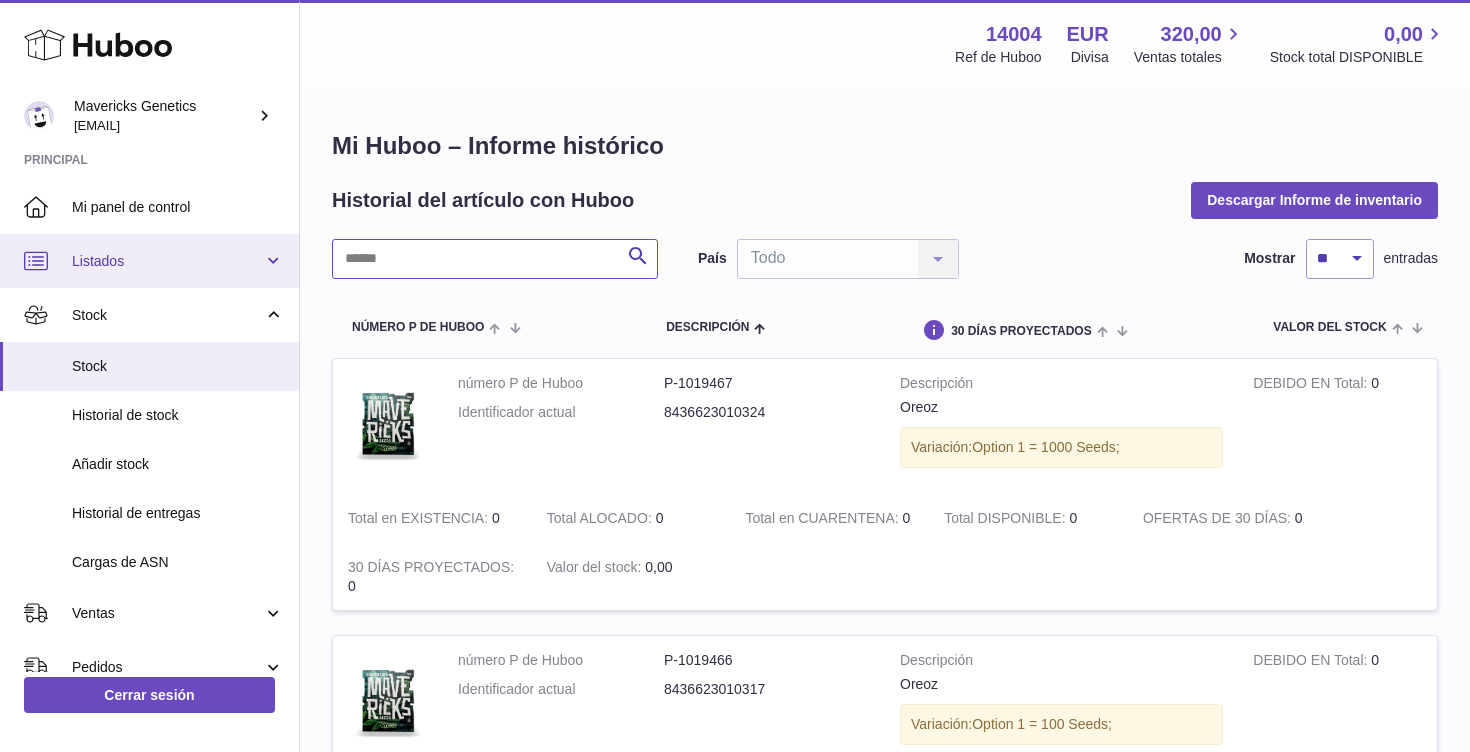 paste on "****" 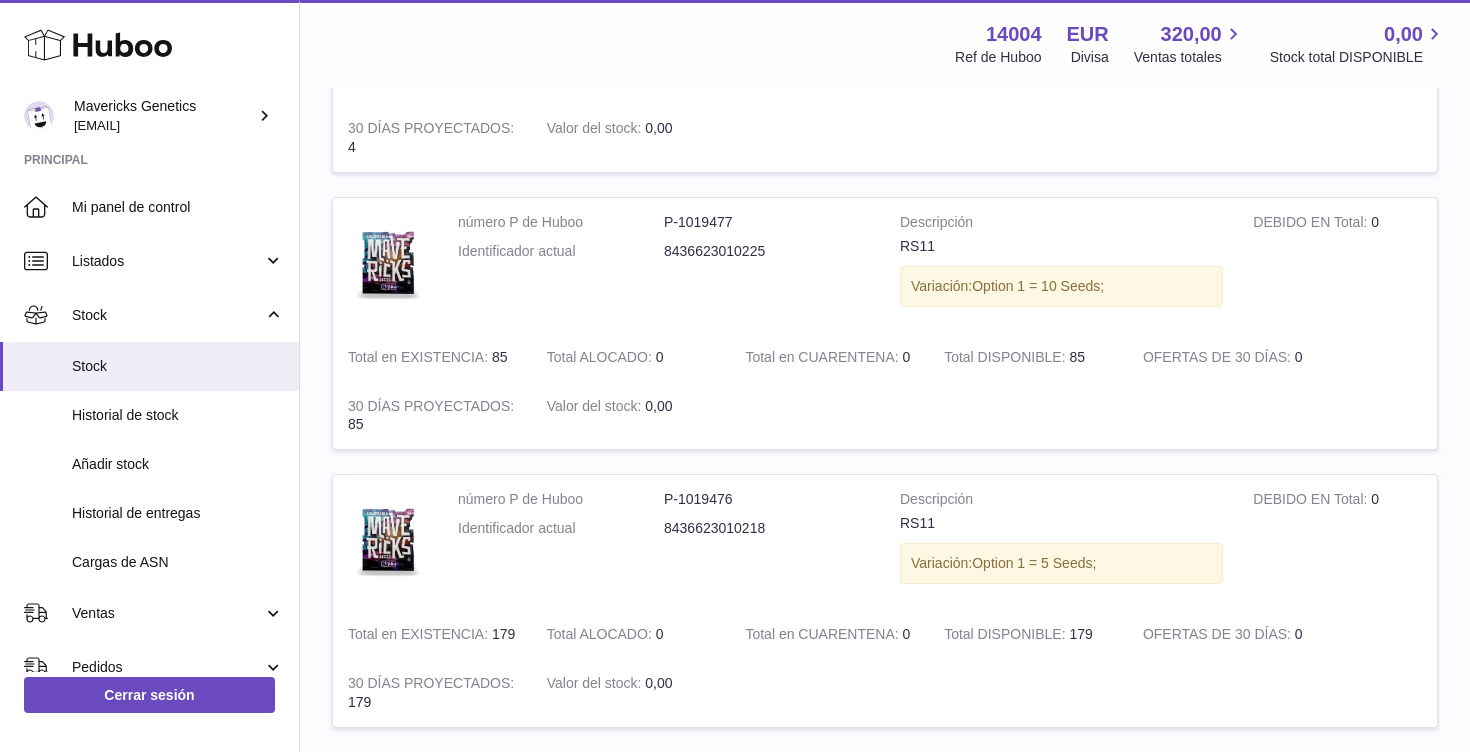 scroll, scrollTop: 744, scrollLeft: 0, axis: vertical 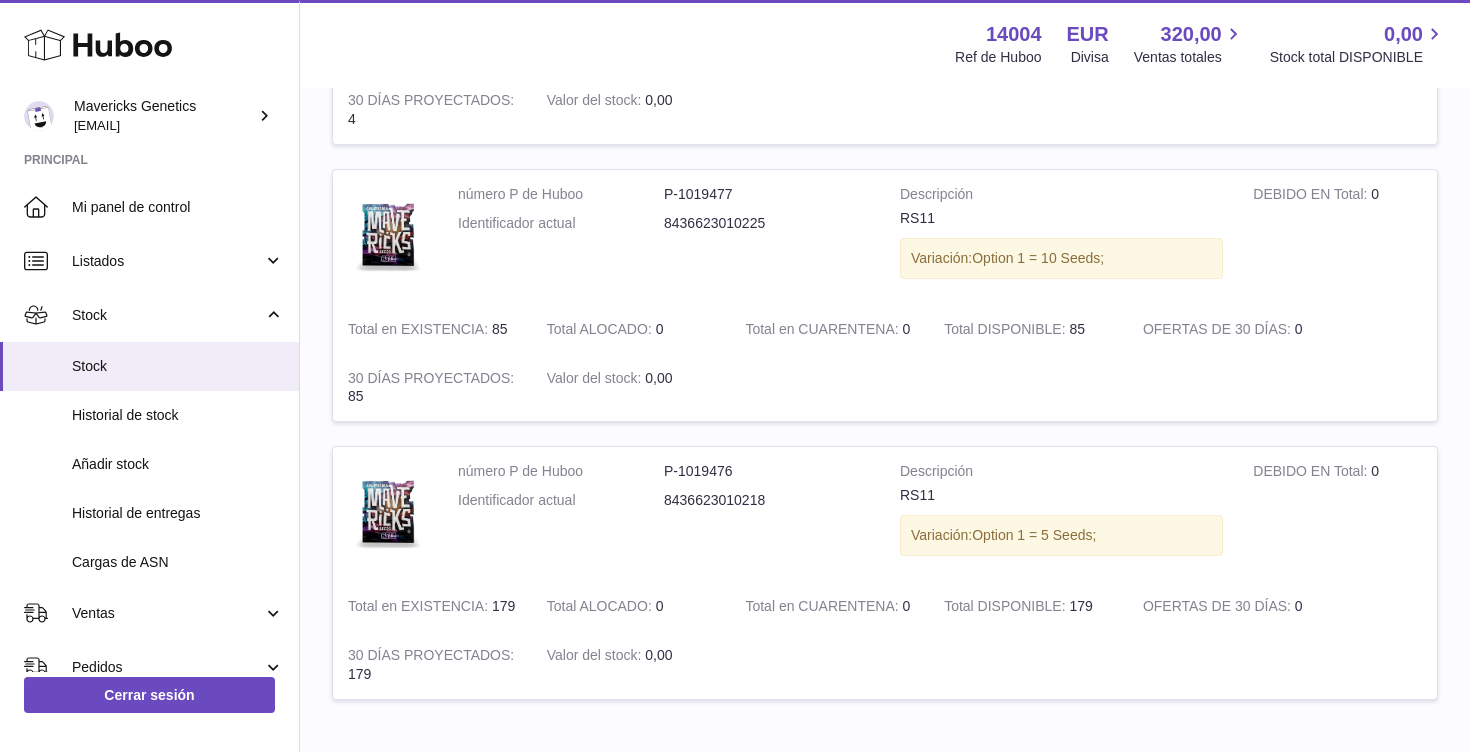 type on "****" 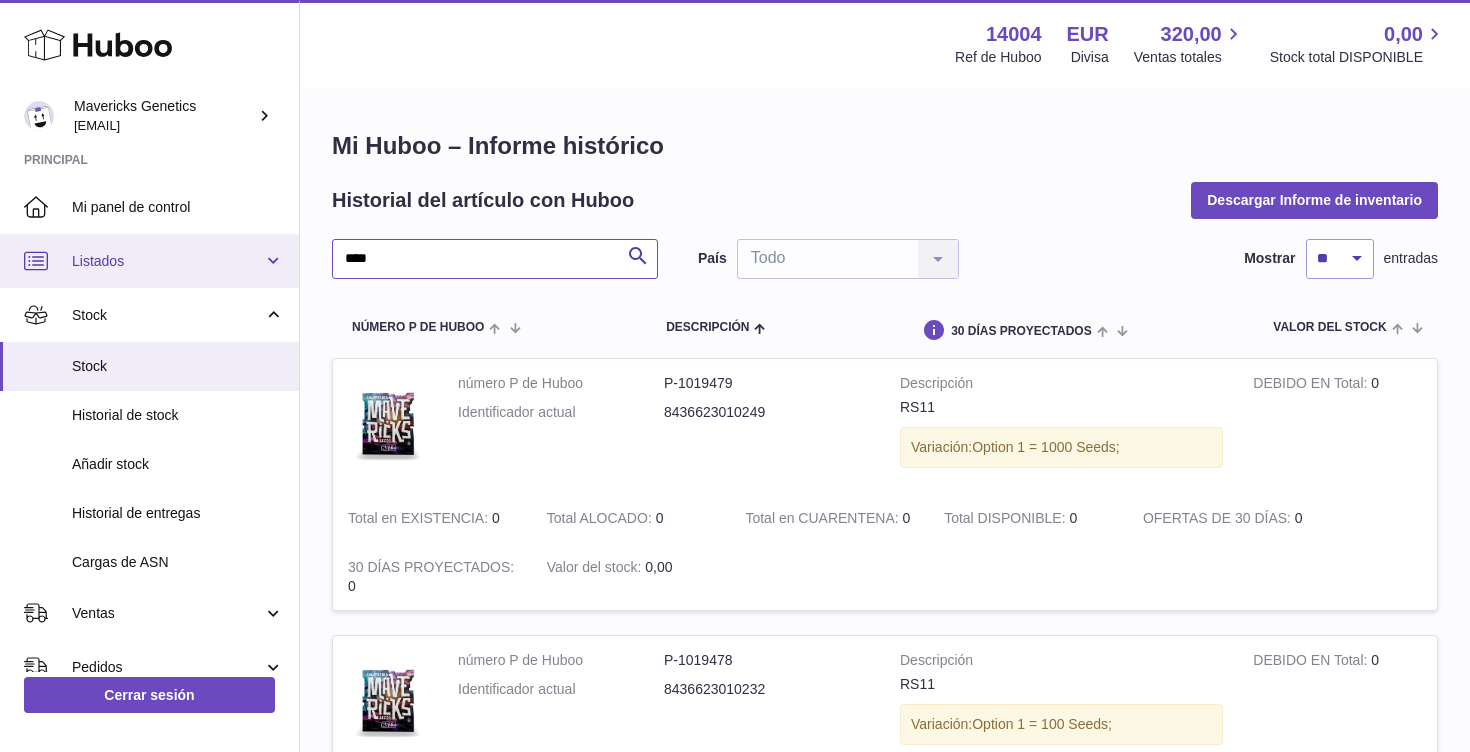 drag, startPoint x: 391, startPoint y: 261, endPoint x: 256, endPoint y: 262, distance: 135.00371 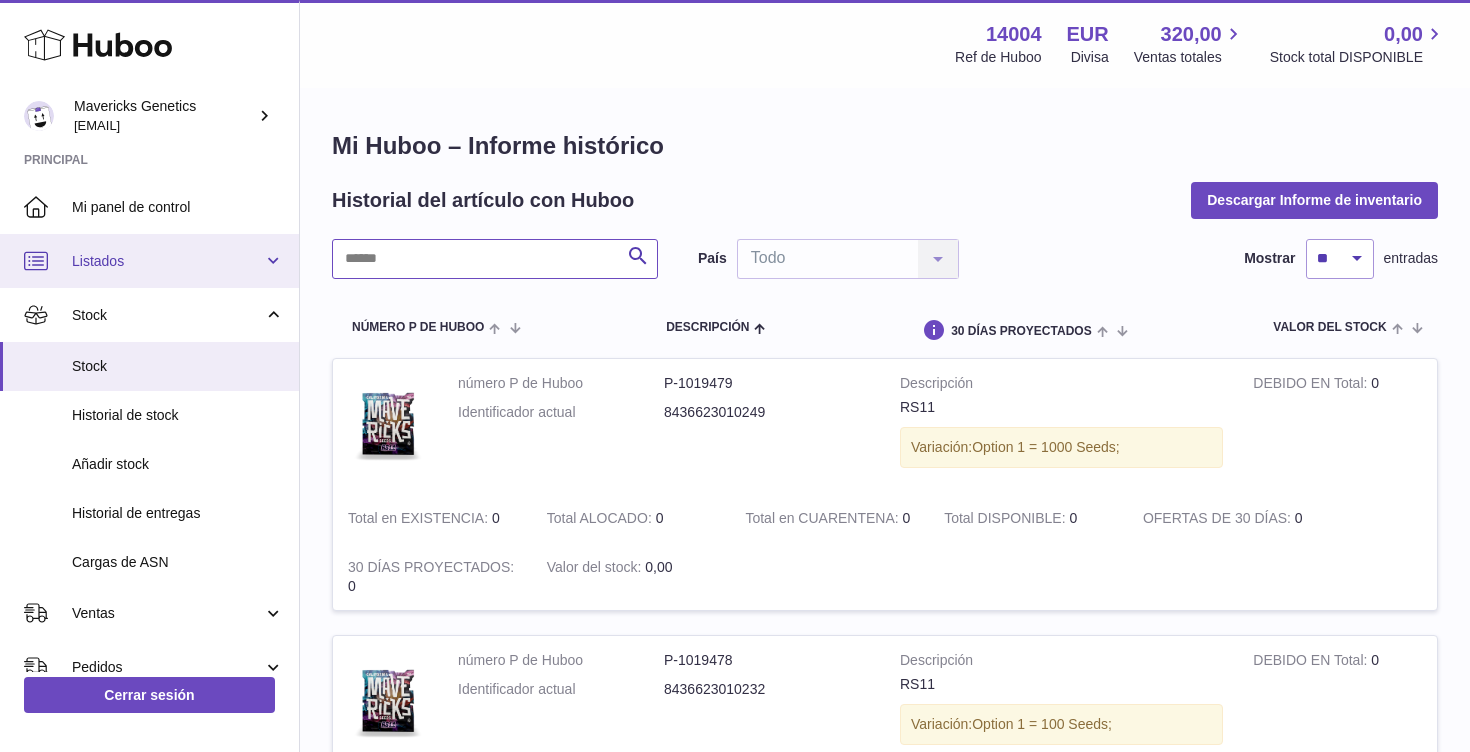 paste on "**********" 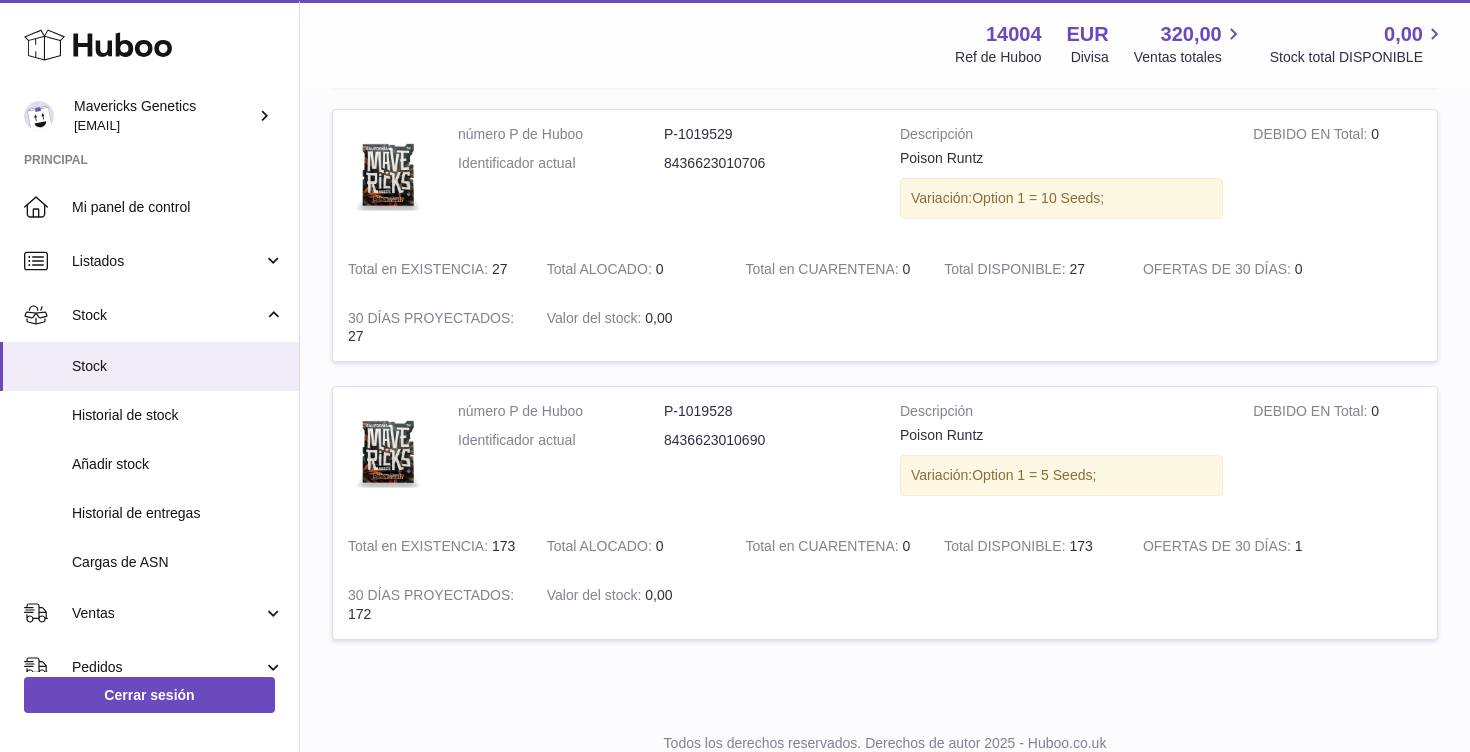 scroll, scrollTop: 808, scrollLeft: 0, axis: vertical 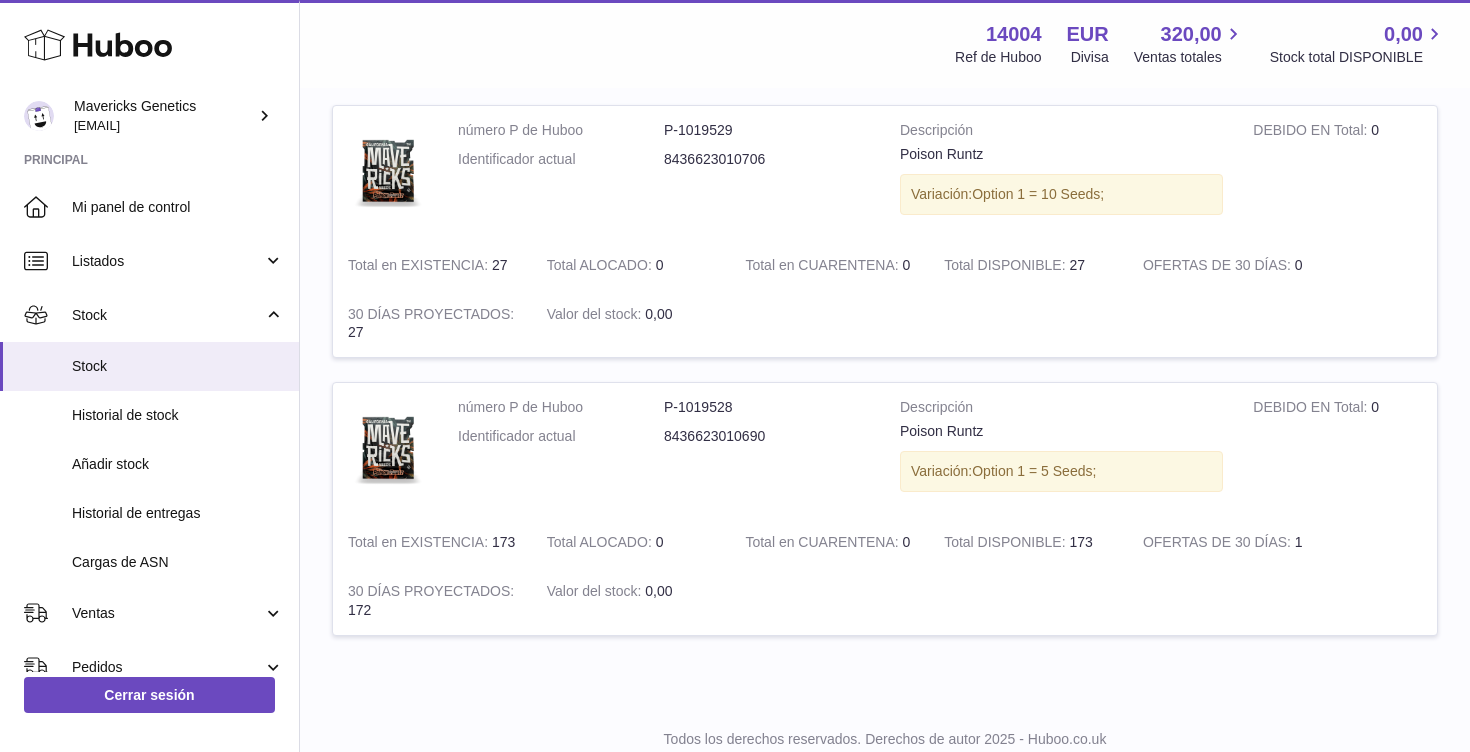 type on "**********" 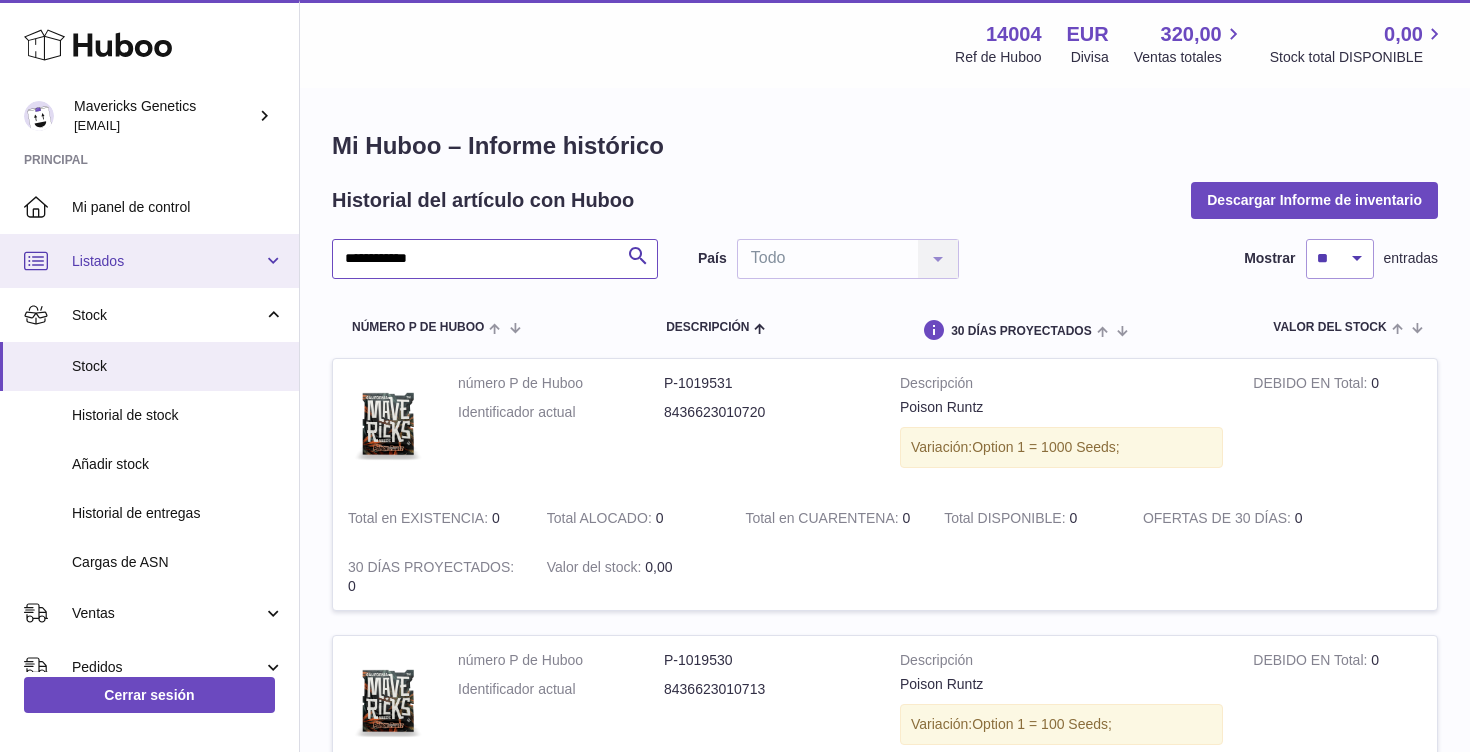 drag, startPoint x: 399, startPoint y: 258, endPoint x: 278, endPoint y: 258, distance: 121 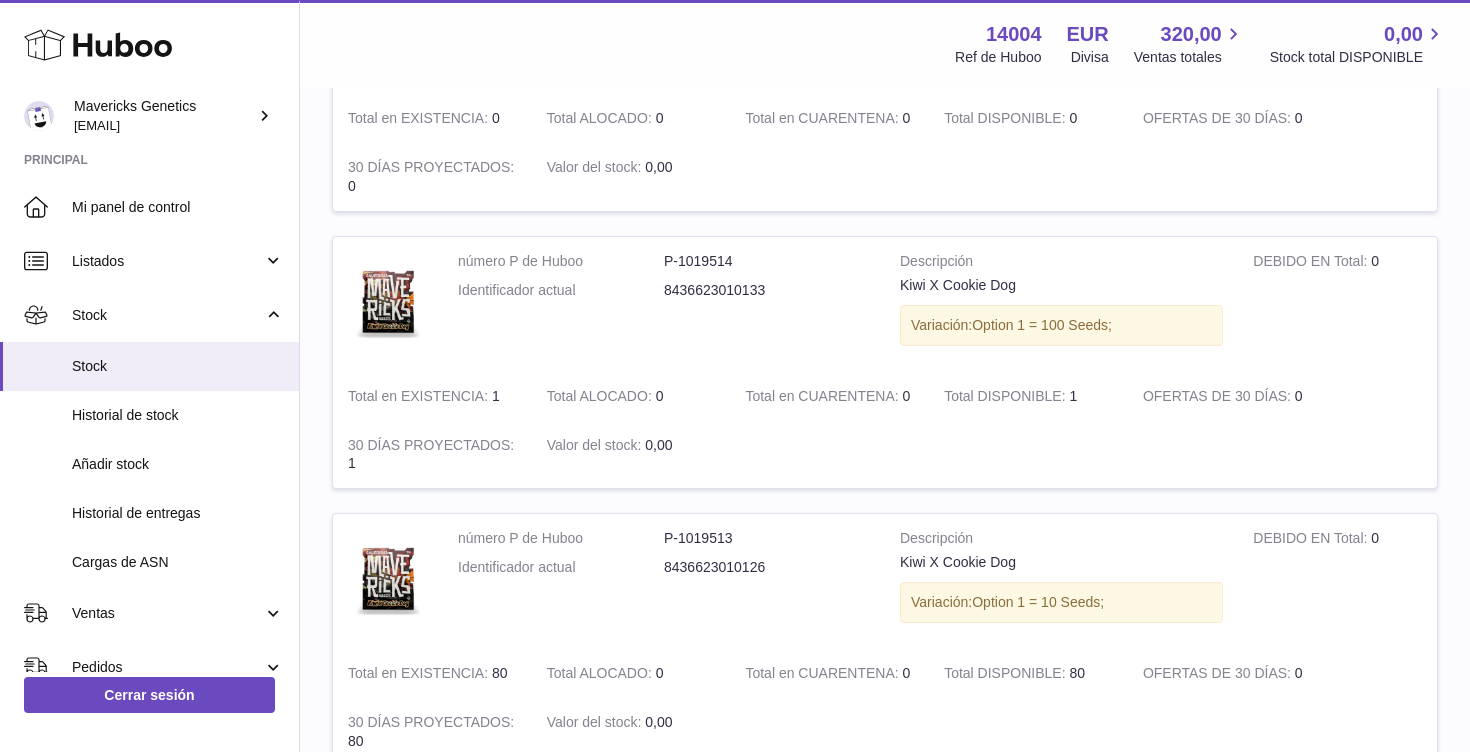 scroll, scrollTop: 832, scrollLeft: 0, axis: vertical 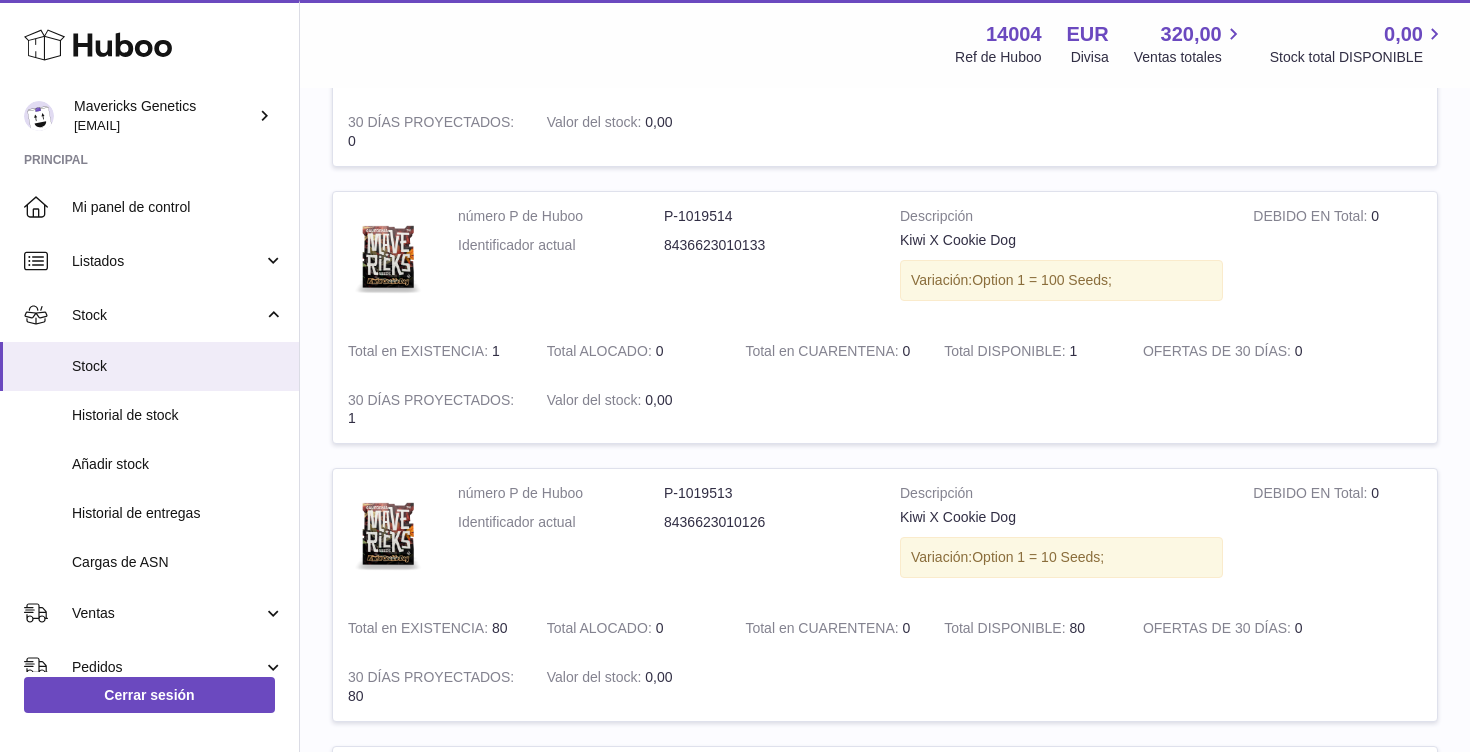 type on "****" 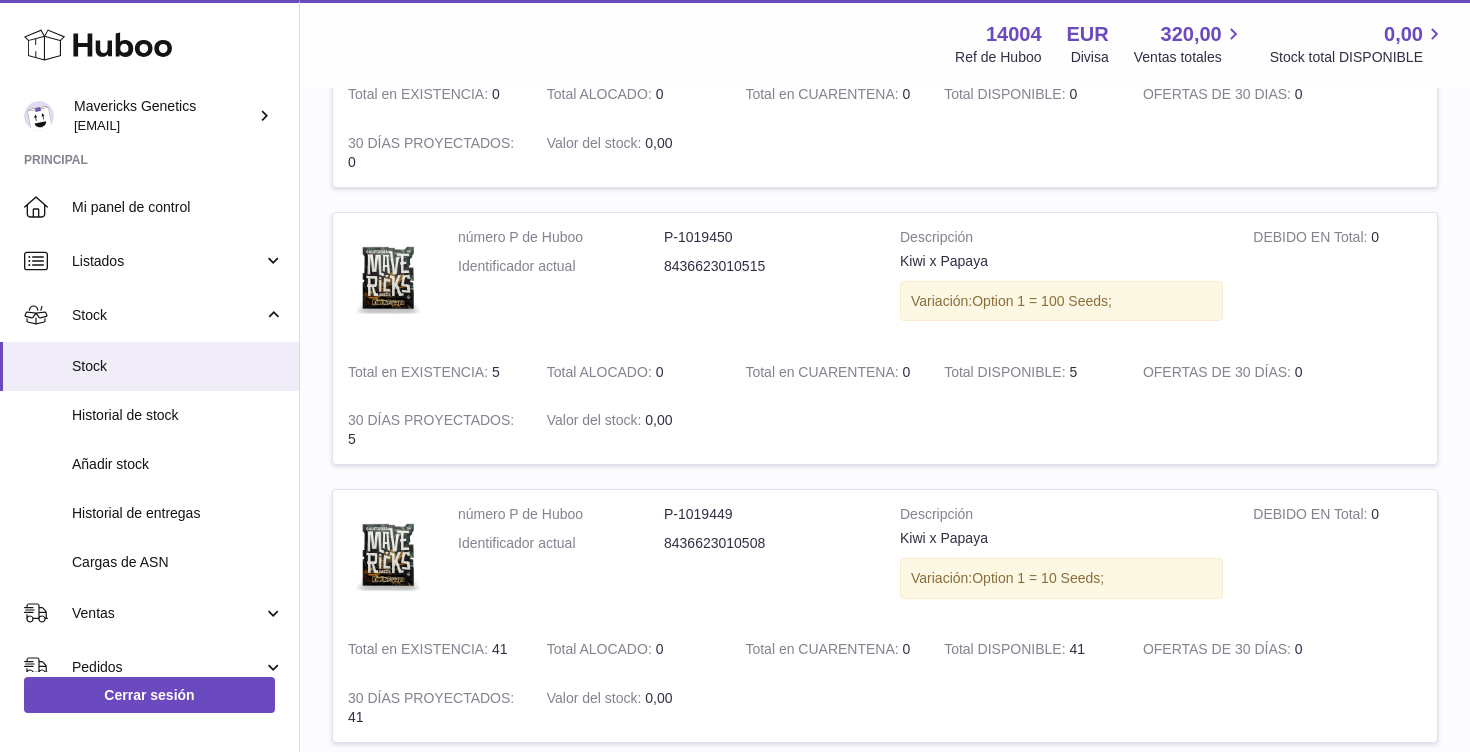 scroll, scrollTop: 1922, scrollLeft: 0, axis: vertical 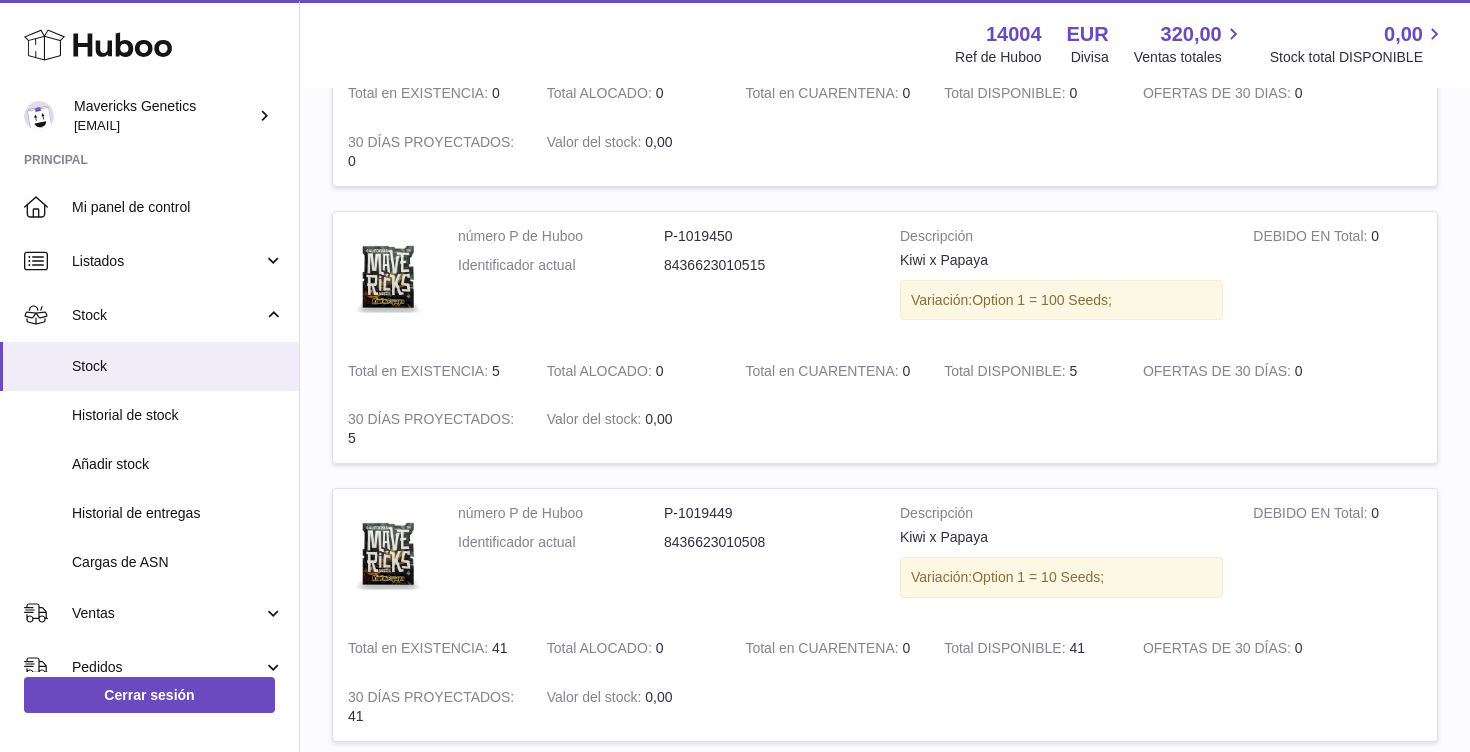 drag, startPoint x: 896, startPoint y: 427, endPoint x: 1000, endPoint y: 426, distance: 104.00481 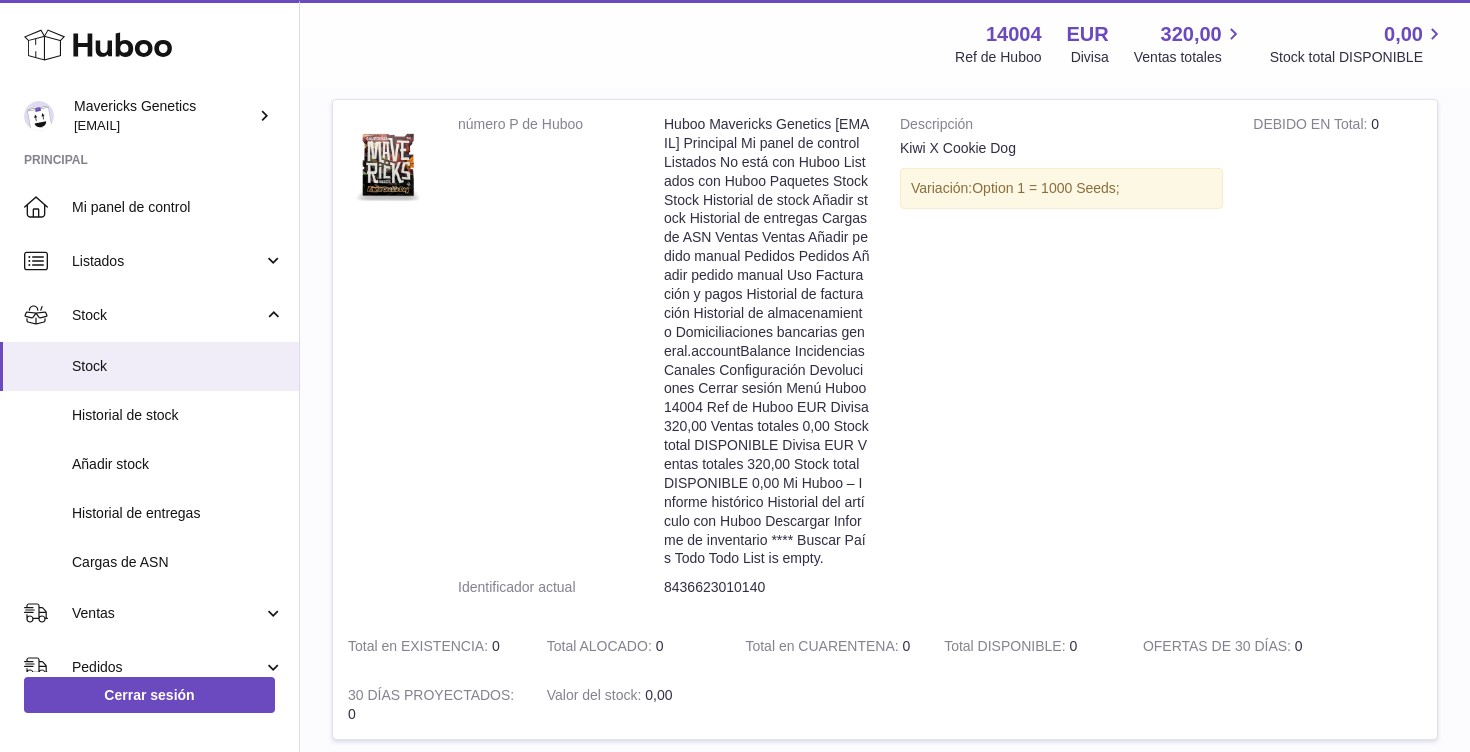 scroll, scrollTop: 0, scrollLeft: 0, axis: both 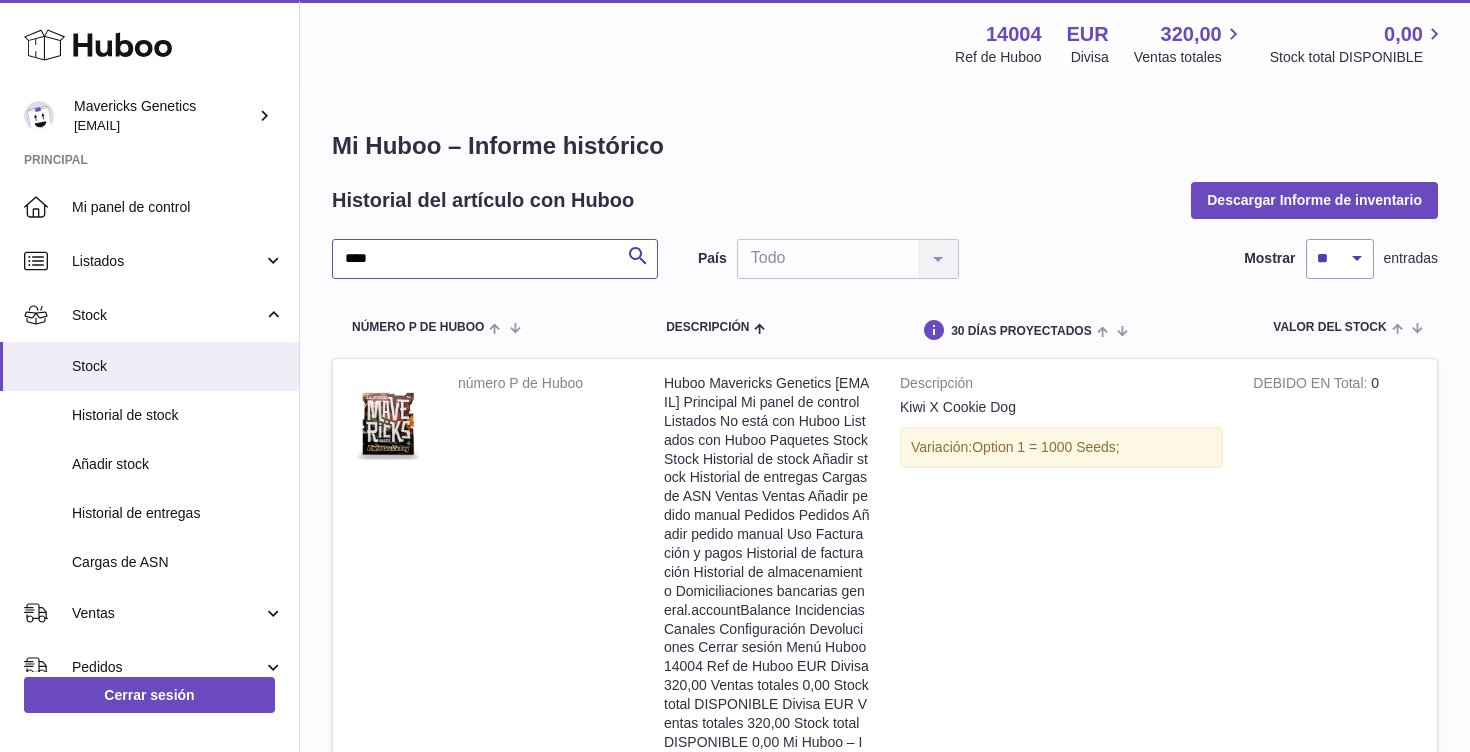 drag, startPoint x: 426, startPoint y: 266, endPoint x: 313, endPoint y: 262, distance: 113.07078 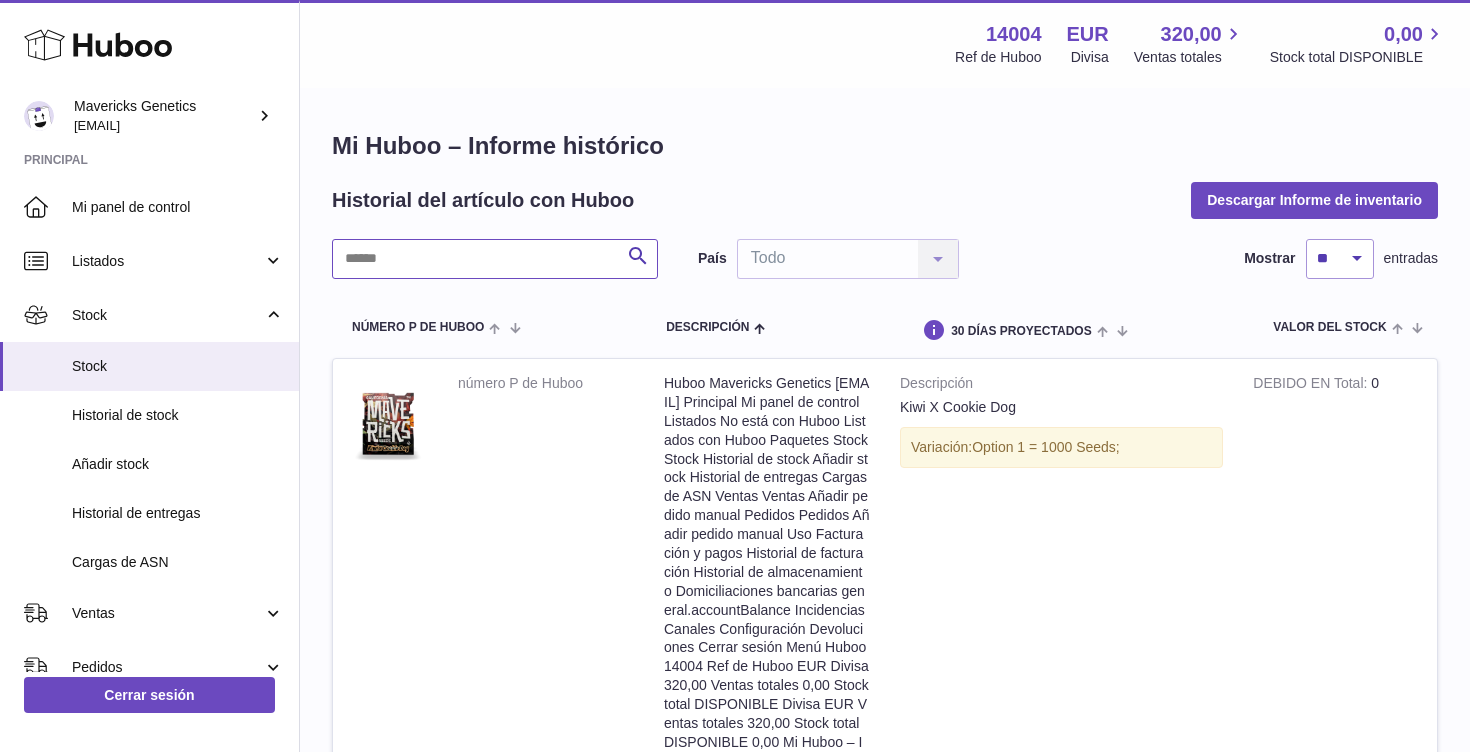 paste on "*******" 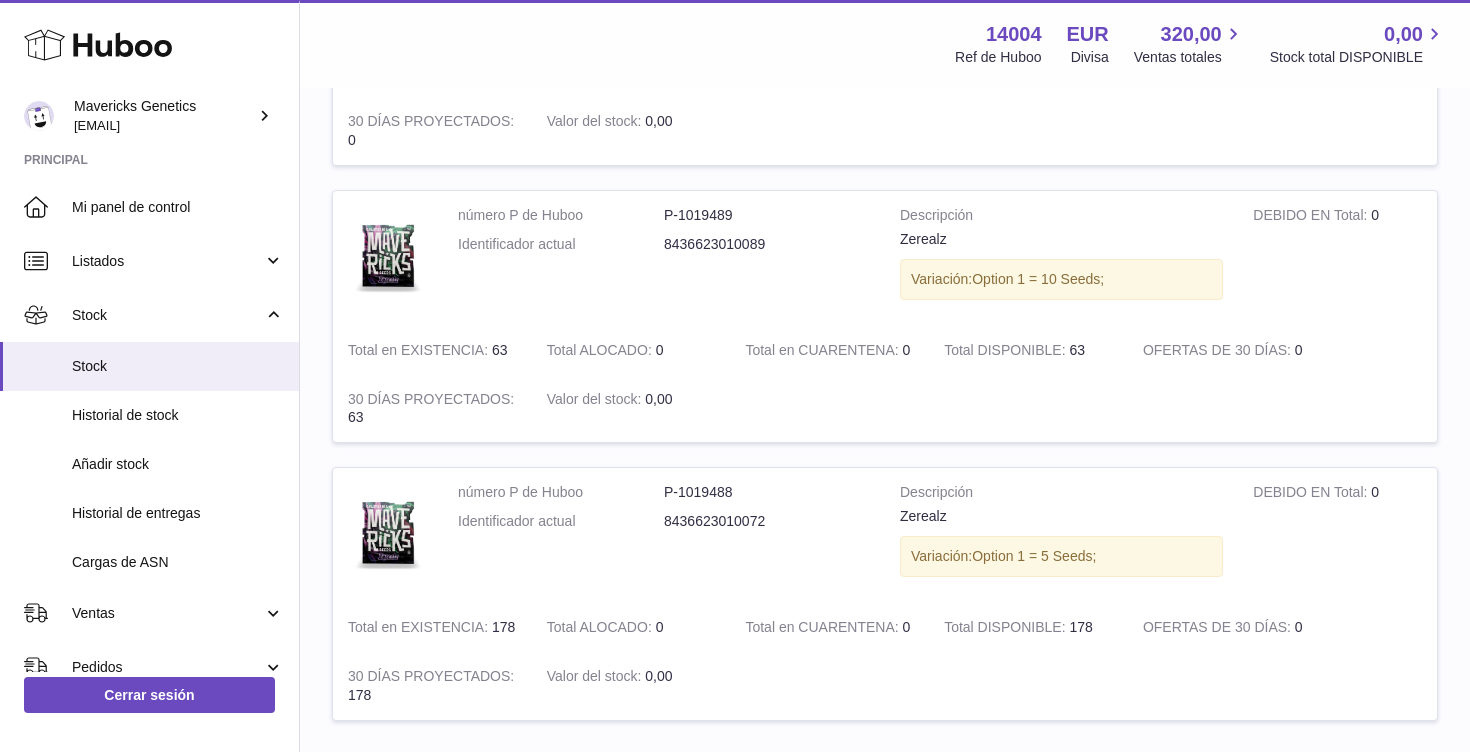 scroll, scrollTop: 830, scrollLeft: 0, axis: vertical 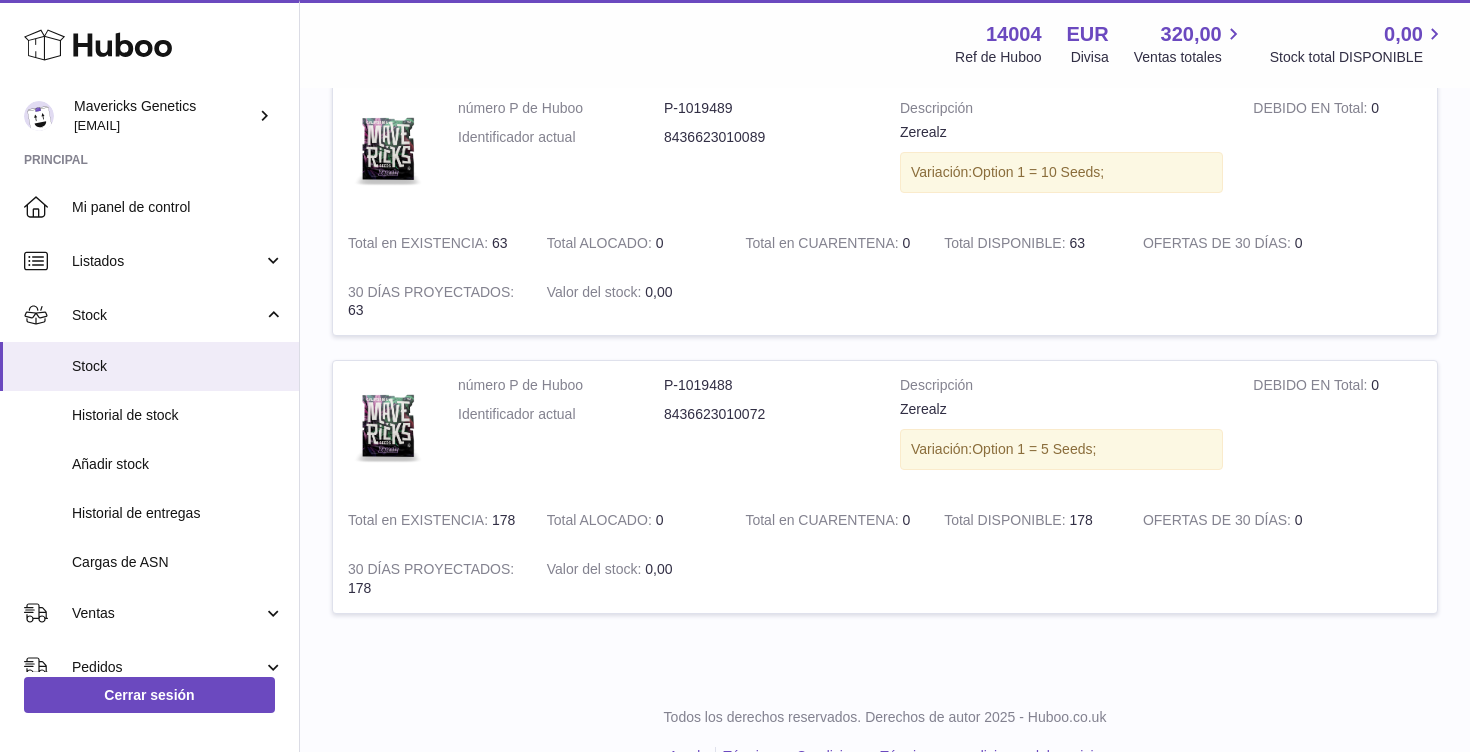 type on "*******" 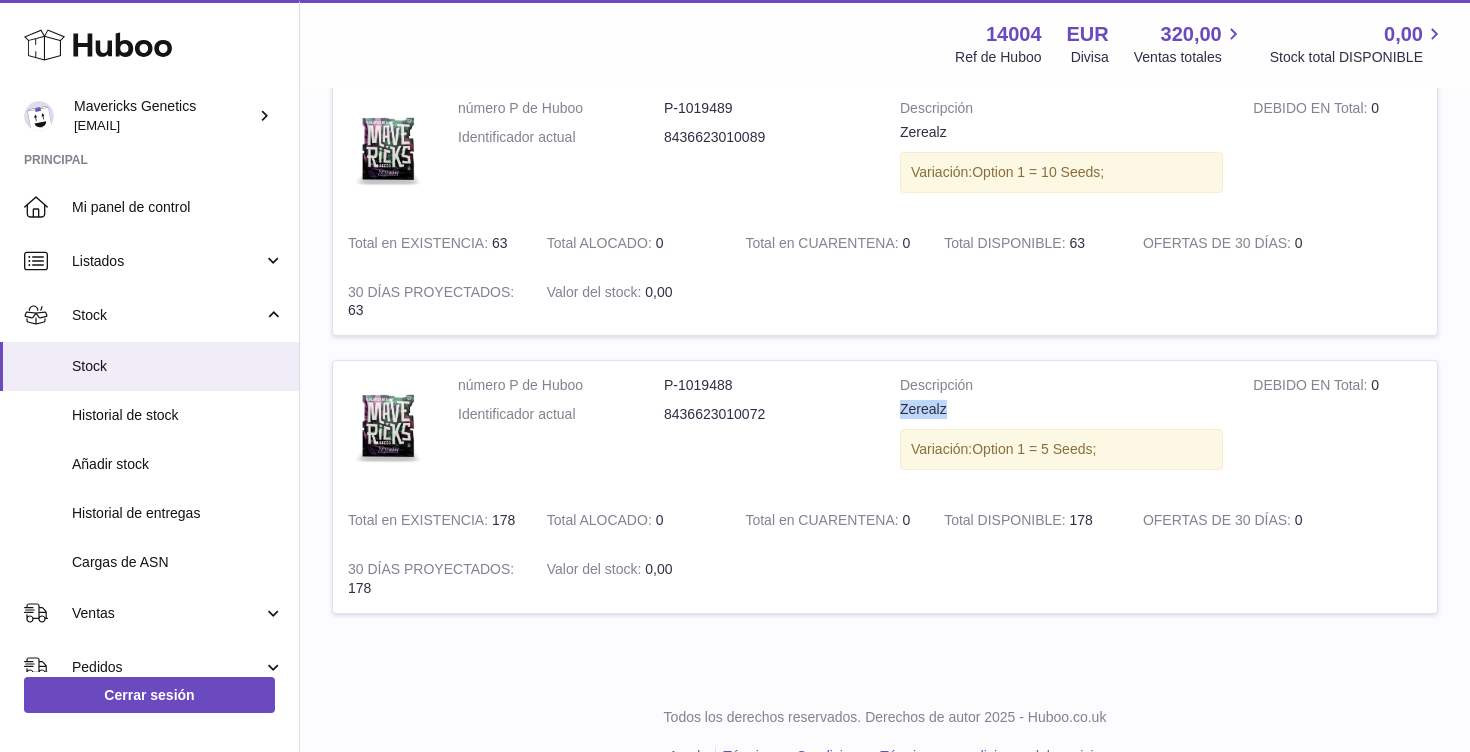 drag, startPoint x: 892, startPoint y: 409, endPoint x: 963, endPoint y: 409, distance: 71 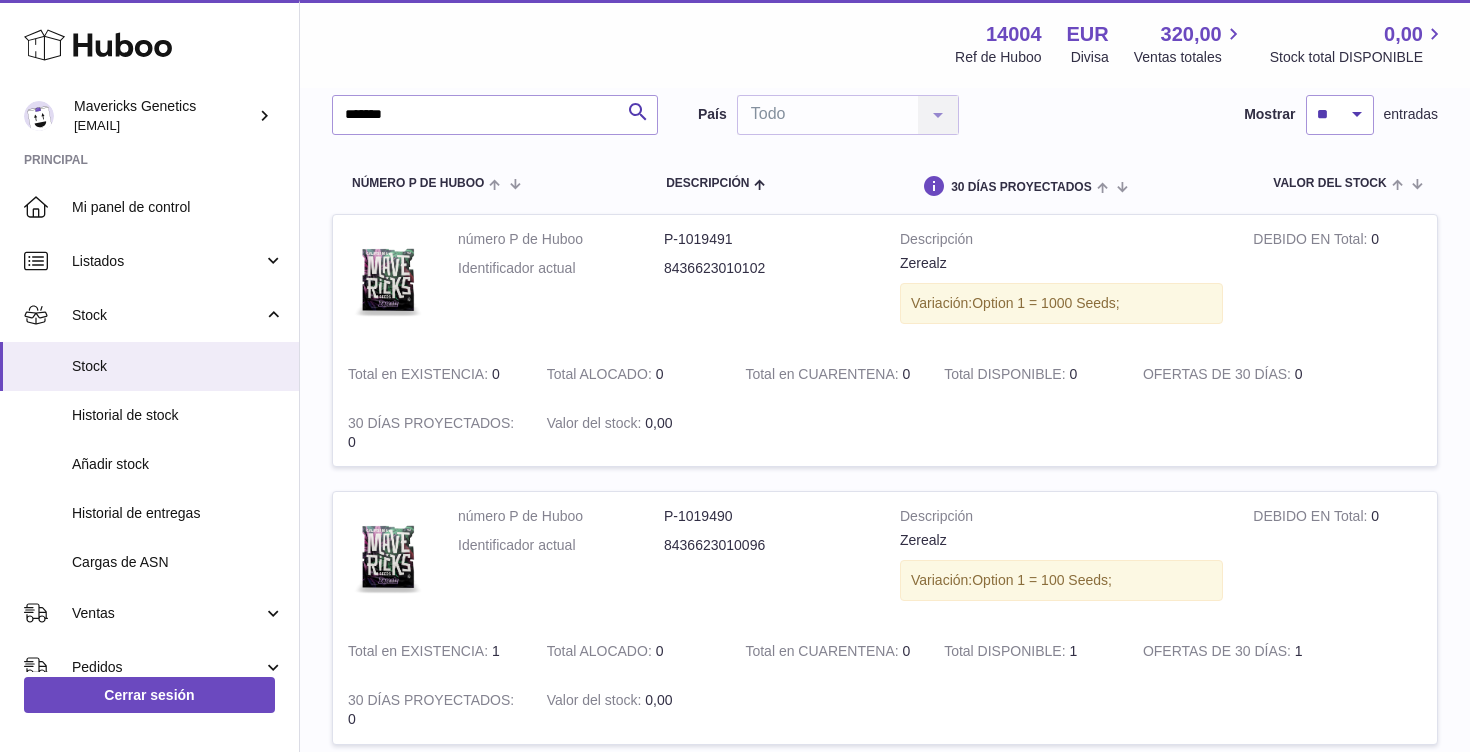 scroll, scrollTop: 0, scrollLeft: 0, axis: both 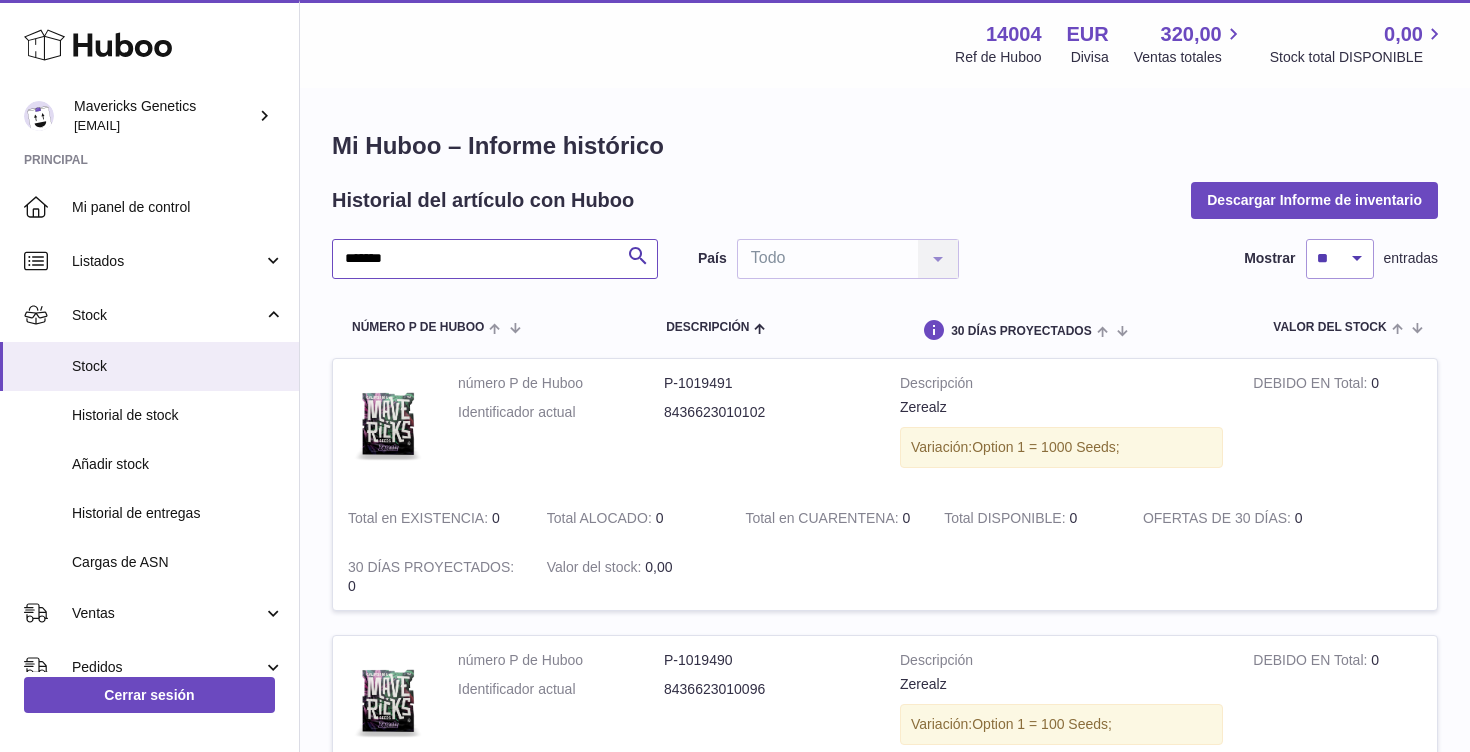drag, startPoint x: 402, startPoint y: 265, endPoint x: 307, endPoint y: 263, distance: 95.02105 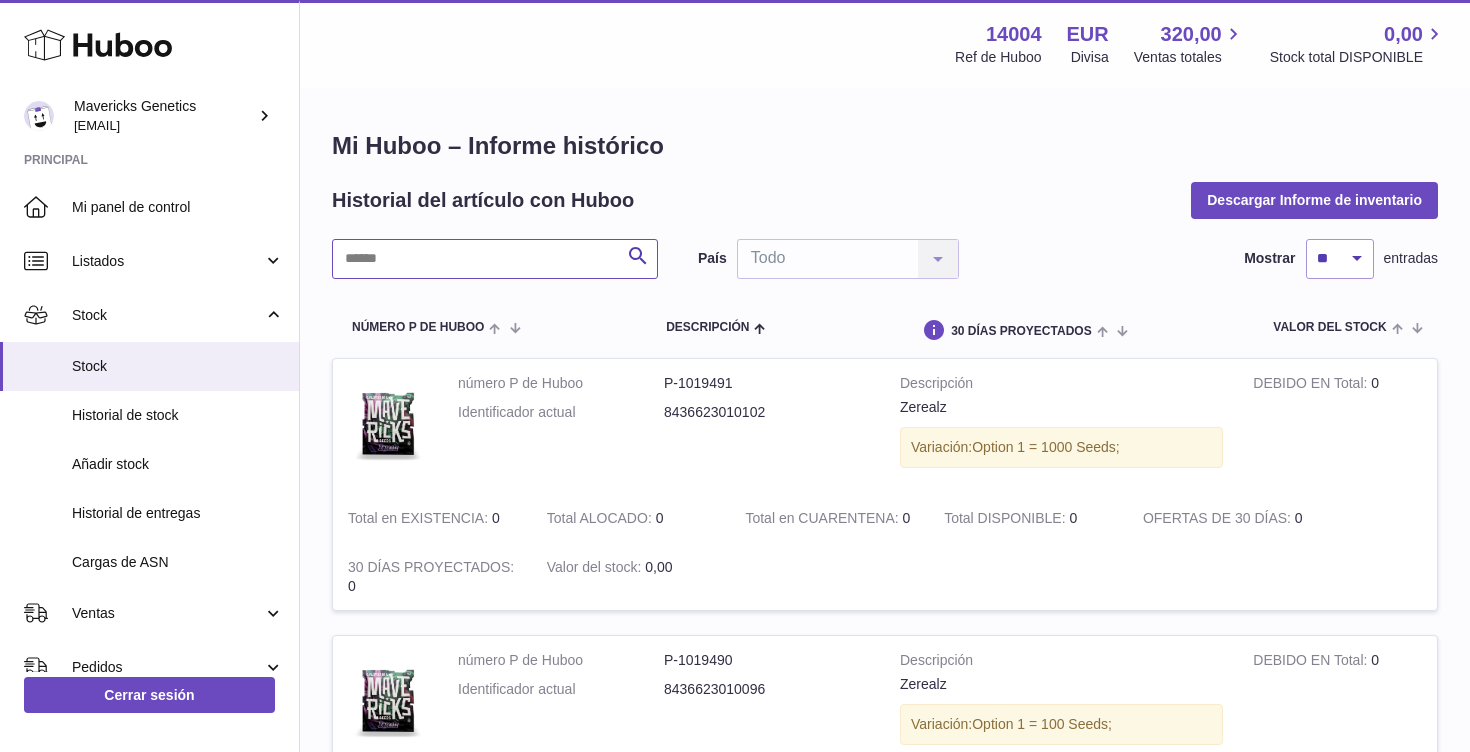 paste on "**********" 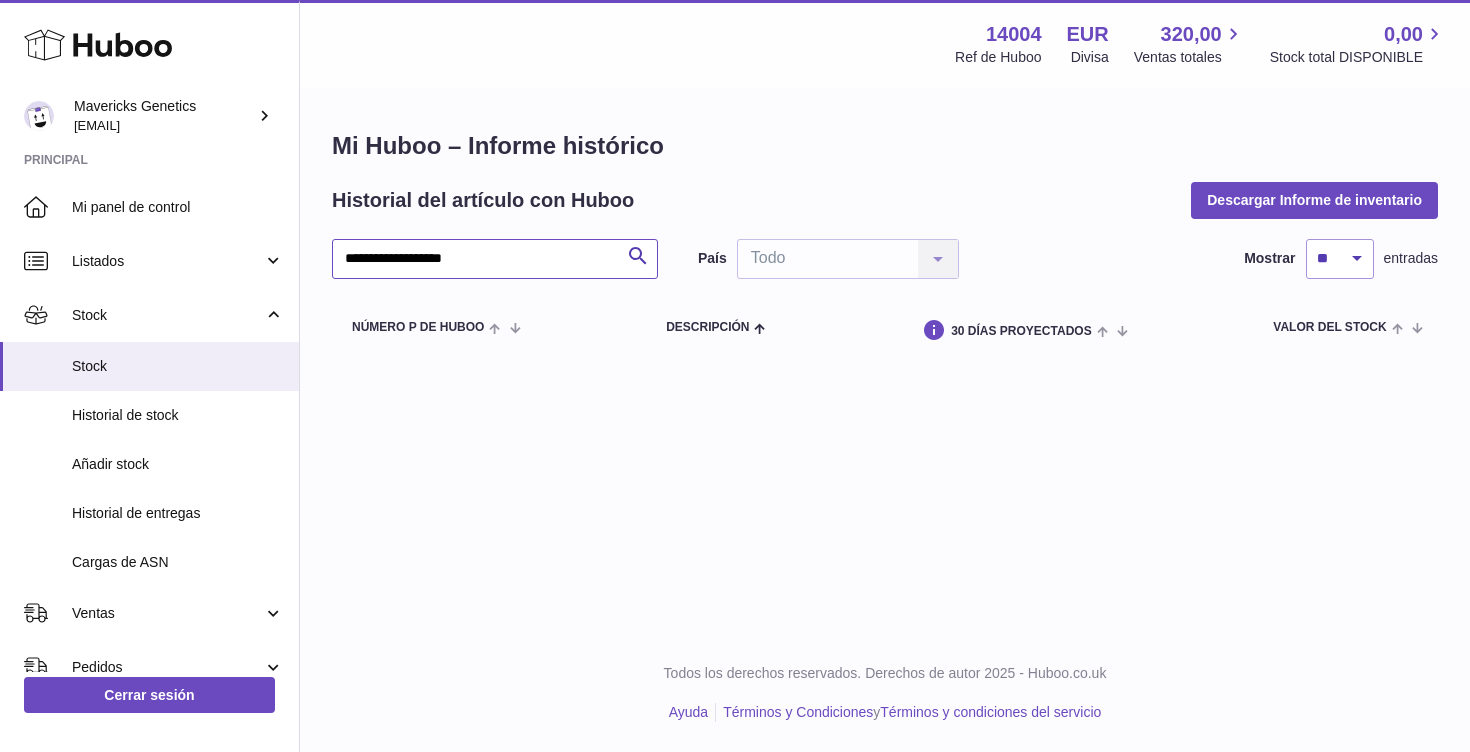 drag, startPoint x: 378, startPoint y: 254, endPoint x: 596, endPoint y: 254, distance: 218 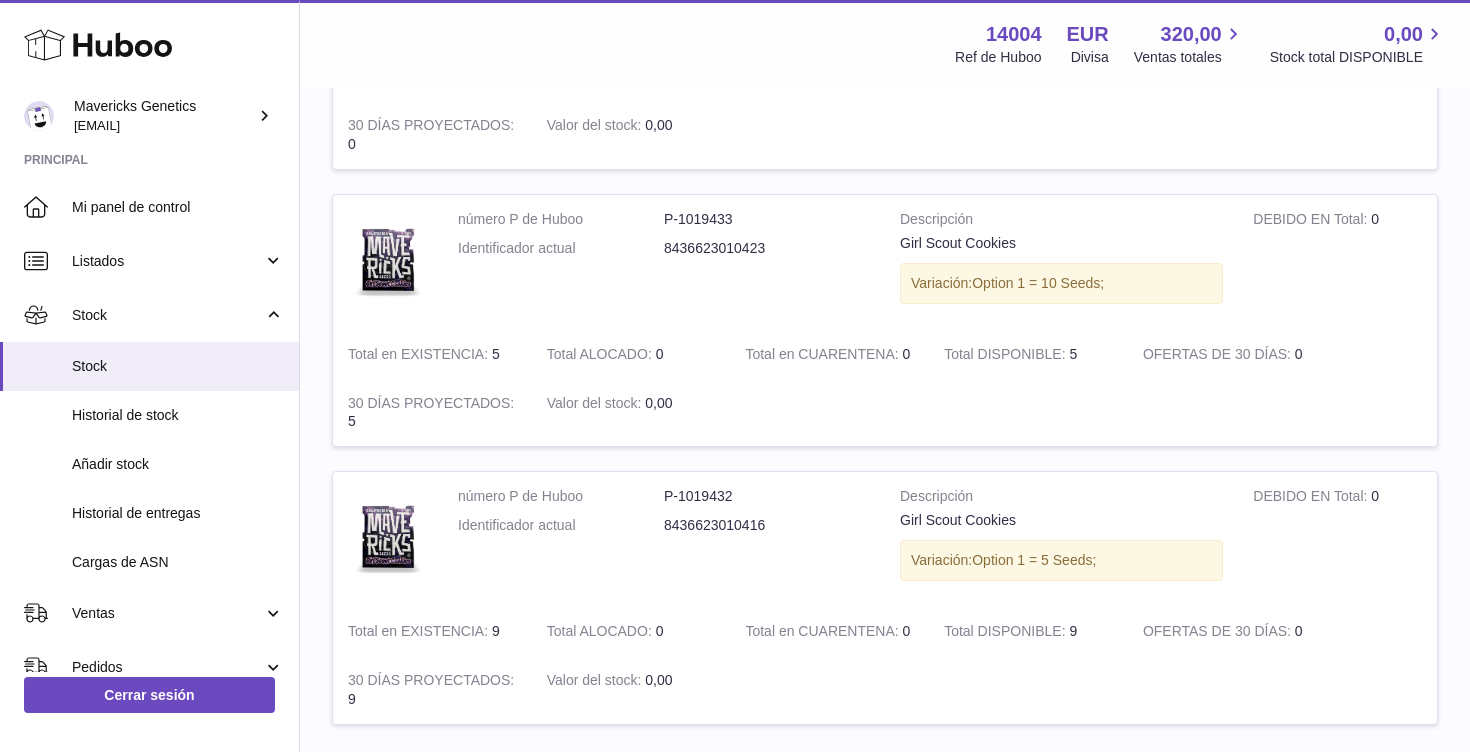 scroll, scrollTop: 839, scrollLeft: 0, axis: vertical 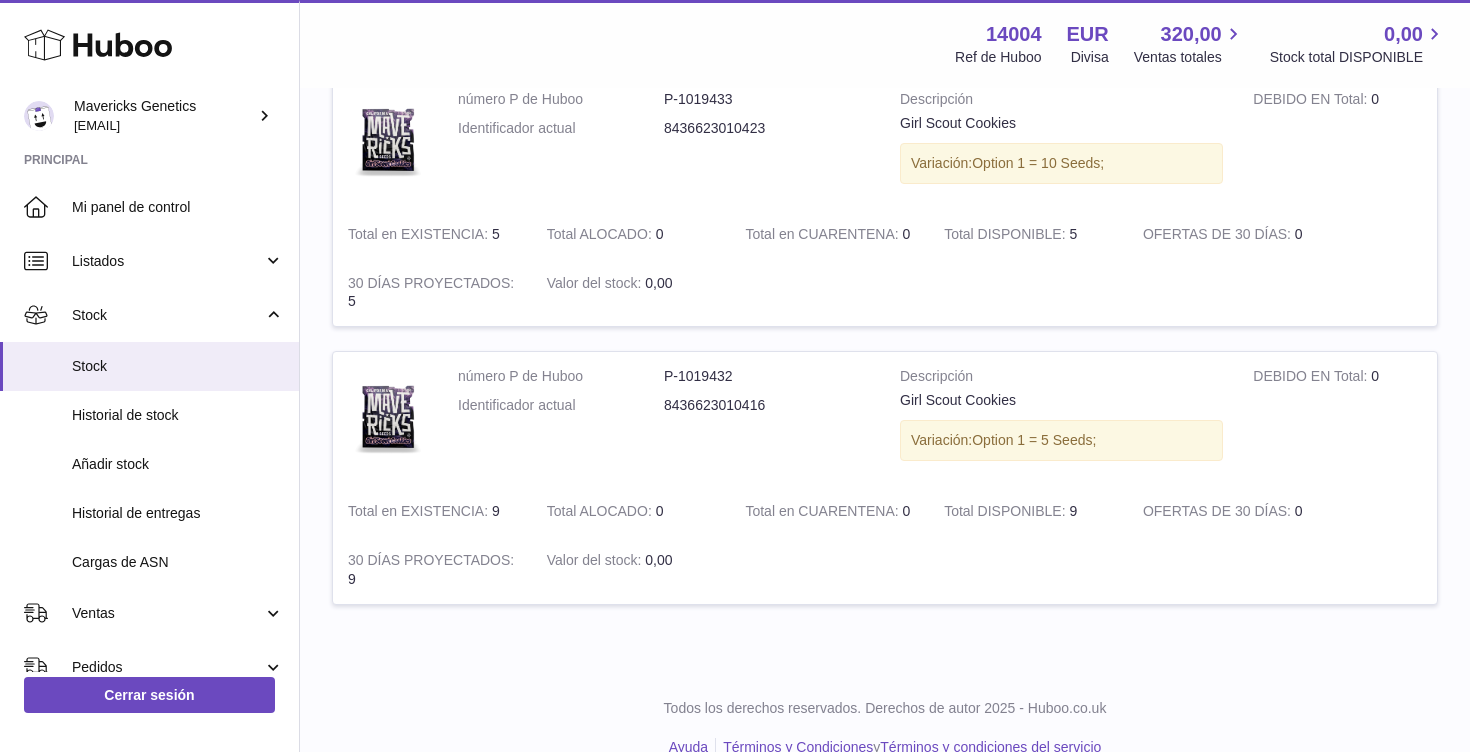 drag, startPoint x: 1069, startPoint y: 509, endPoint x: 1092, endPoint y: 509, distance: 23 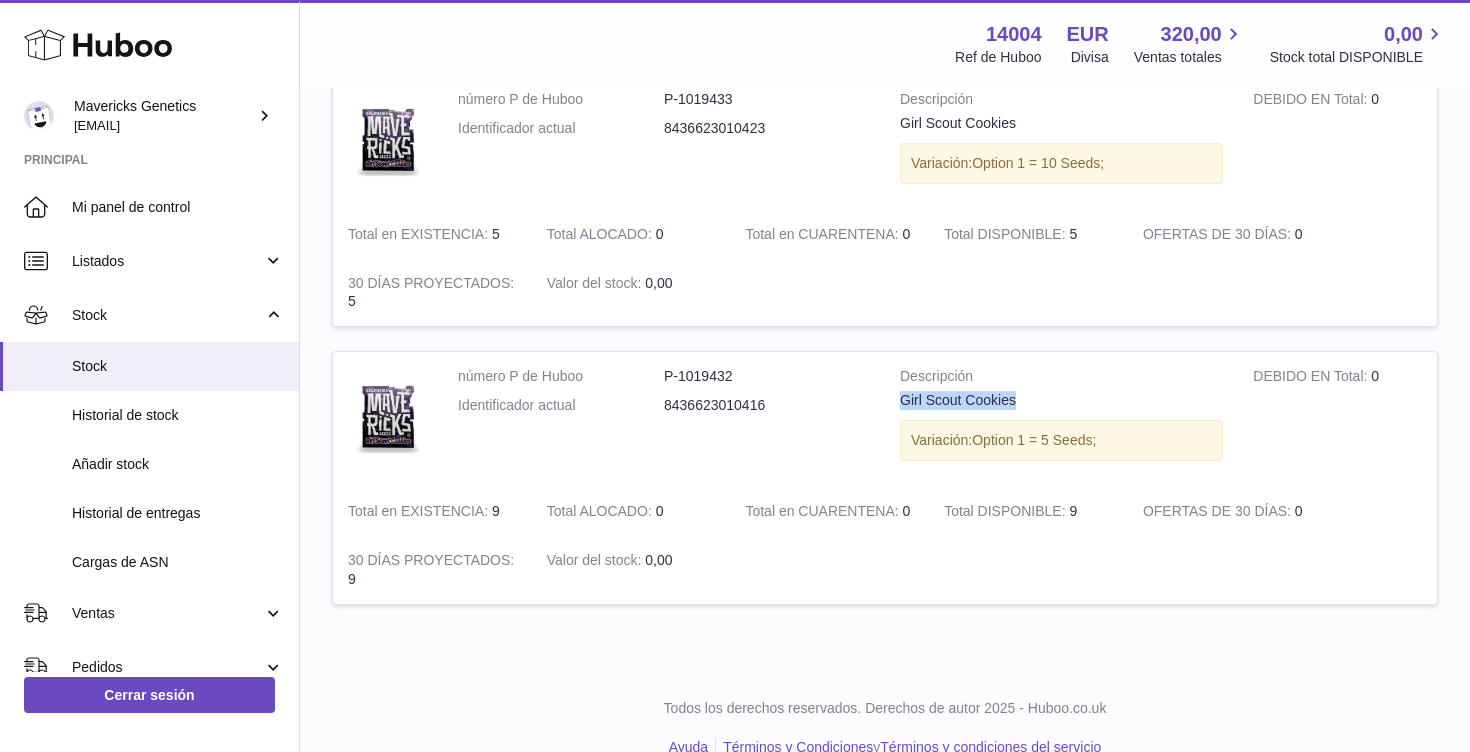 drag, startPoint x: 901, startPoint y: 399, endPoint x: 1030, endPoint y: 399, distance: 129 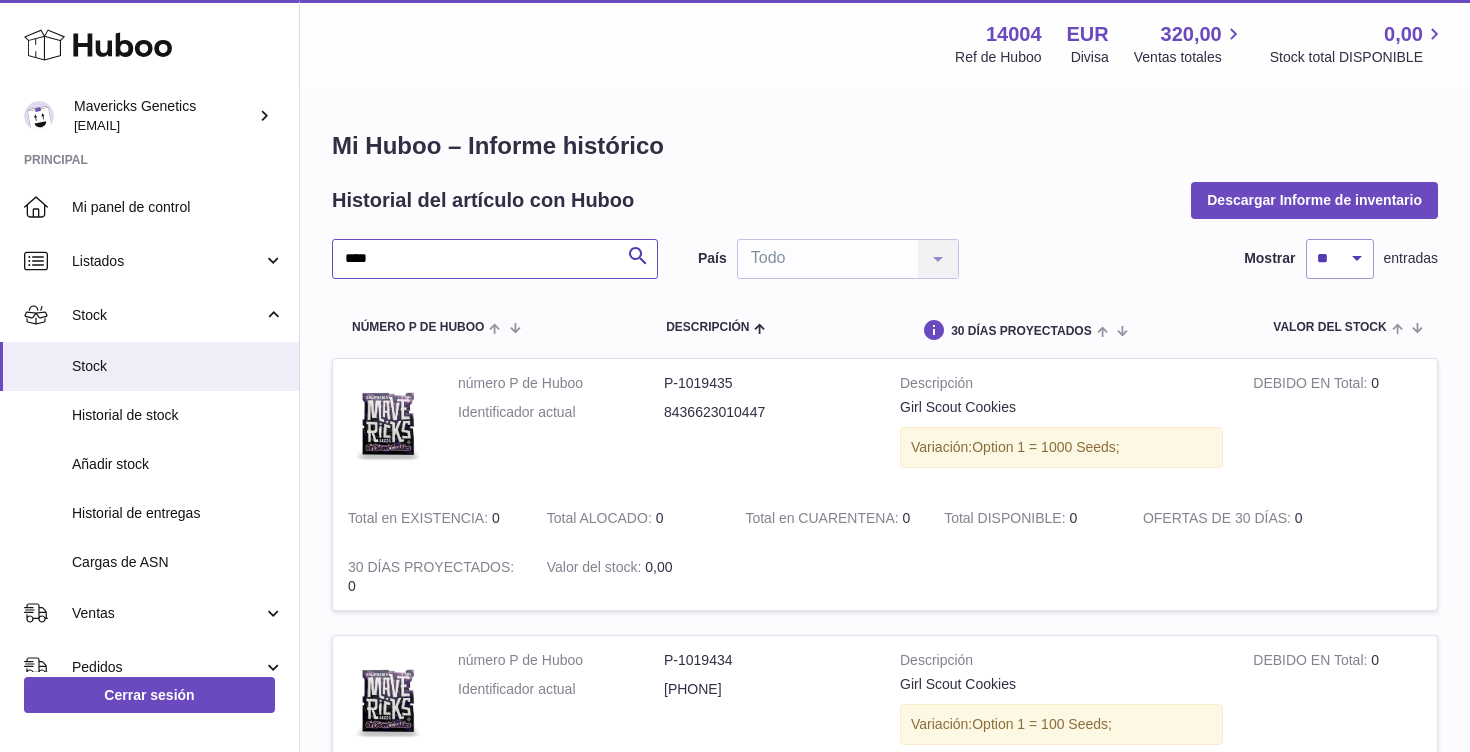 click on "****" at bounding box center (495, 259) 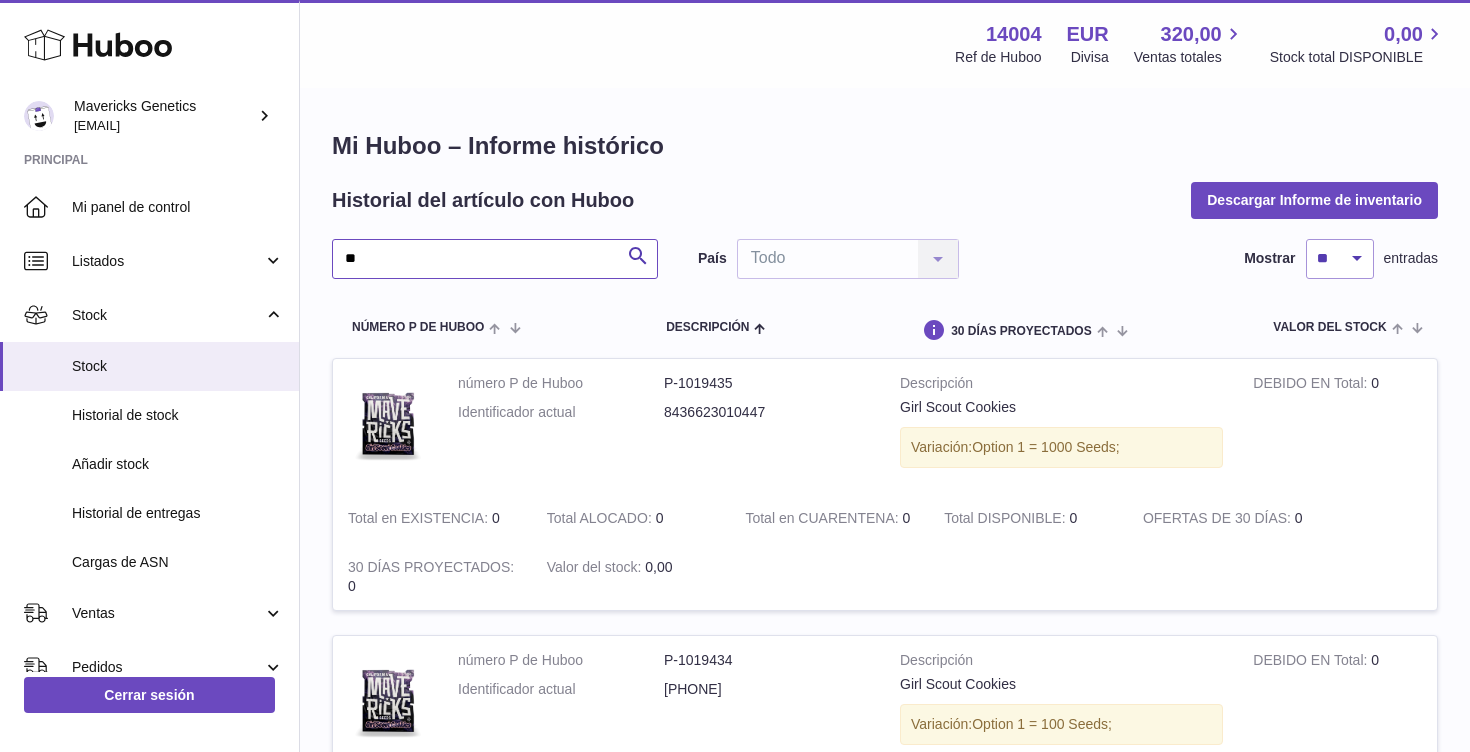 type on "*" 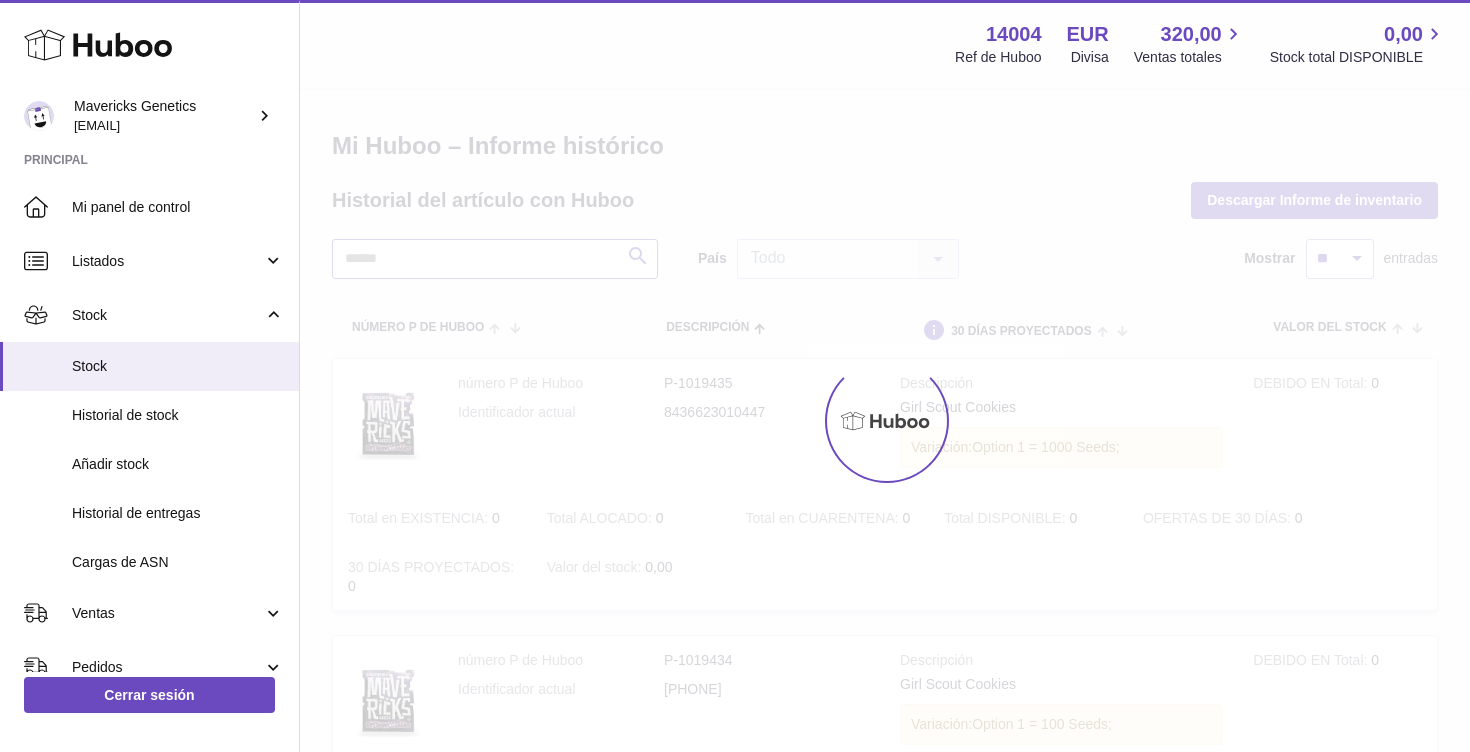 type 